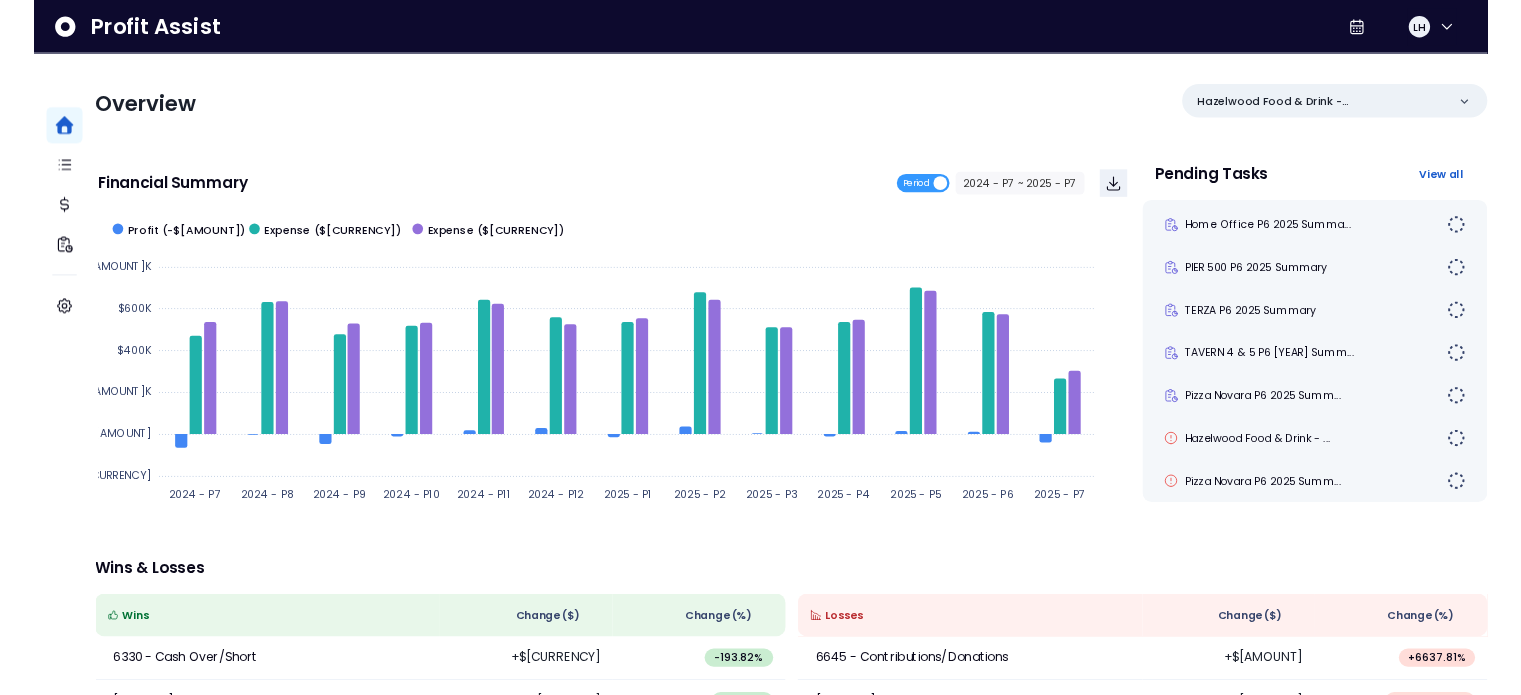 scroll, scrollTop: 0, scrollLeft: 0, axis: both 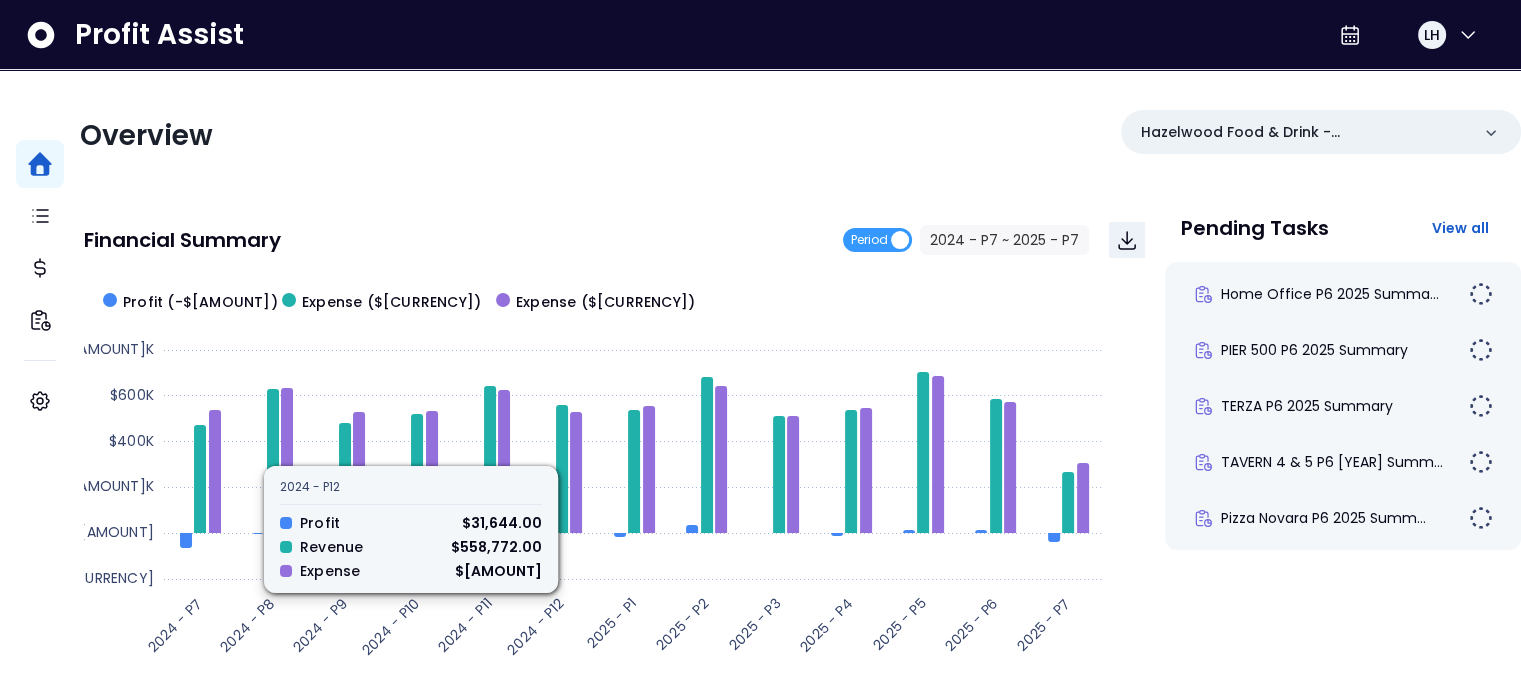 click on "Overview Hazelwood Food & Drink - Woodbury(Nova Restaurant Group) Financial Summary Period [YEAR] - P7 ~ [YEAR] - P7 Created with Highcharts 11.4.8 [YEAR] - P7 [YEAR] - P8 [YEAR] - P9 [YEAR] - P10 [YEAR] - P11 [YEAR] - P12 [YEAR] - P1 [YEAR] - P2 [YEAR] - P3 [YEAR] - P4 [YEAR] - P5 [YEAR] - P6 [YEAR] - P7 -$200K $0 $200K $400K $600K $800K Profit (-$[AMOUNT]) Revenue ($[AMOUNT]) Expense ($[AMOUNT])
[YEAR] - P12
Profit
$[AMOUNT]
Revenue
$[AMOUNT]
Expense
$[AMOUNT]
Pending Tasks View all Home Office P6 [YEAR] Summa... PIER 500 P6 [YEAR] Summary TERZA P6 [YEAR] Summary TAVERN 4 & 5 P6 [YEAR] Summ... Pizza Novara P6 [YEAR] Summ... Hazelwood Food & Drink - ... Nova Restaurant Group P6 ... Wins" at bounding box center (800, 652) 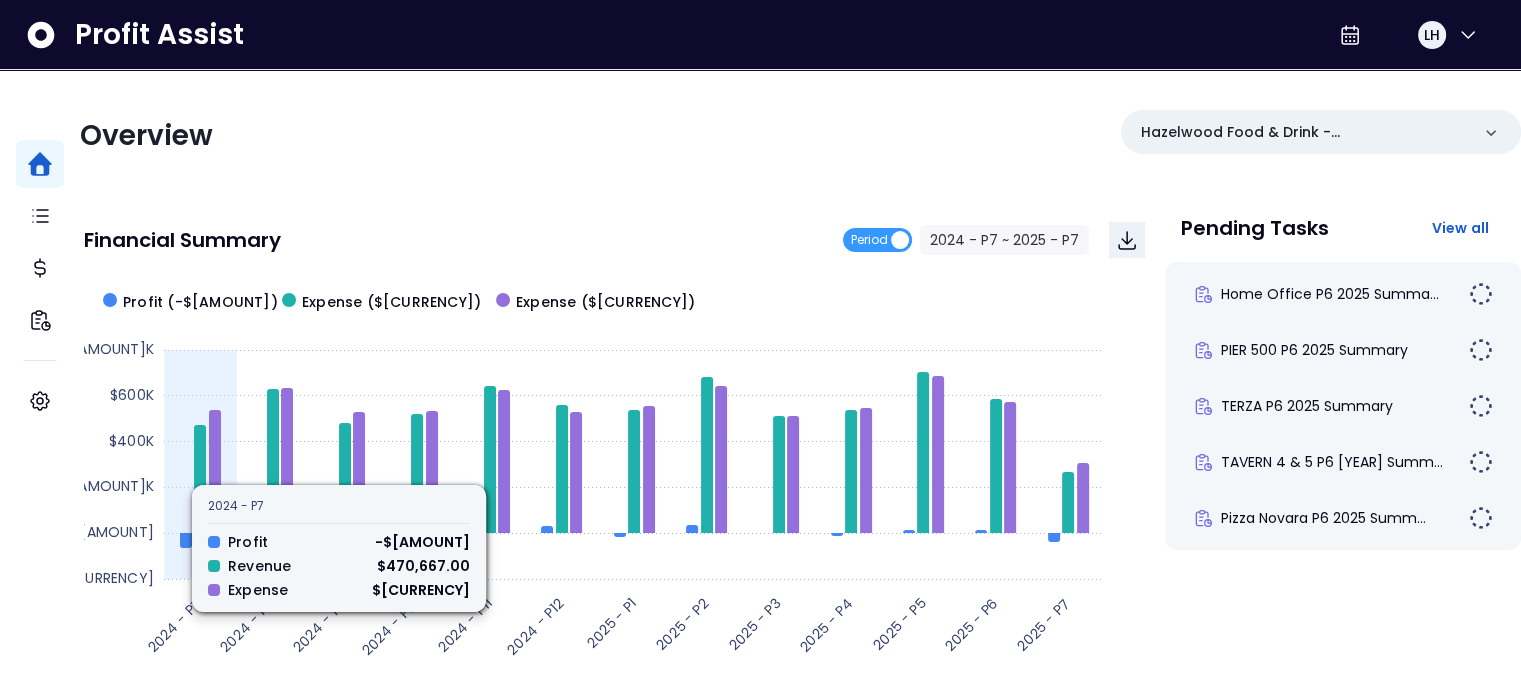 scroll, scrollTop: 559, scrollLeft: 0, axis: vertical 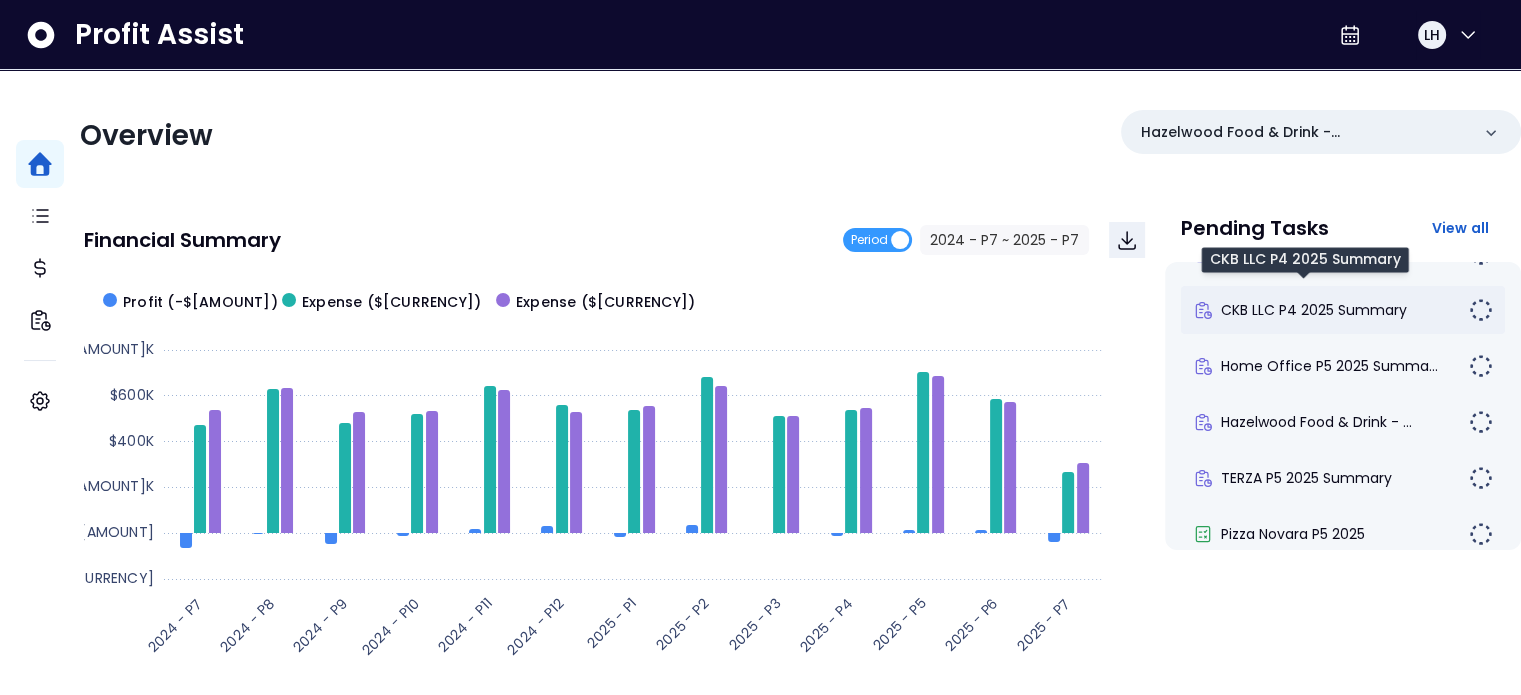 click on "CKB LLC P4 2025 Summary" at bounding box center [1314, 310] 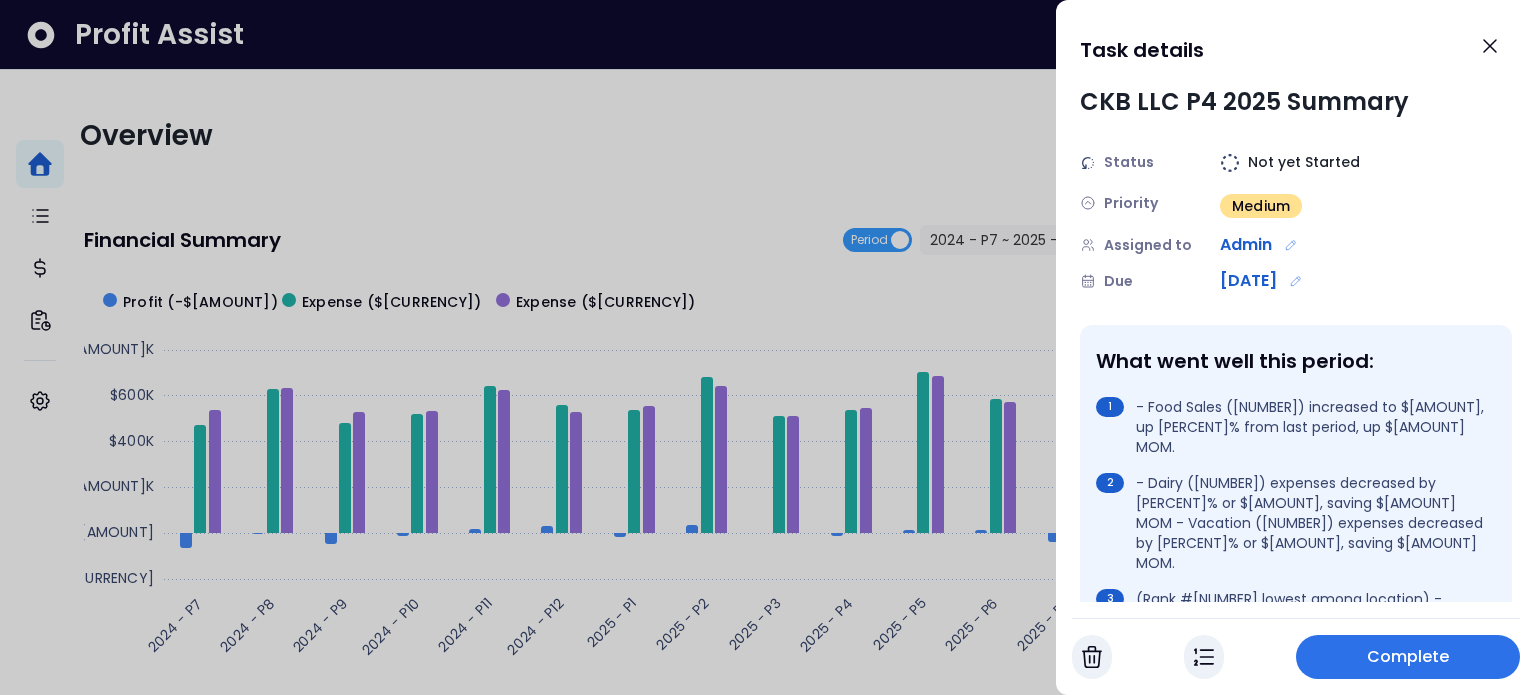 click on "Complete" at bounding box center (1408, 657) 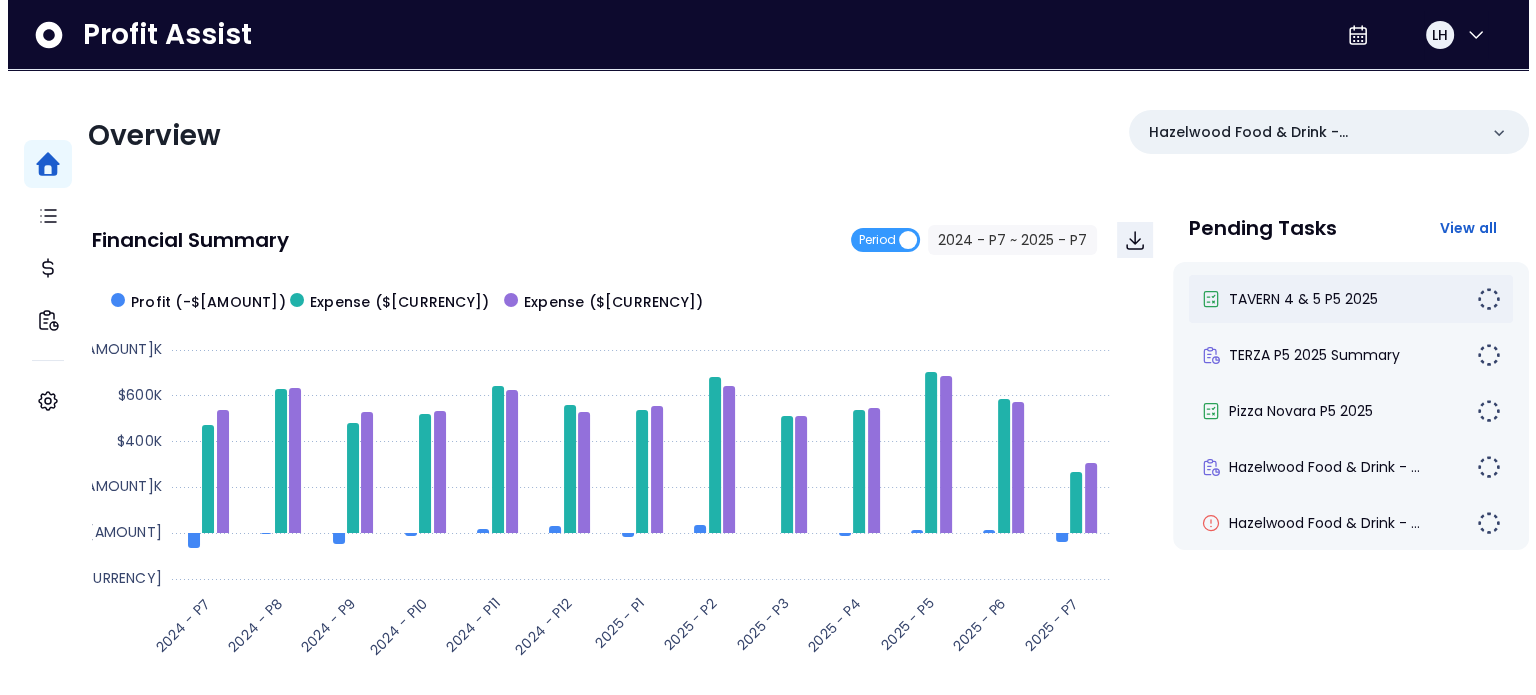 scroll, scrollTop: 776, scrollLeft: 0, axis: vertical 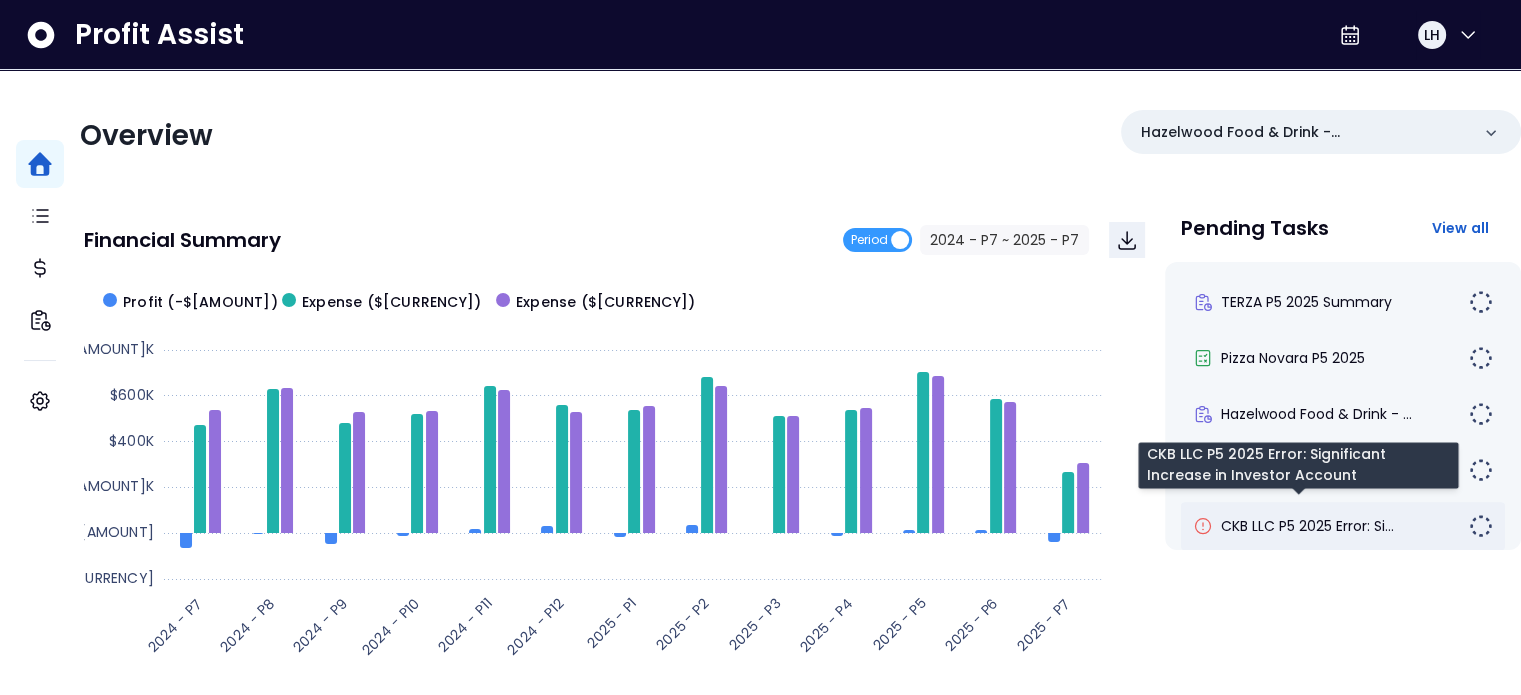 click on "CKB LLC P5 2025 Error: Si..." at bounding box center (1307, 526) 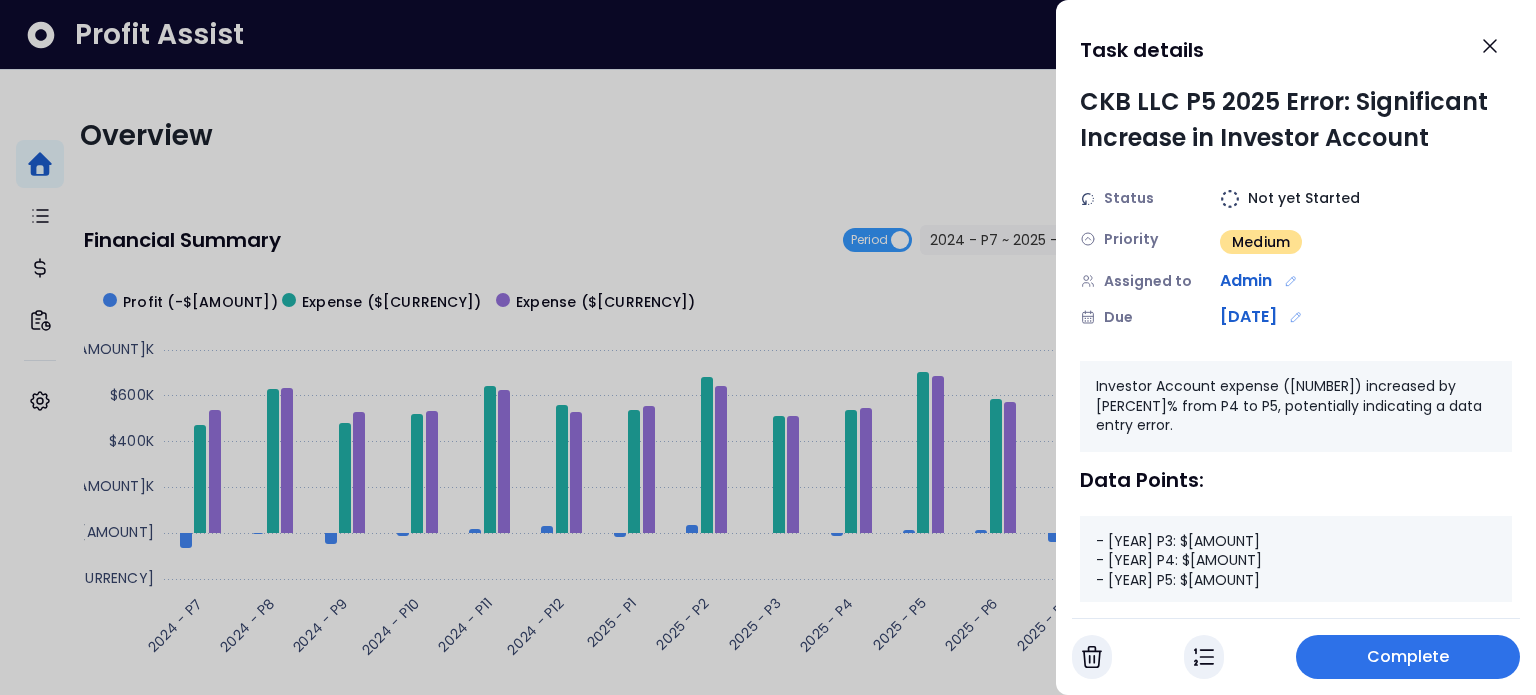 click on "Complete" at bounding box center (1408, 657) 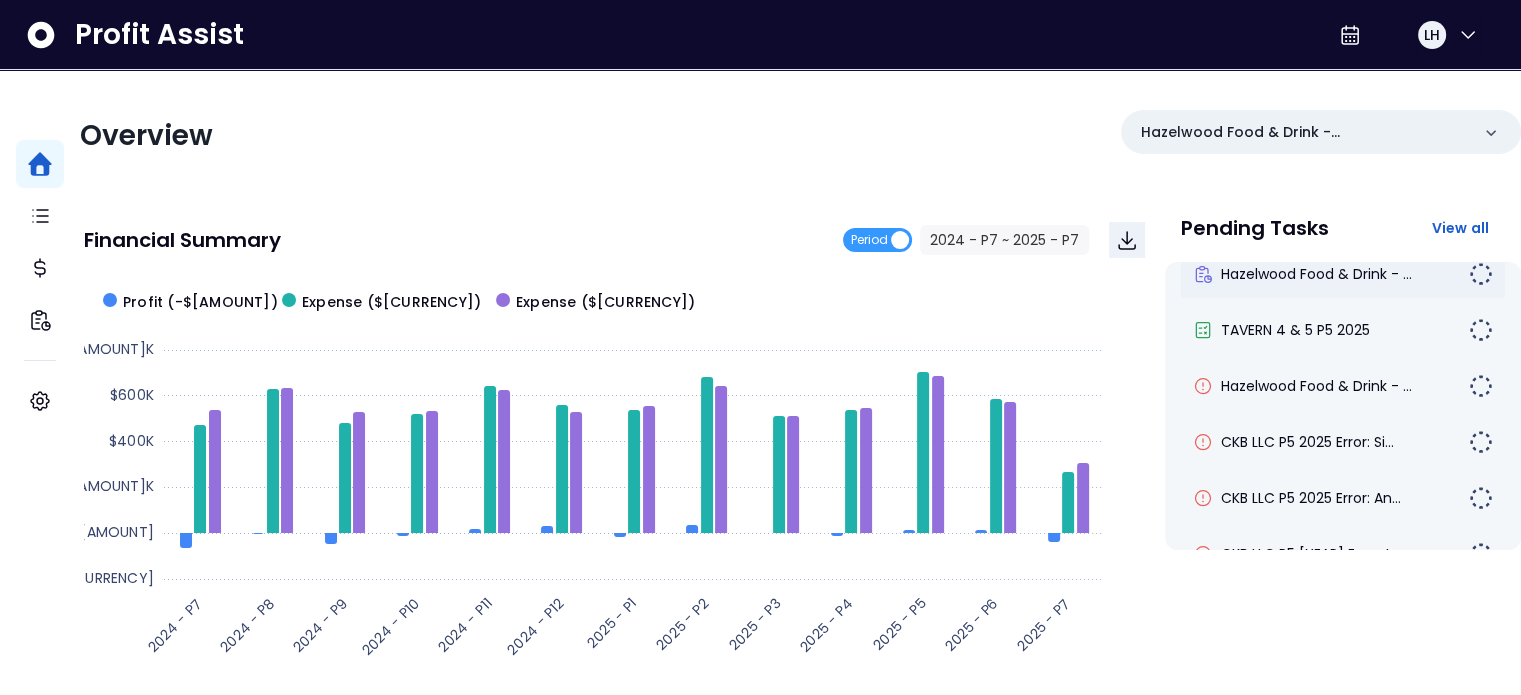 scroll, scrollTop: 920, scrollLeft: 0, axis: vertical 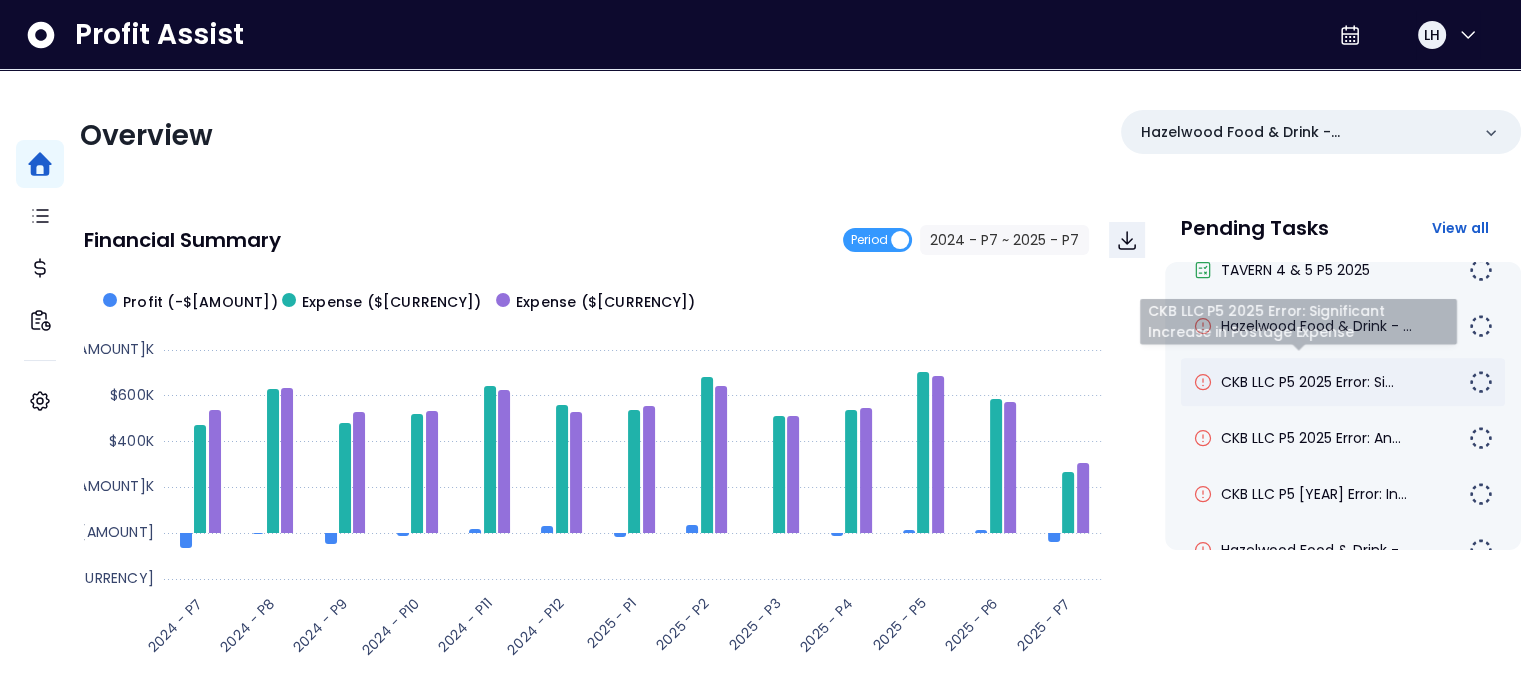 click on "CKB LLC P5 2025 Error: Si..." at bounding box center [1307, 382] 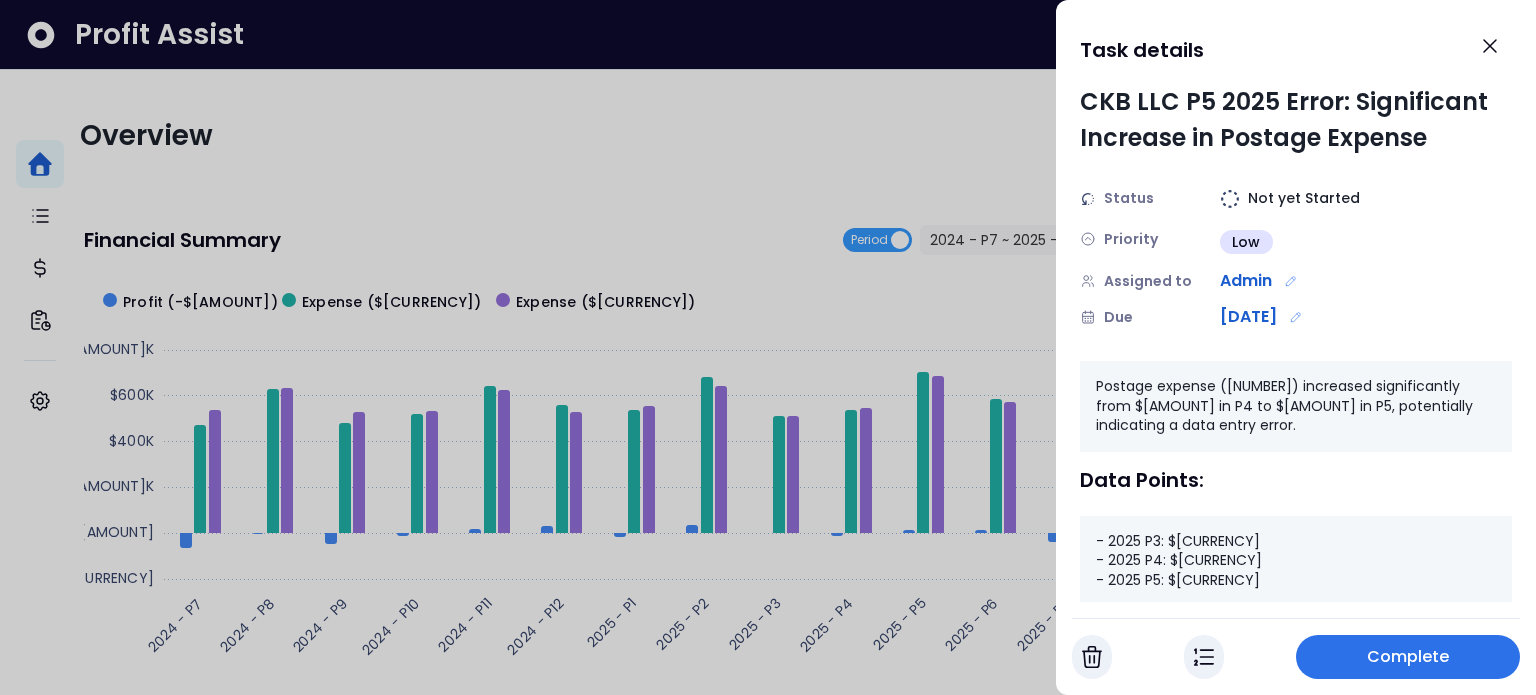 click on "Complete" at bounding box center (1408, 657) 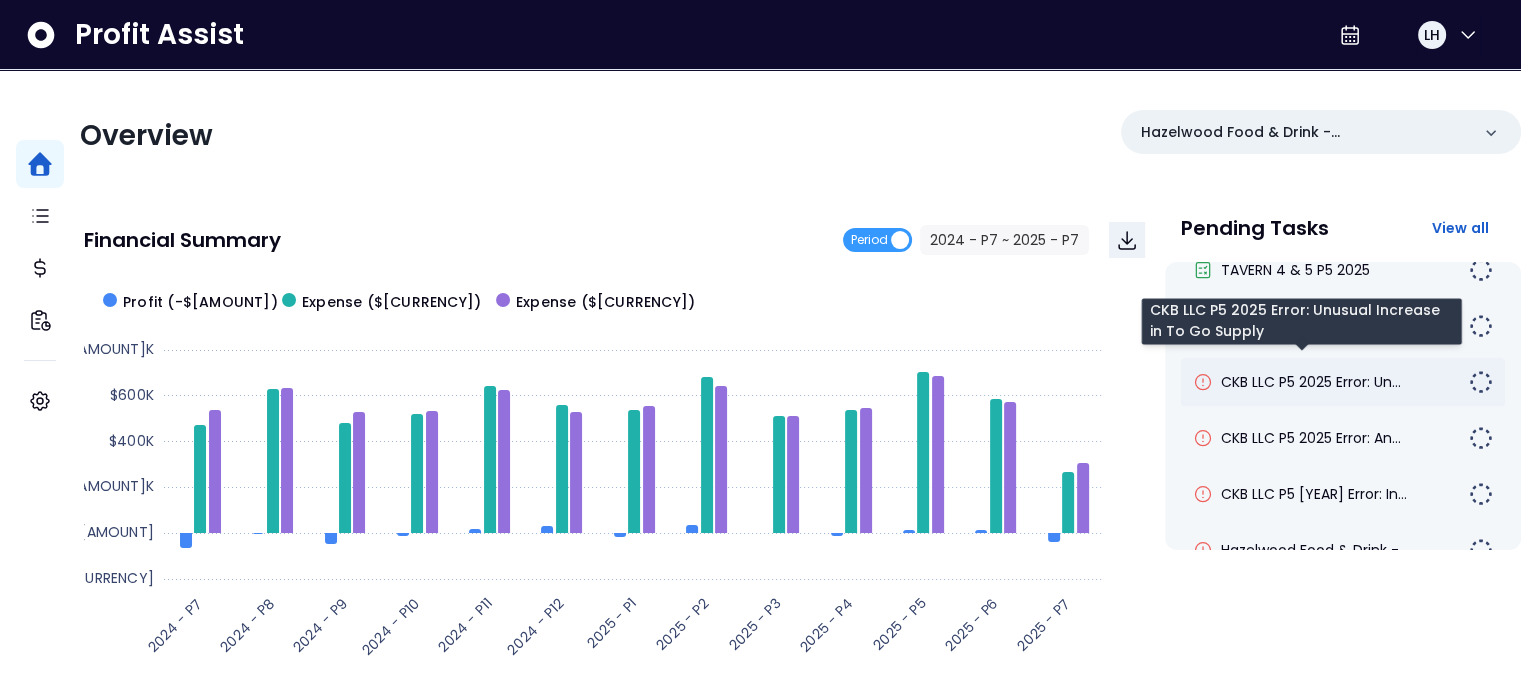 click on "CKB LLC P5 2025 Error: Un..." at bounding box center [1311, 382] 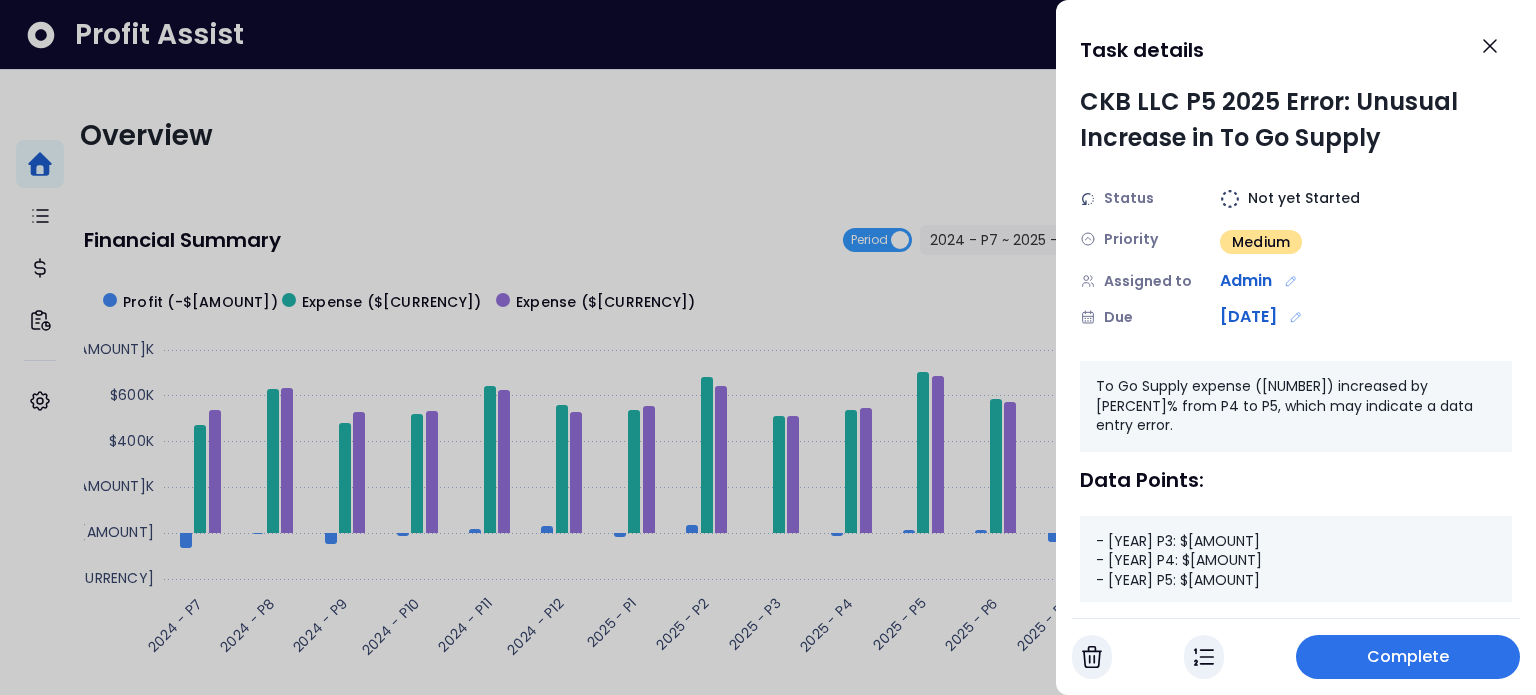click on "Complete" at bounding box center [1408, 657] 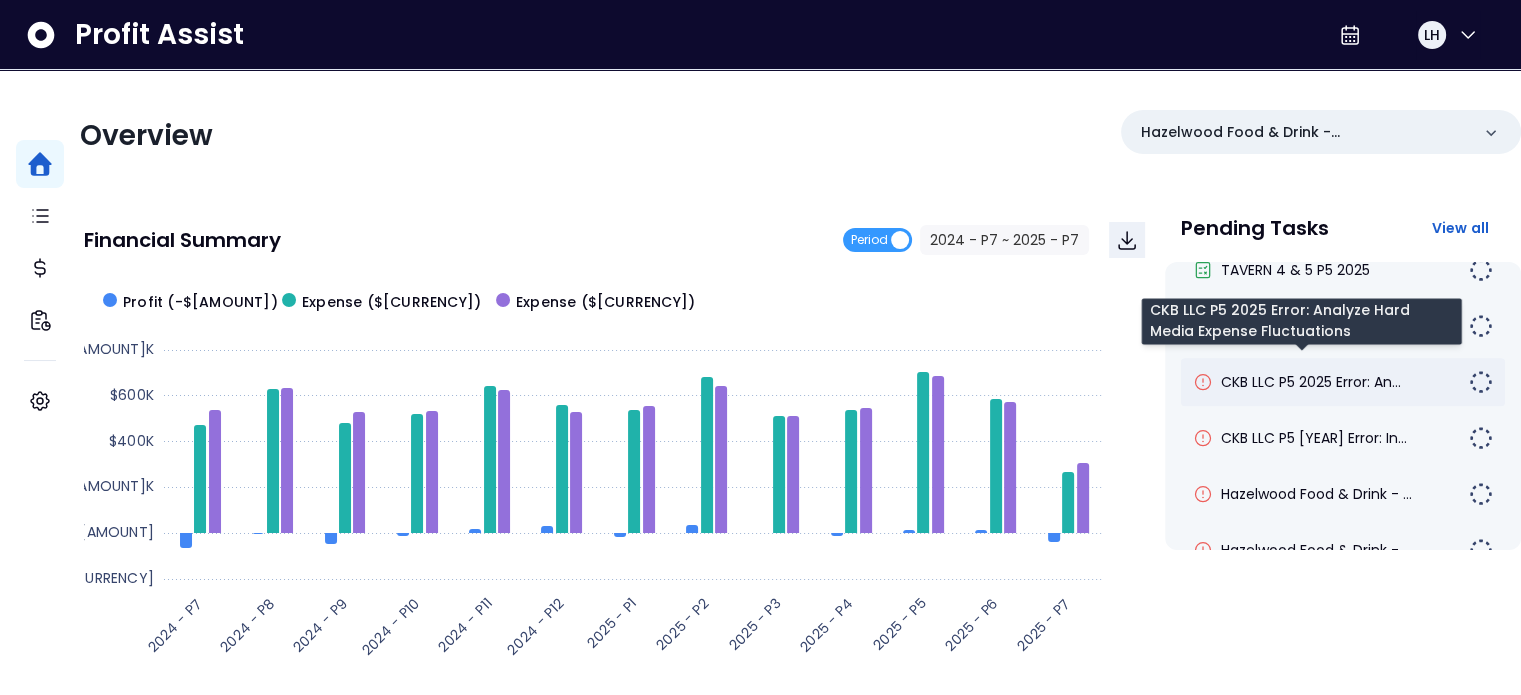 click on "CKB LLC P5 2025 Error: An..." at bounding box center [1311, 382] 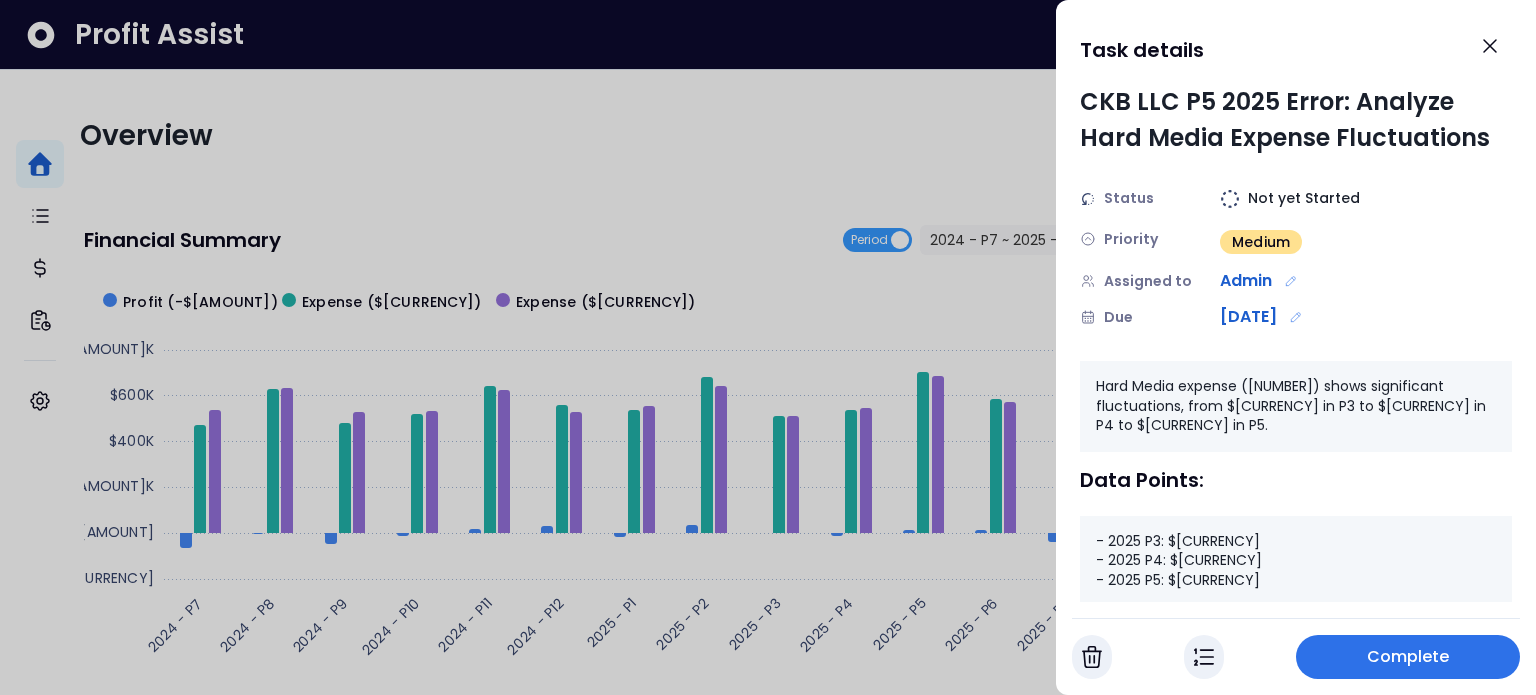 click at bounding box center [1092, 657] 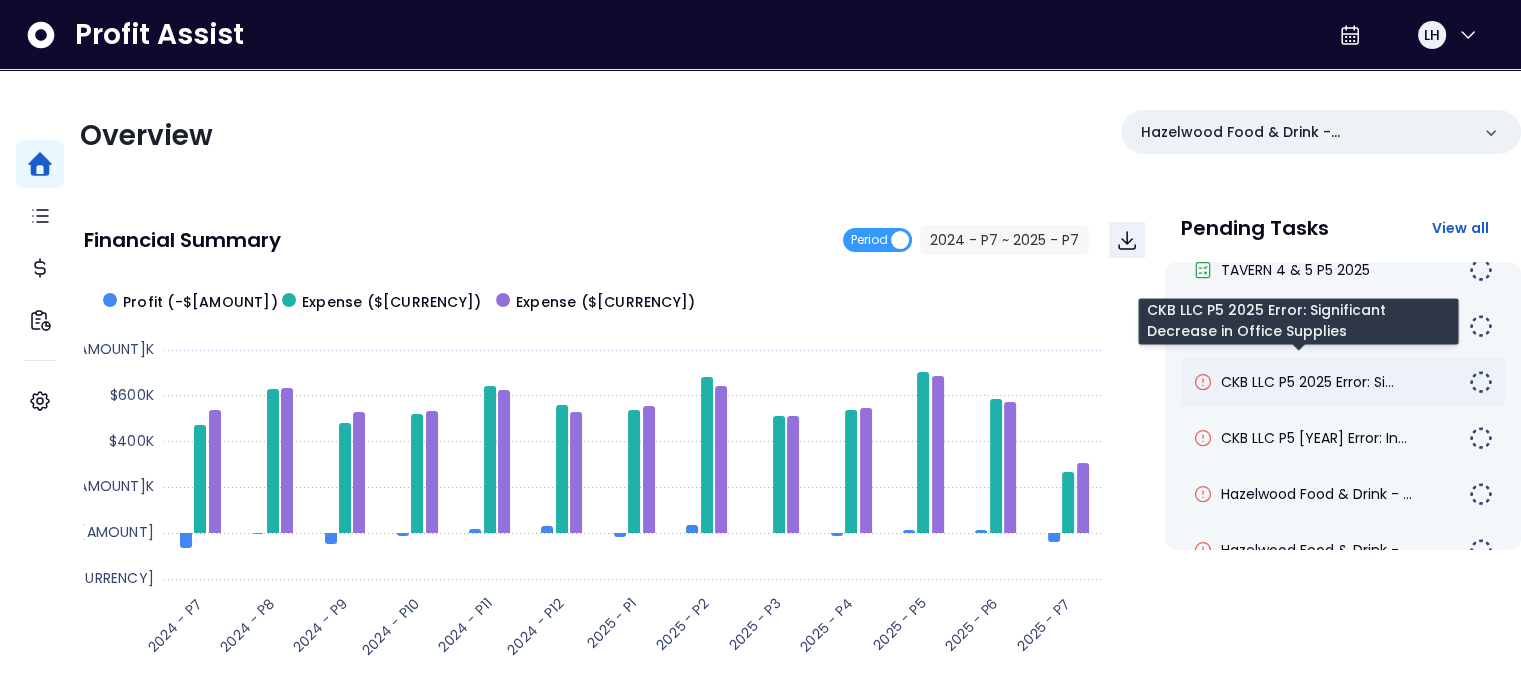 click on "CKB LLC P5 2025 Error: Si..." at bounding box center [1307, 382] 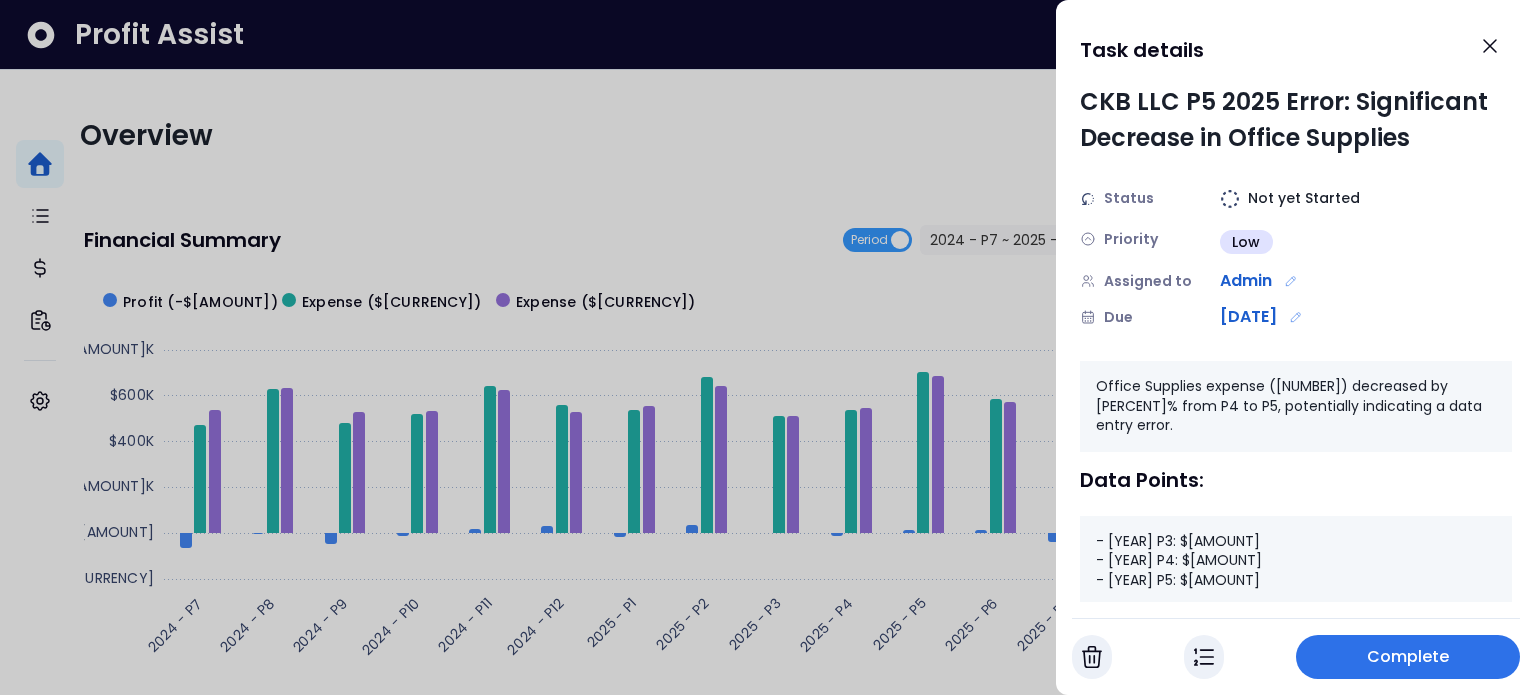 click on "Complete" at bounding box center (1408, 657) 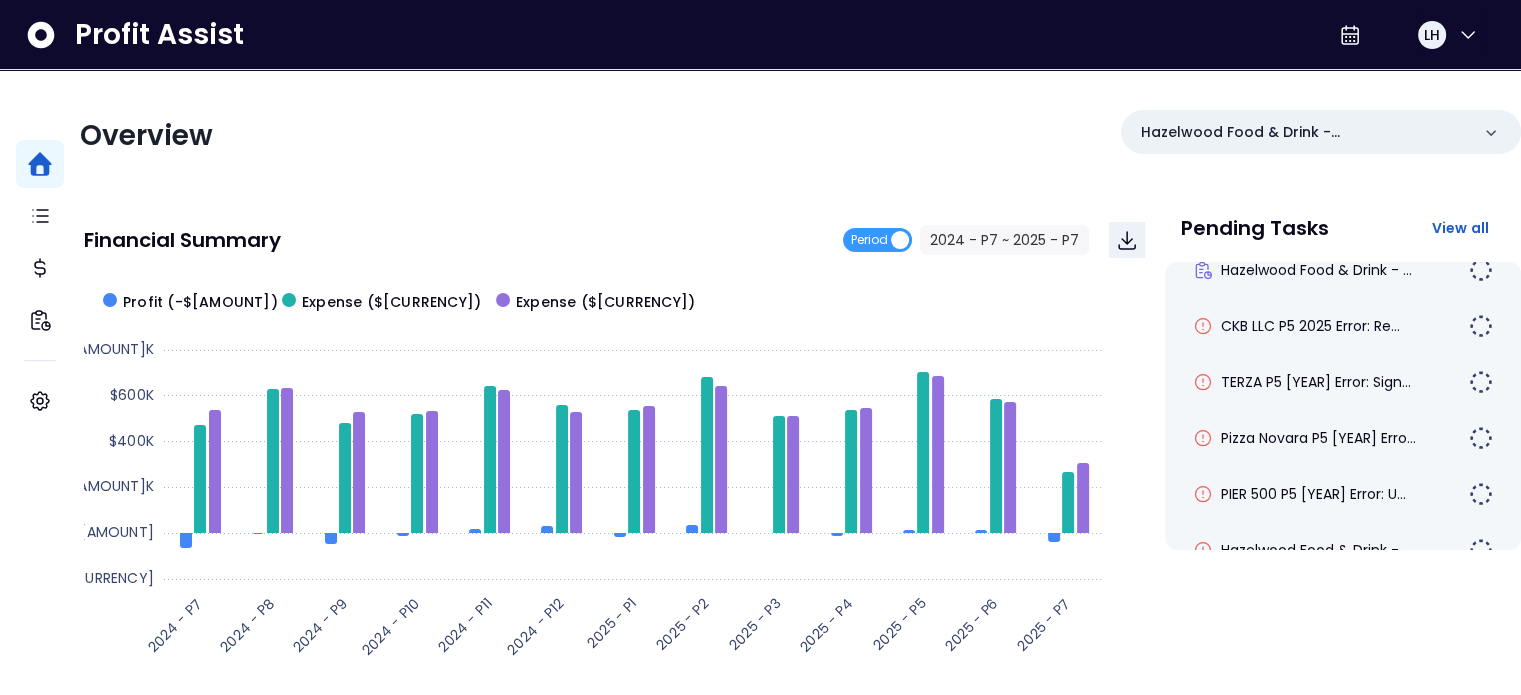 scroll, scrollTop: 752, scrollLeft: 0, axis: vertical 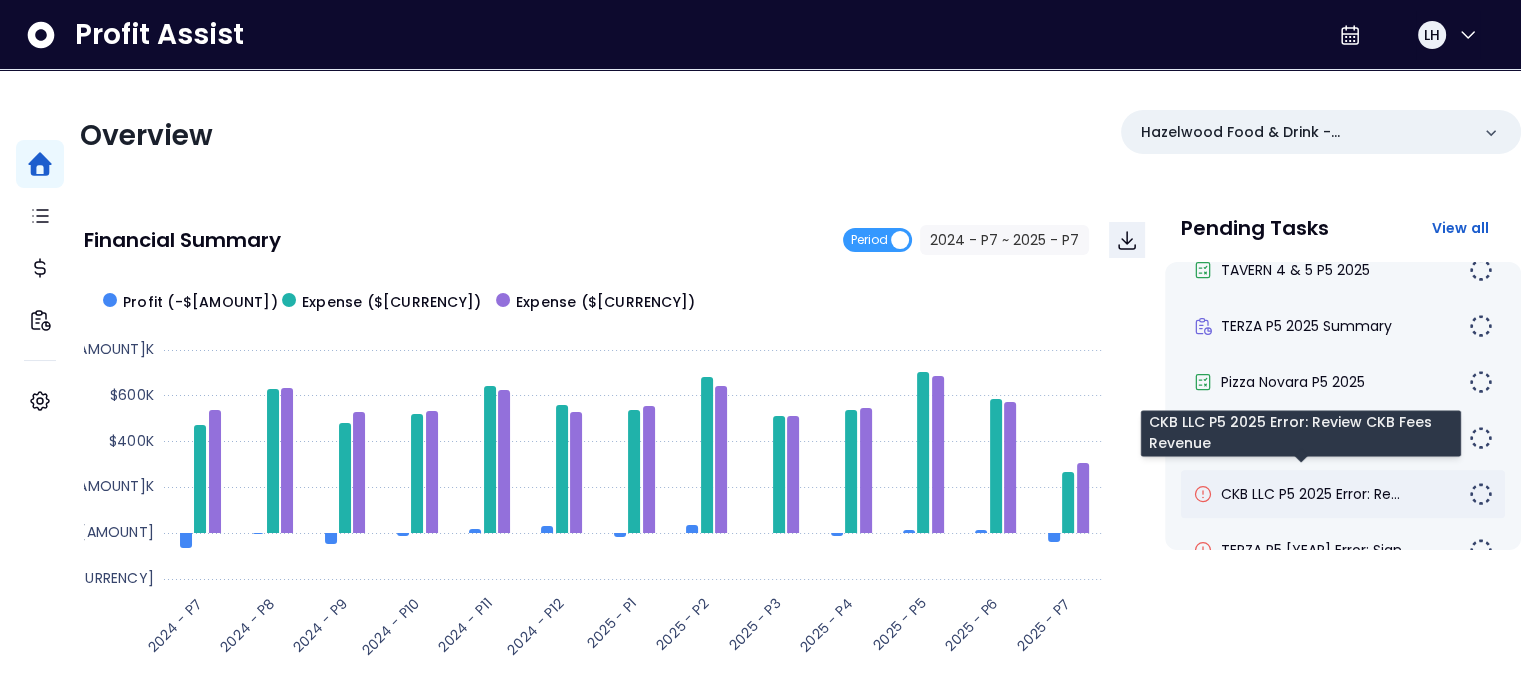 click on "CKB LLC P5 2025 Error: Re..." at bounding box center (1310, 494) 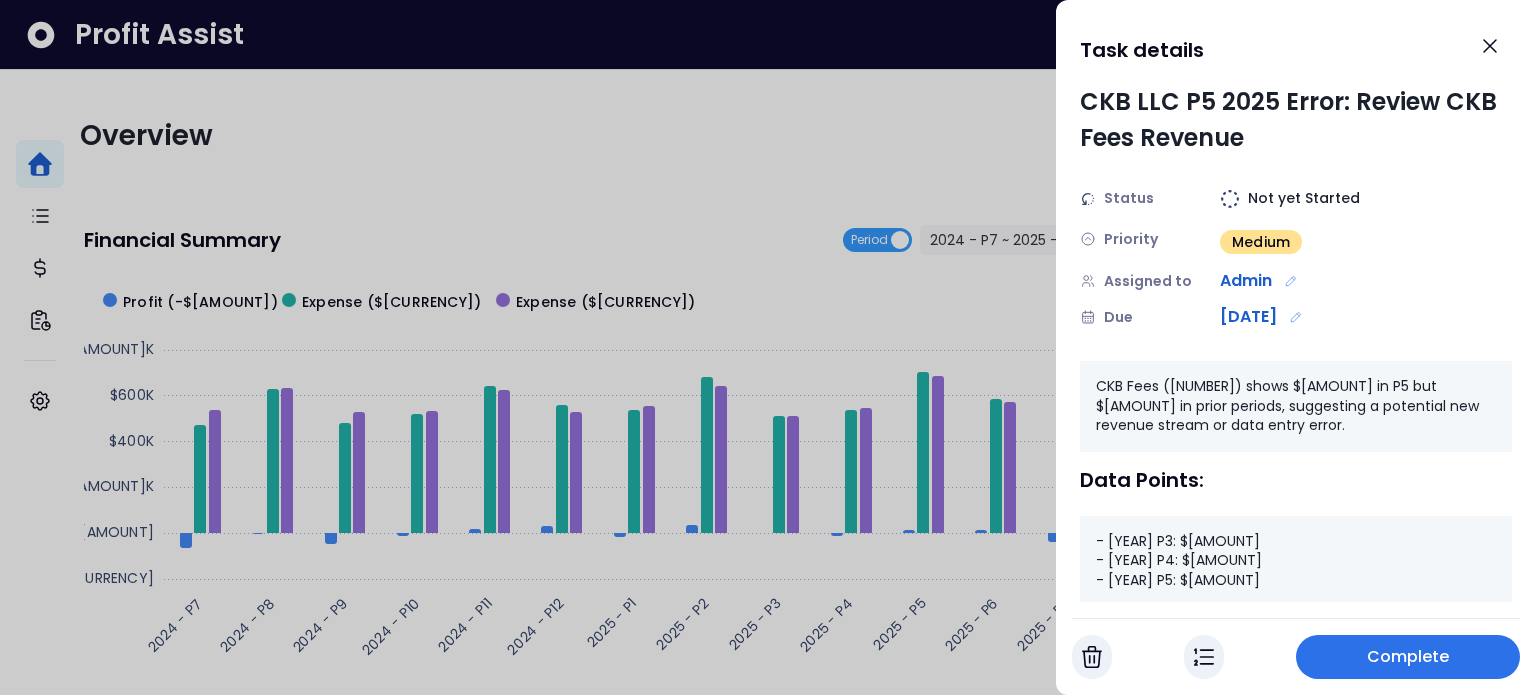 click on "Complete" at bounding box center [1408, 657] 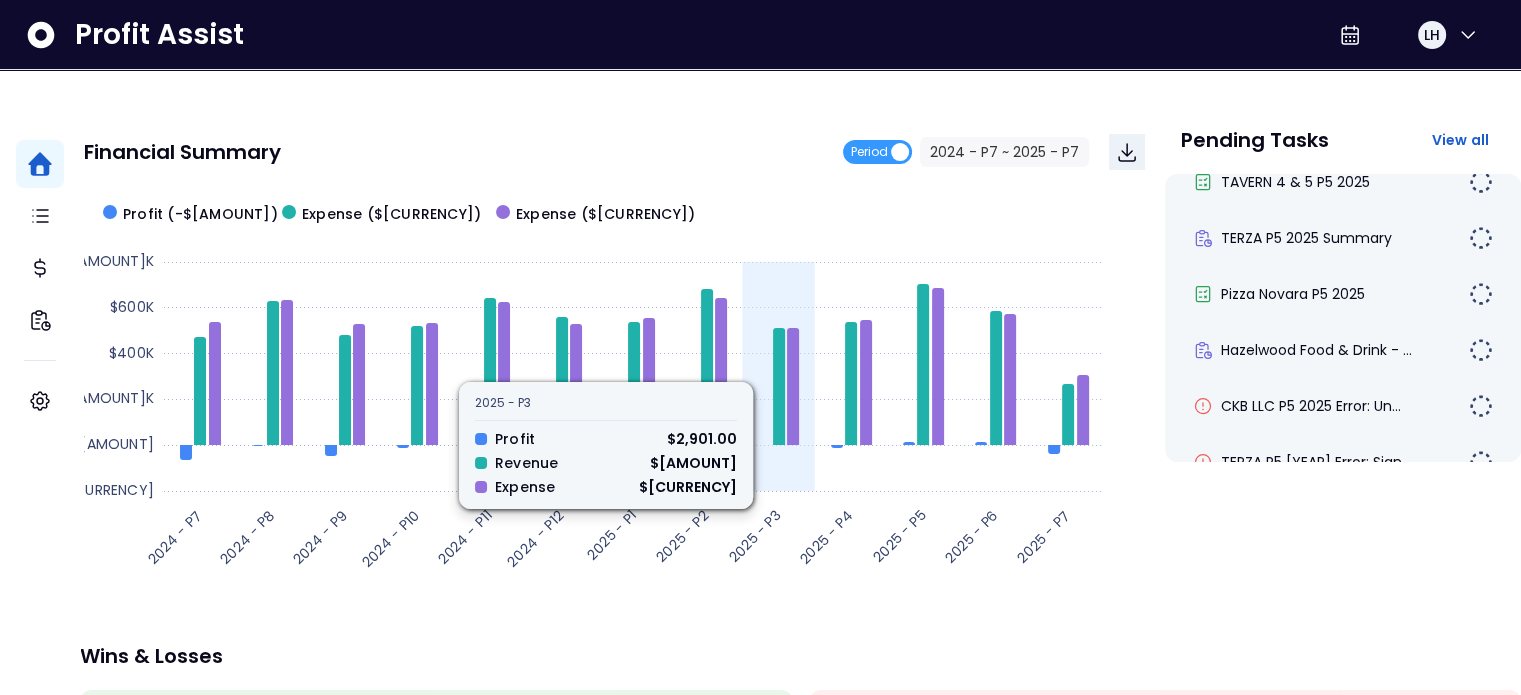 scroll, scrollTop: 100, scrollLeft: 0, axis: vertical 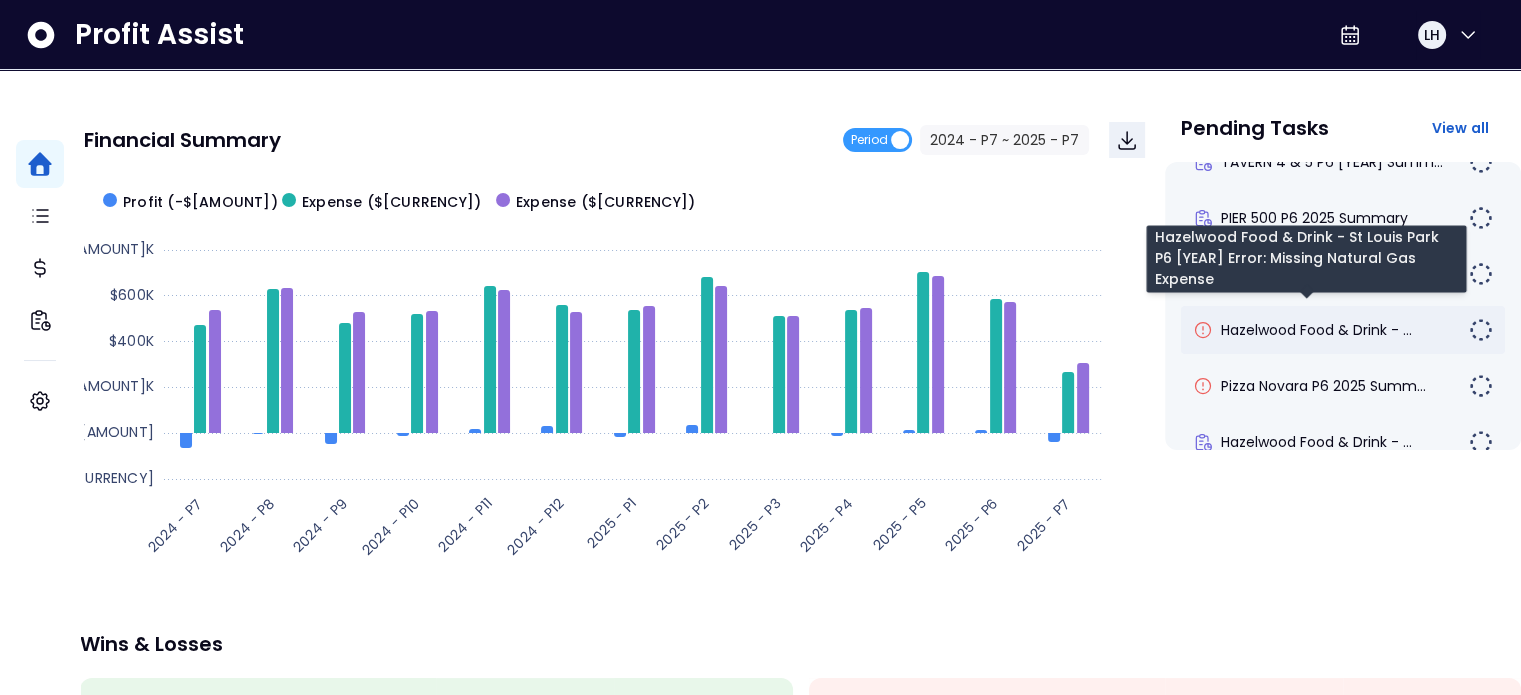 click on "Hazelwood Food & Drink - ..." at bounding box center [1316, 330] 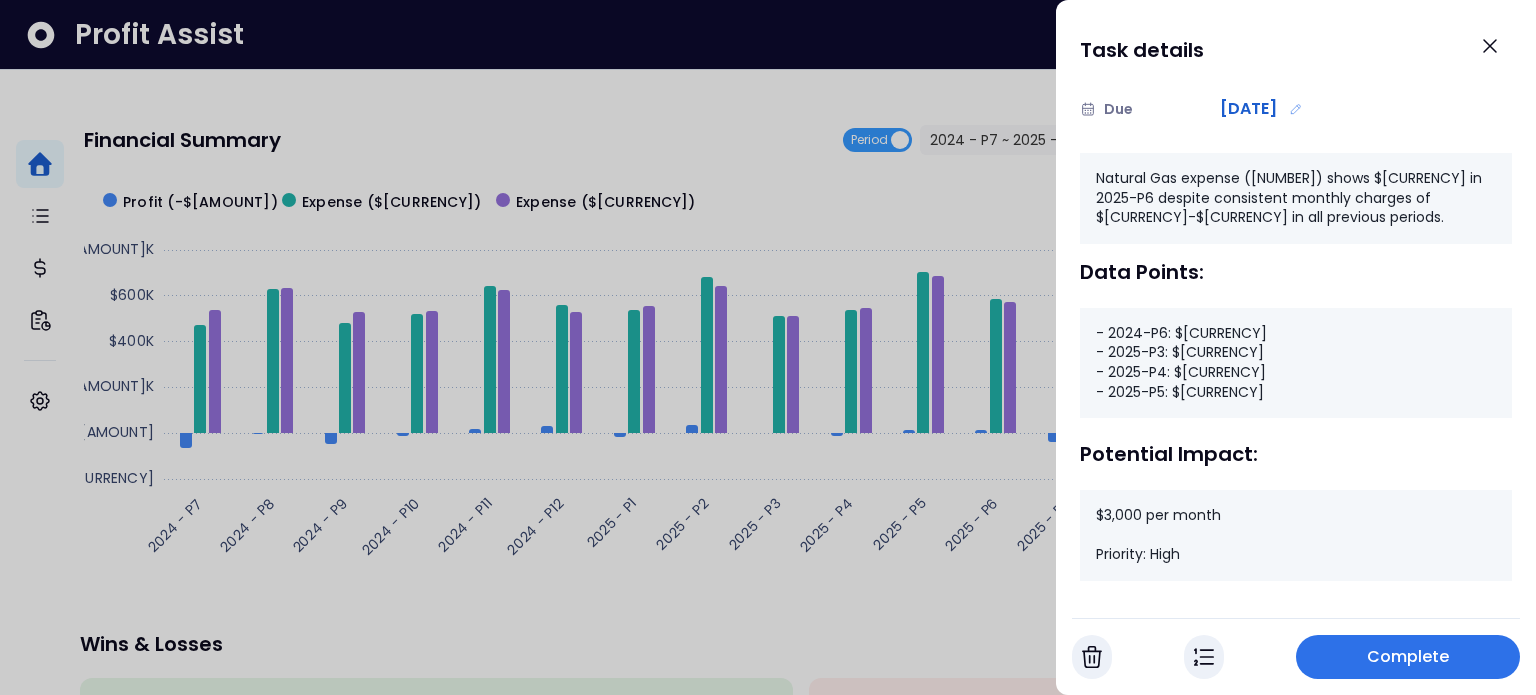 scroll, scrollTop: 262, scrollLeft: 0, axis: vertical 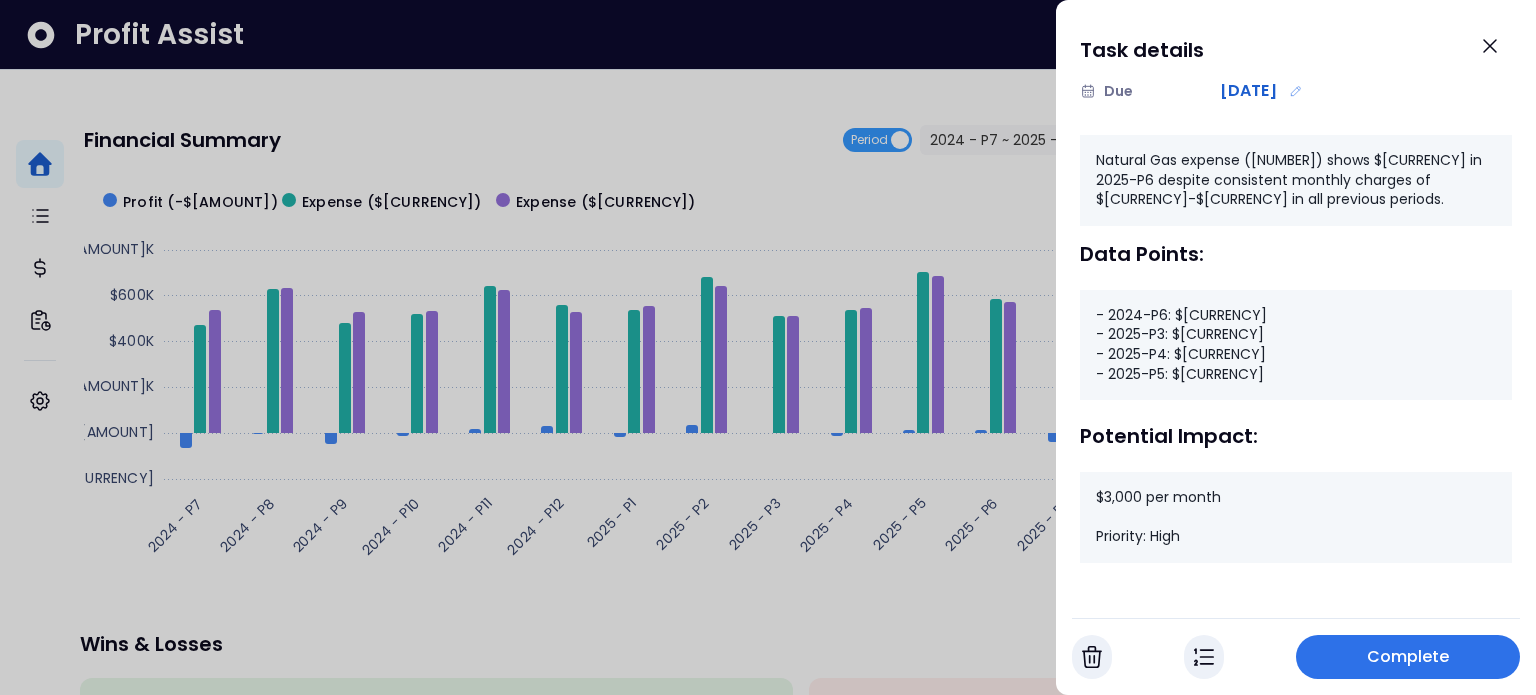click on "Complete" at bounding box center (1408, 657) 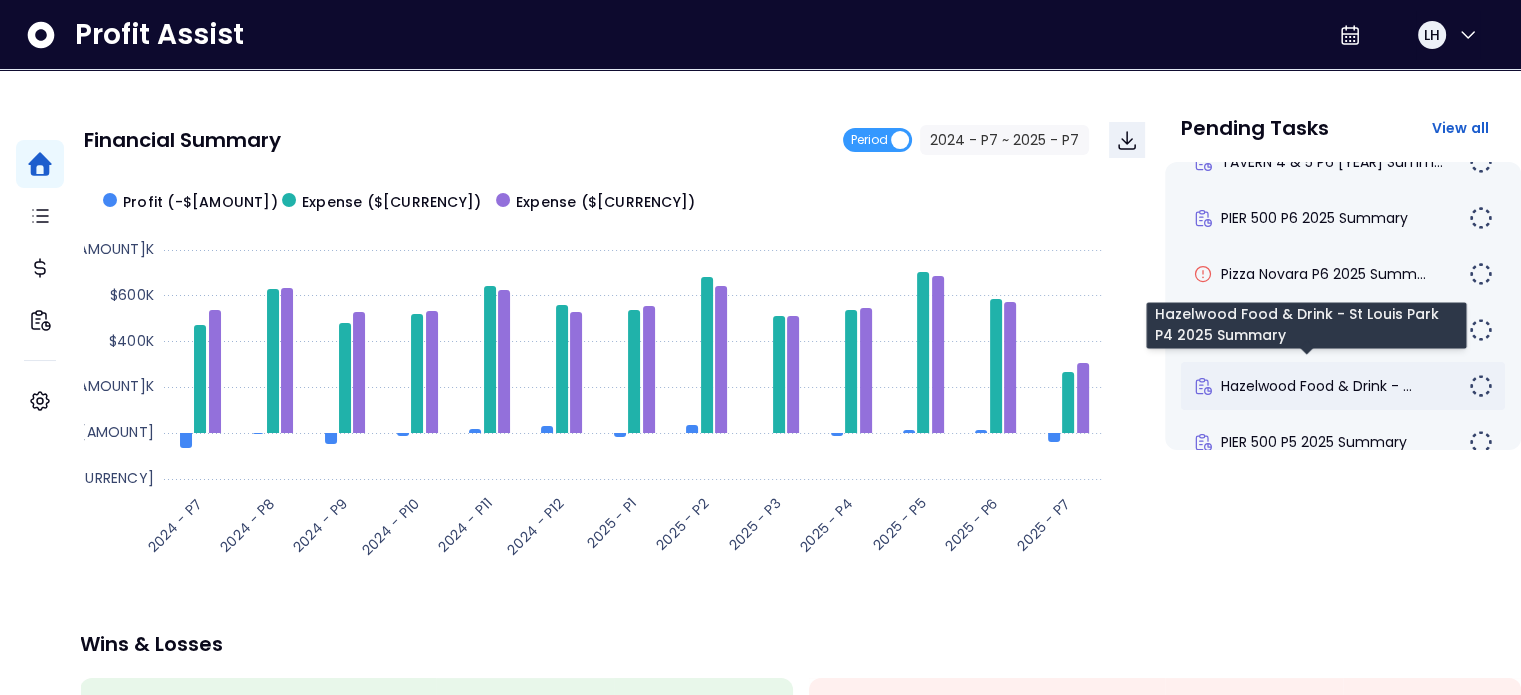 click on "Hazelwood Food & Drink - ..." at bounding box center (1316, 386) 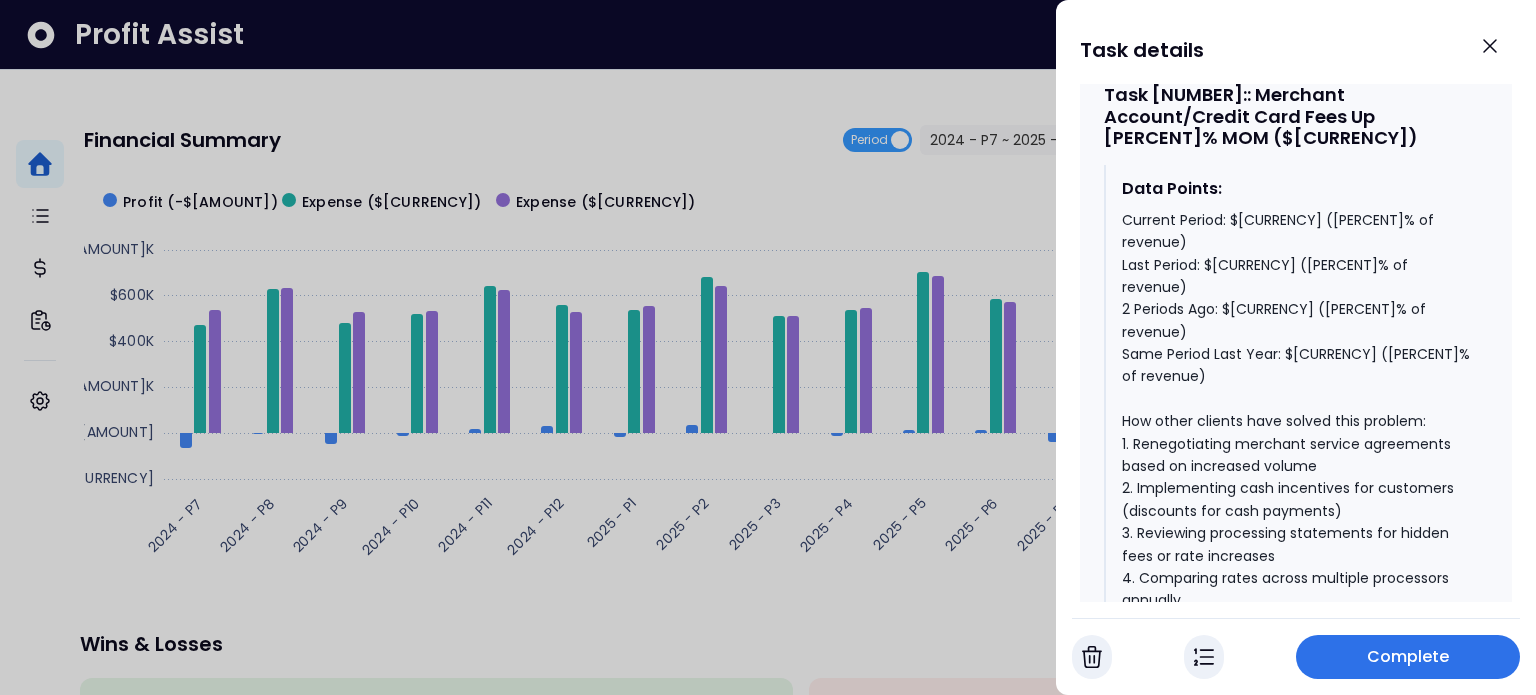 scroll, scrollTop: 3170, scrollLeft: 0, axis: vertical 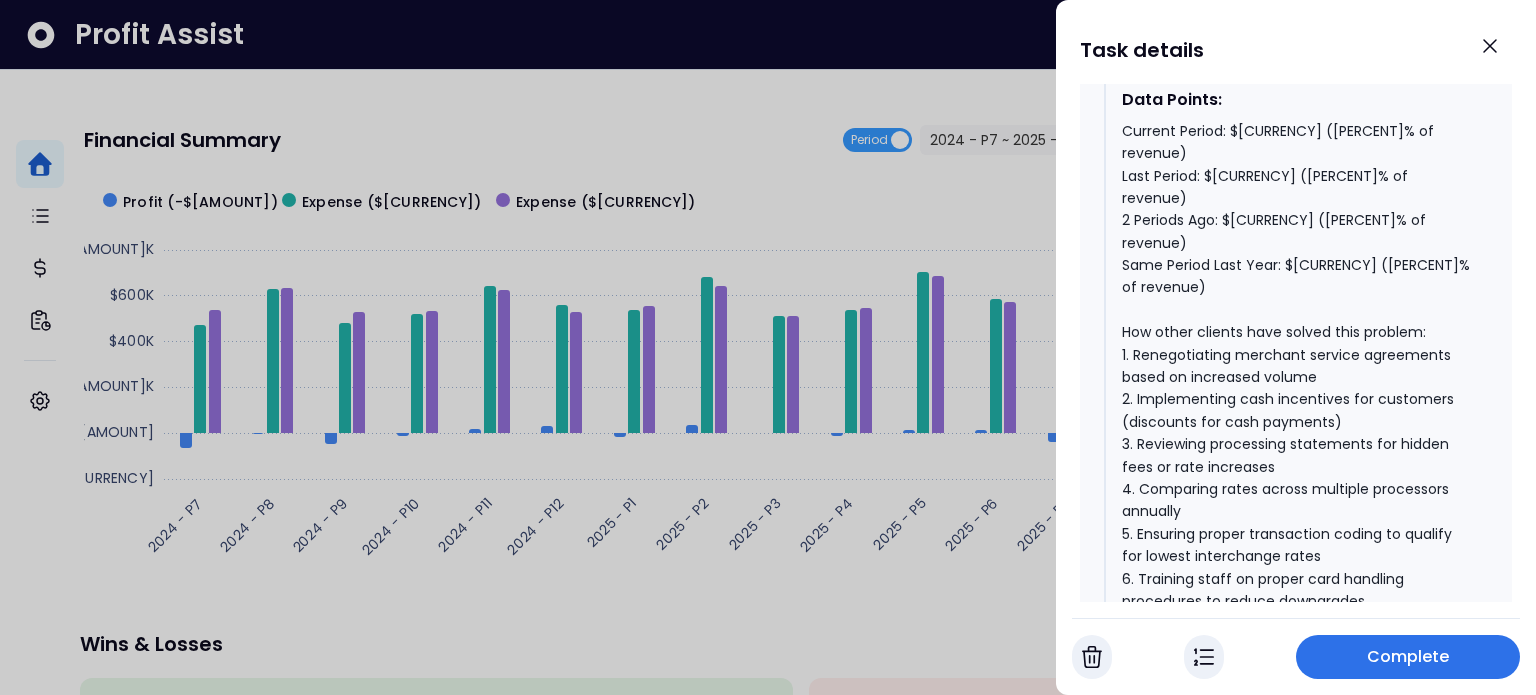 click on "Complete" at bounding box center [1408, 657] 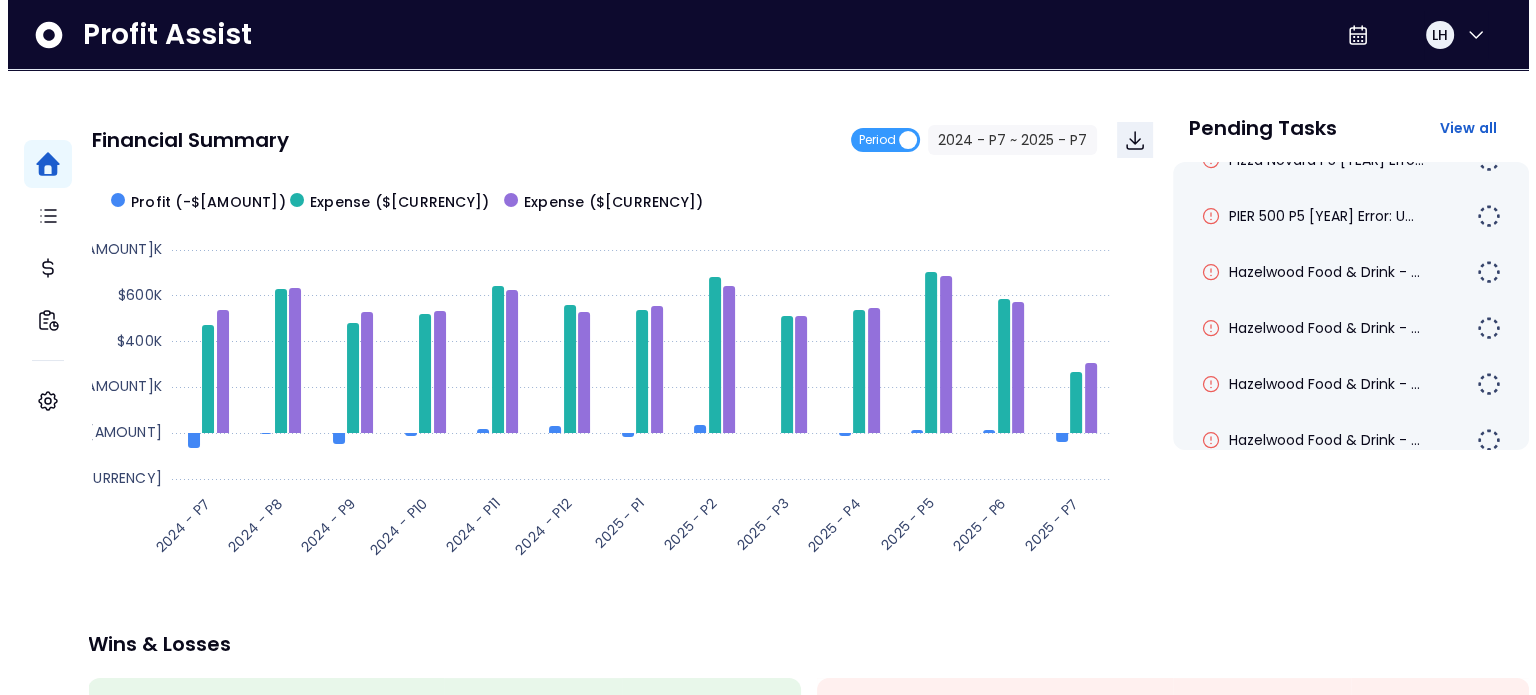 scroll, scrollTop: 1032, scrollLeft: 0, axis: vertical 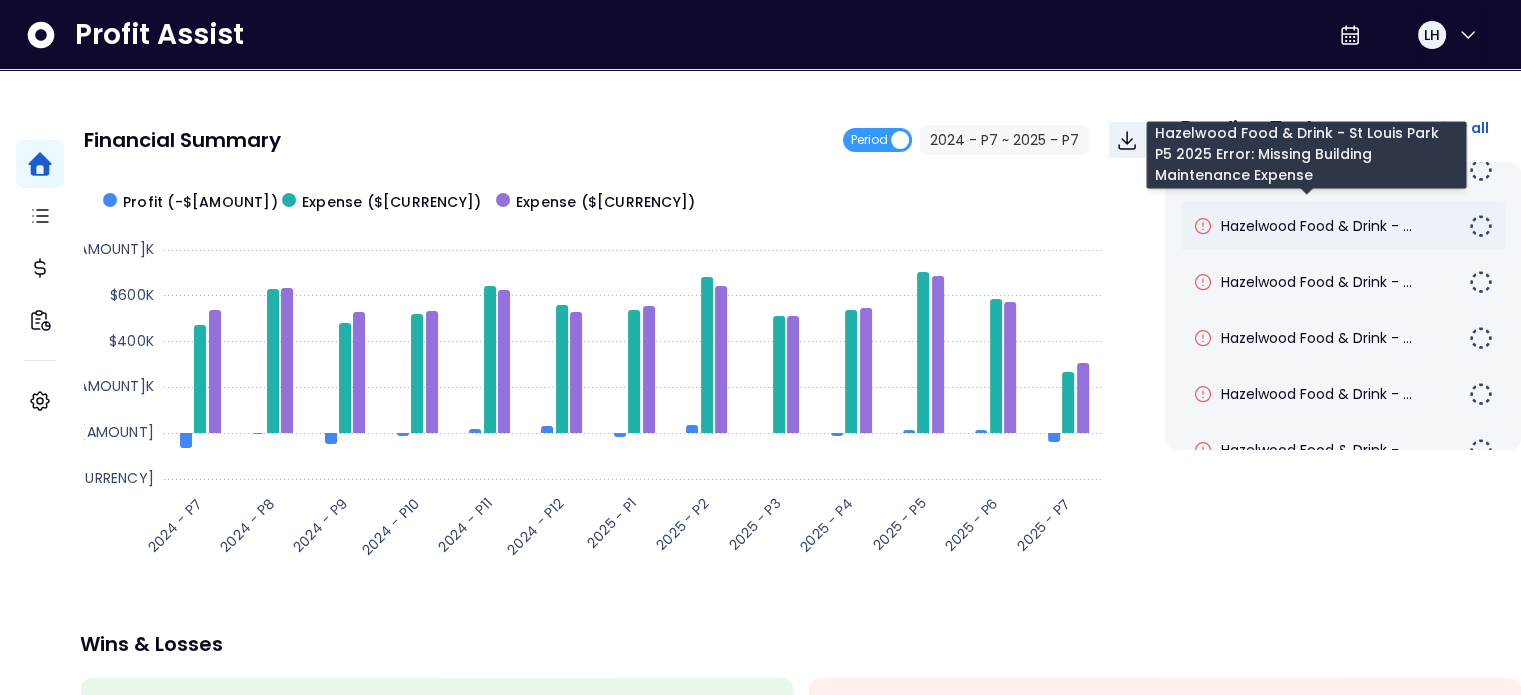 click on "Hazelwood Food & Drink - ..." at bounding box center [1316, 226] 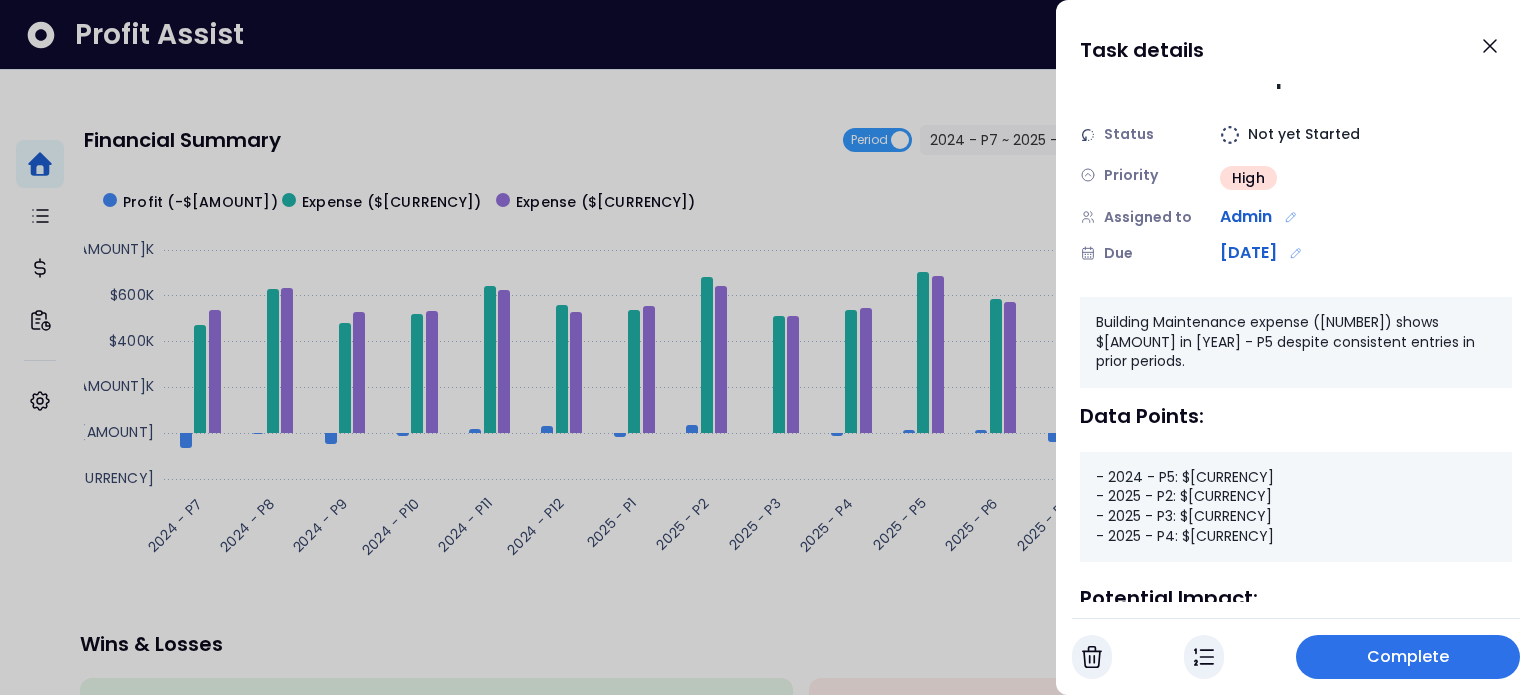 scroll, scrollTop: 200, scrollLeft: 0, axis: vertical 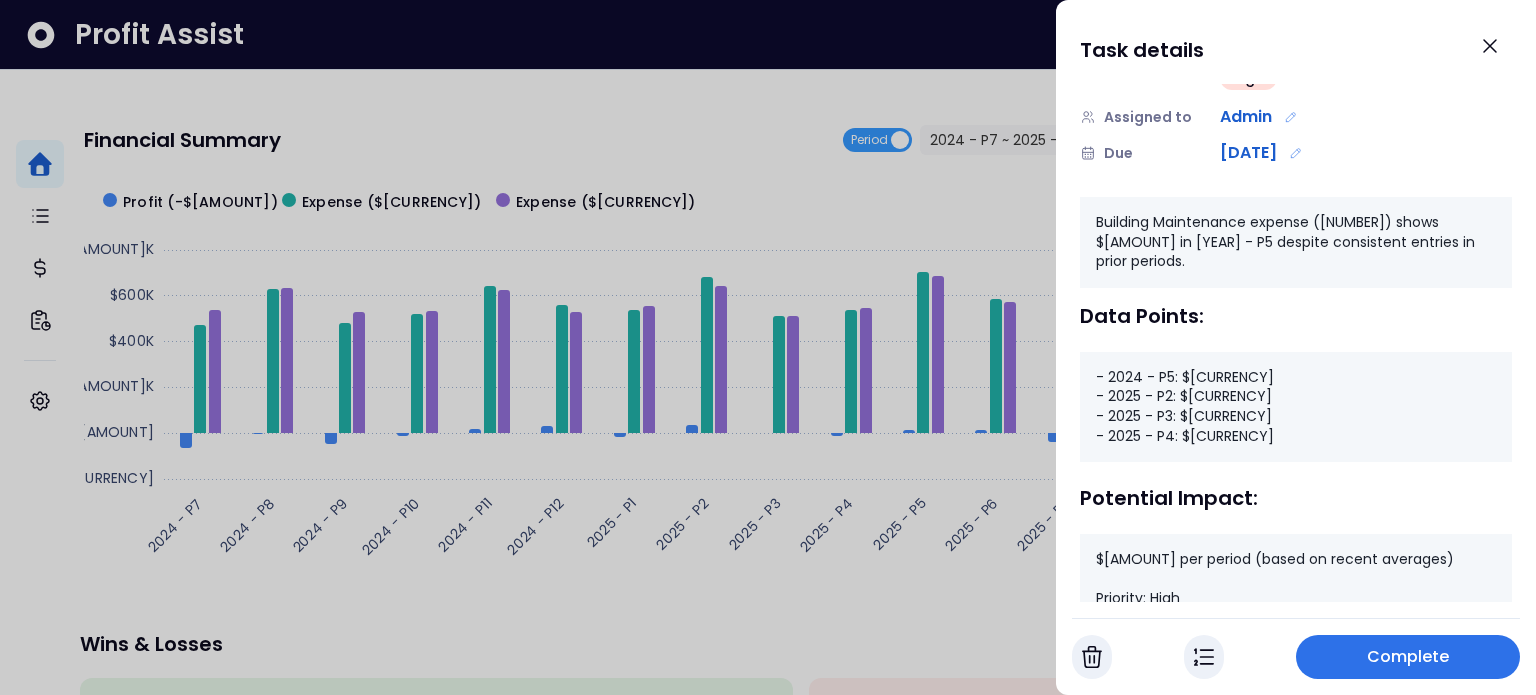 click on "Complete" at bounding box center [1408, 657] 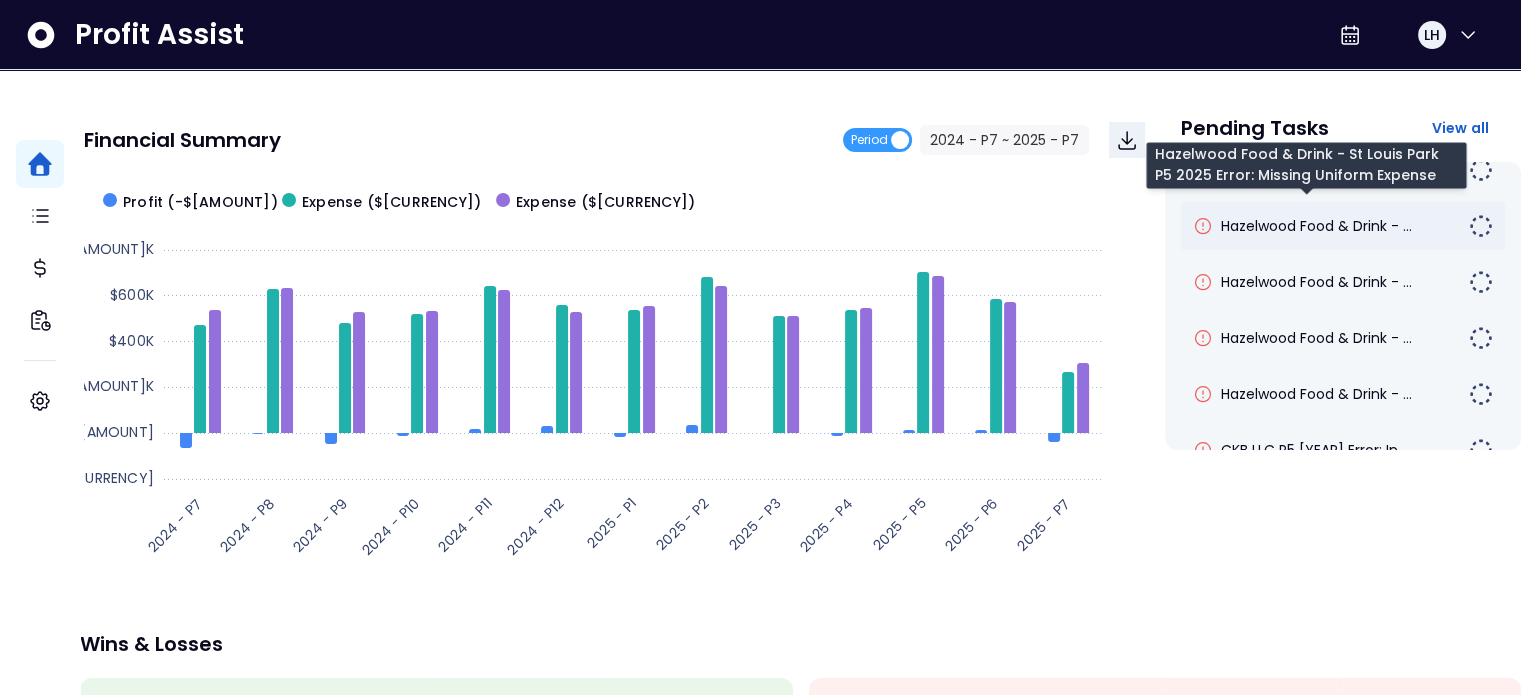 click on "Hazelwood Food & Drink - ..." at bounding box center [1316, 226] 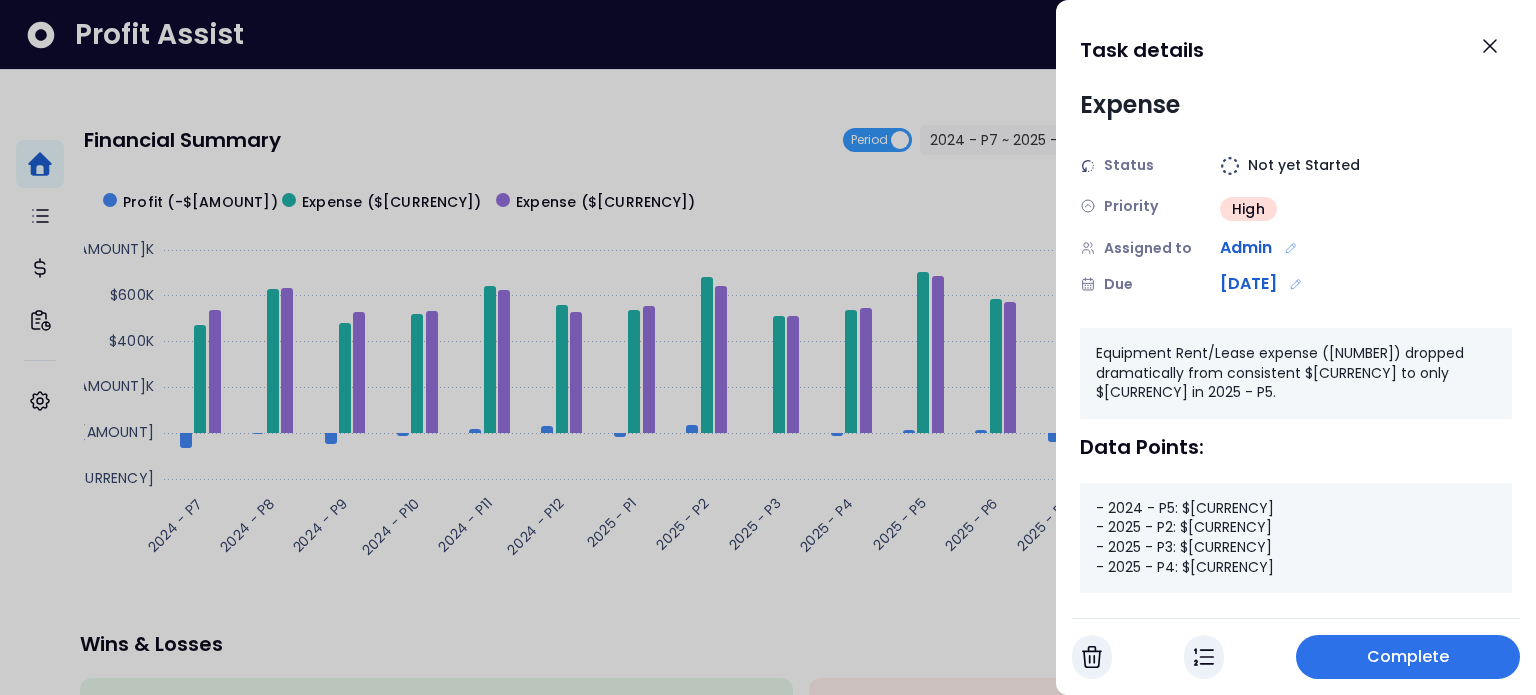 scroll, scrollTop: 100, scrollLeft: 0, axis: vertical 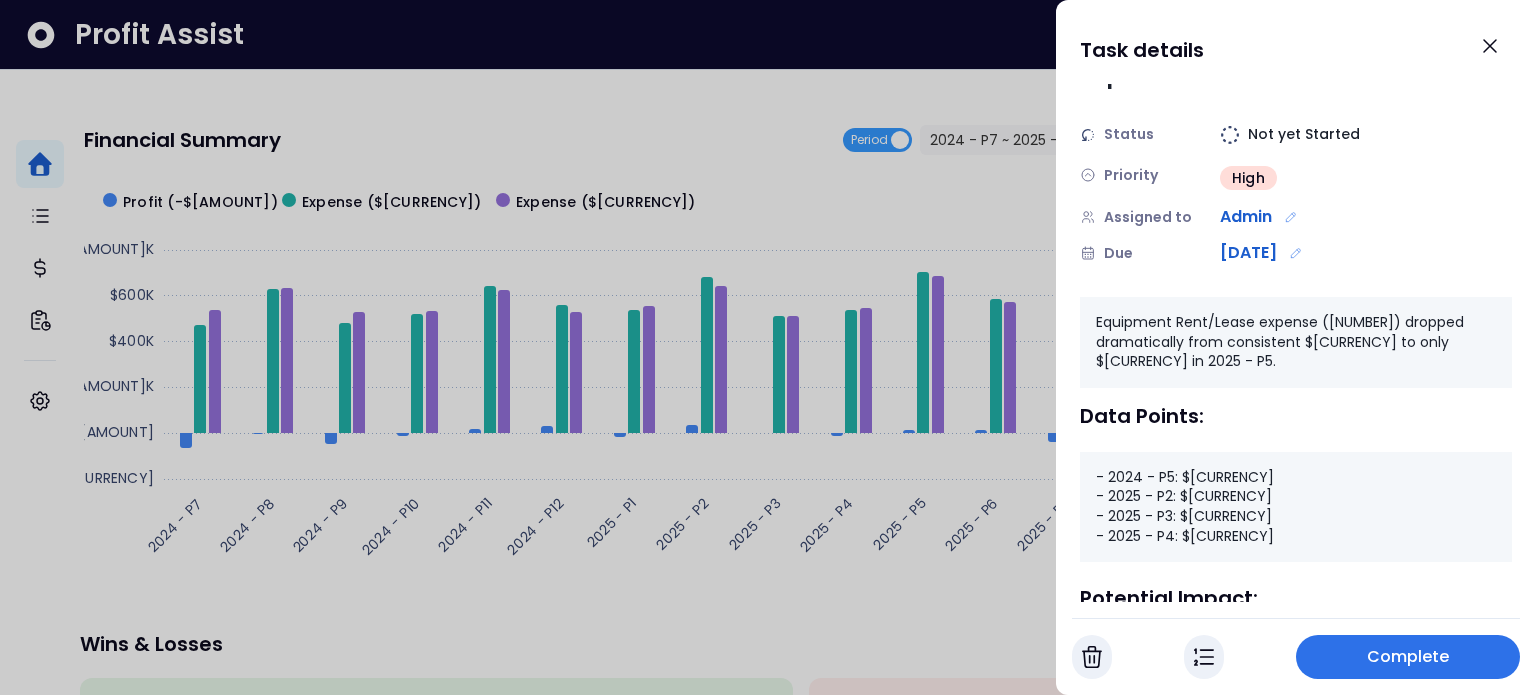 click on "Complete" at bounding box center [1408, 657] 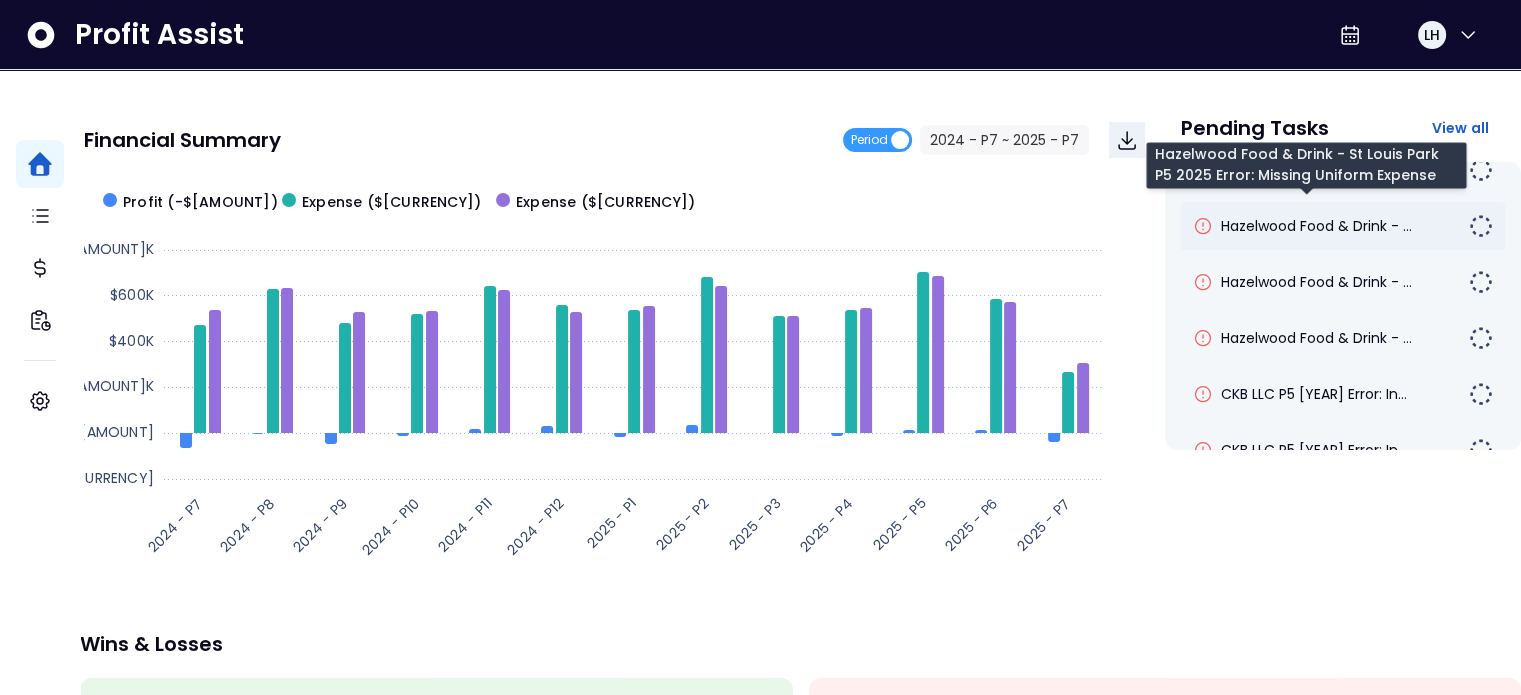 click on "Hazelwood Food & Drink - ..." at bounding box center (1316, 226) 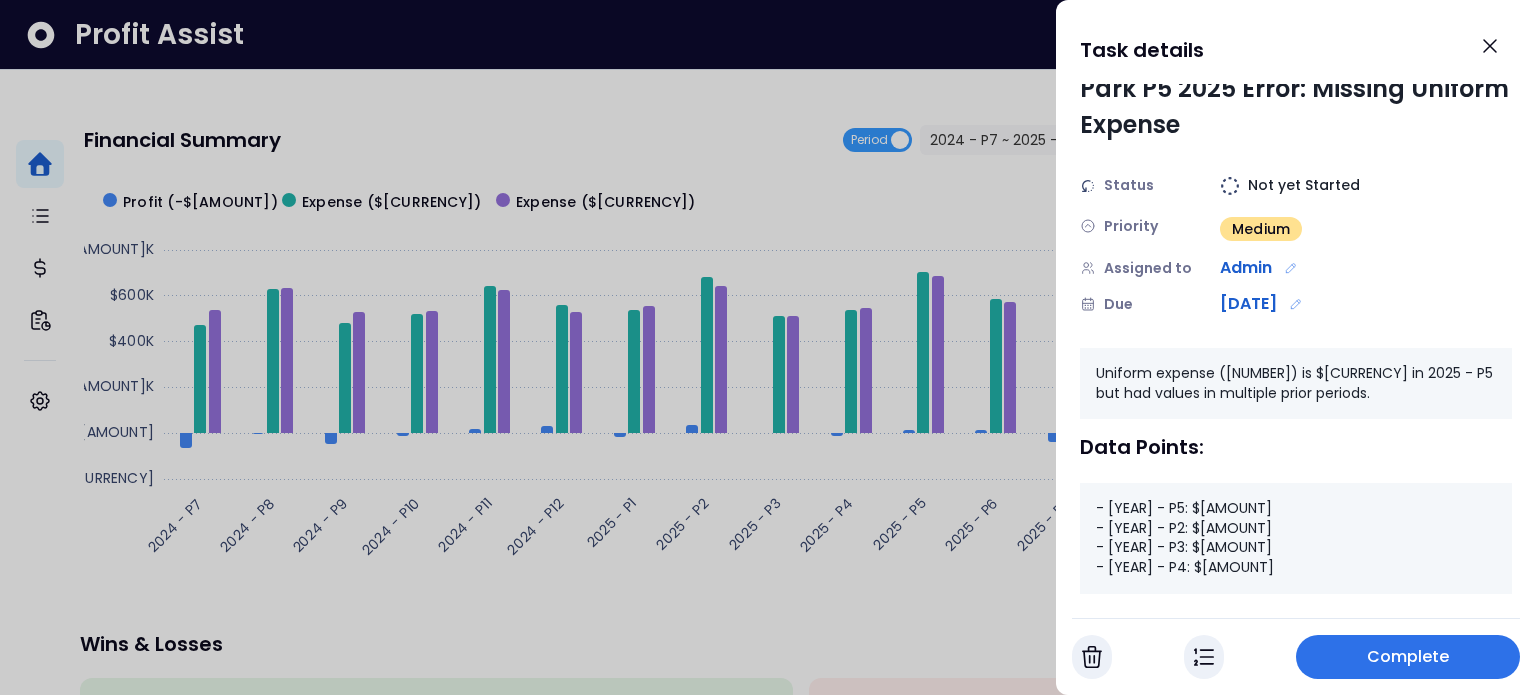 scroll, scrollTop: 0, scrollLeft: 0, axis: both 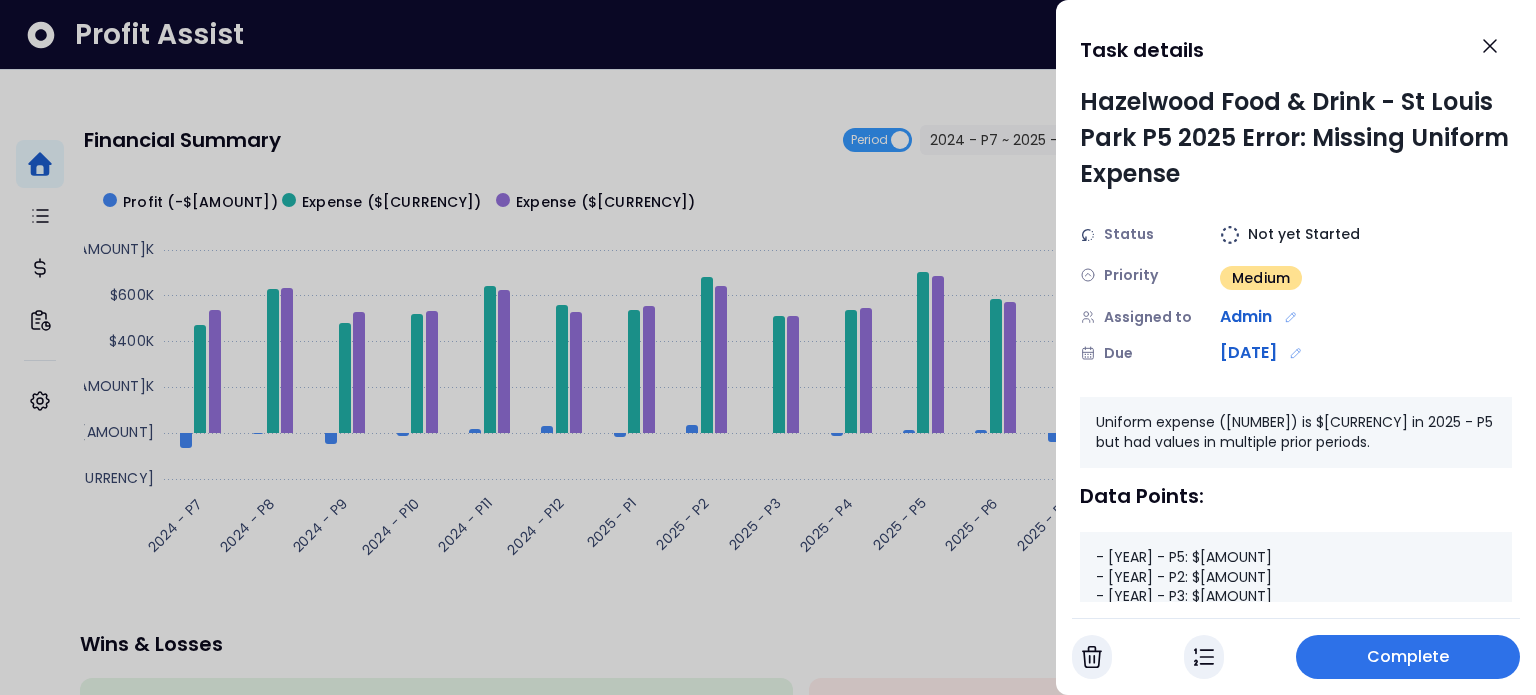 click at bounding box center (1092, 657) 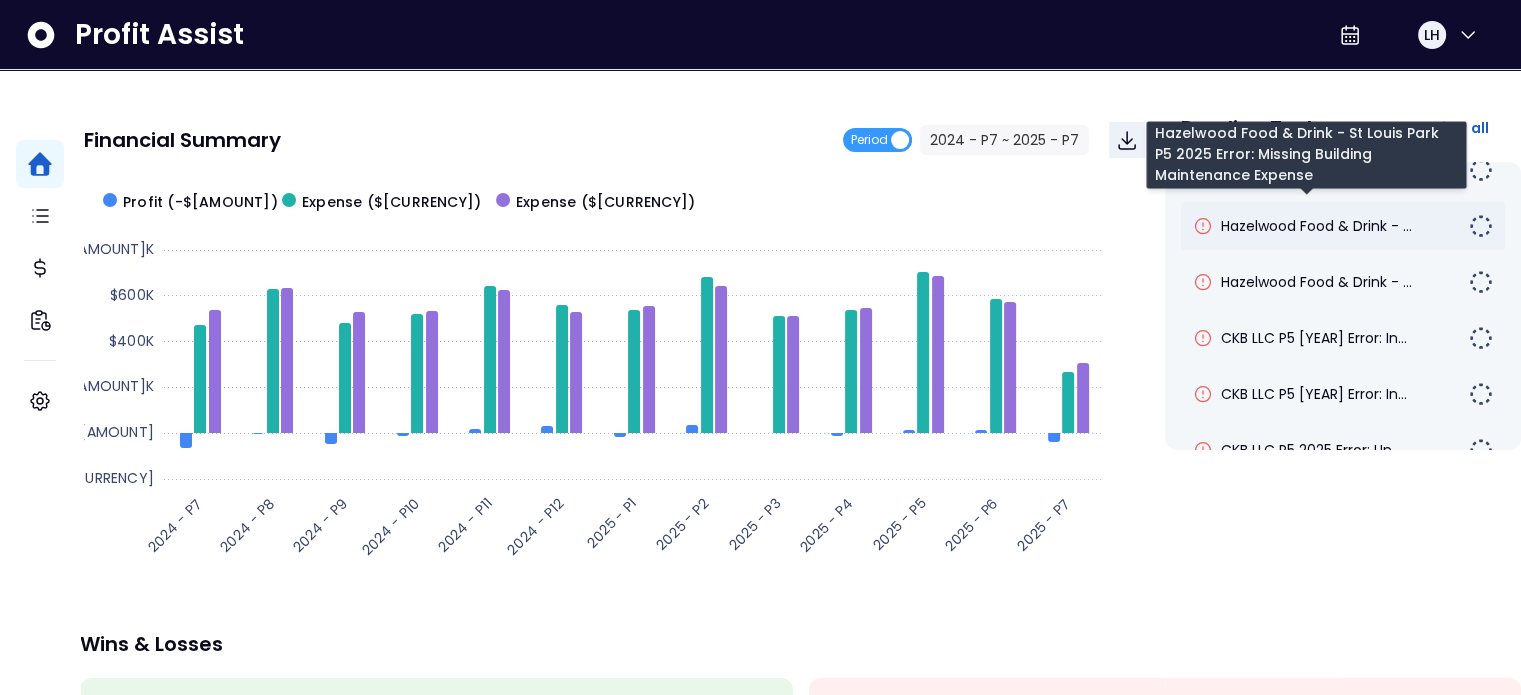click on "Hazelwood Food & Drink - ..." at bounding box center [1316, 226] 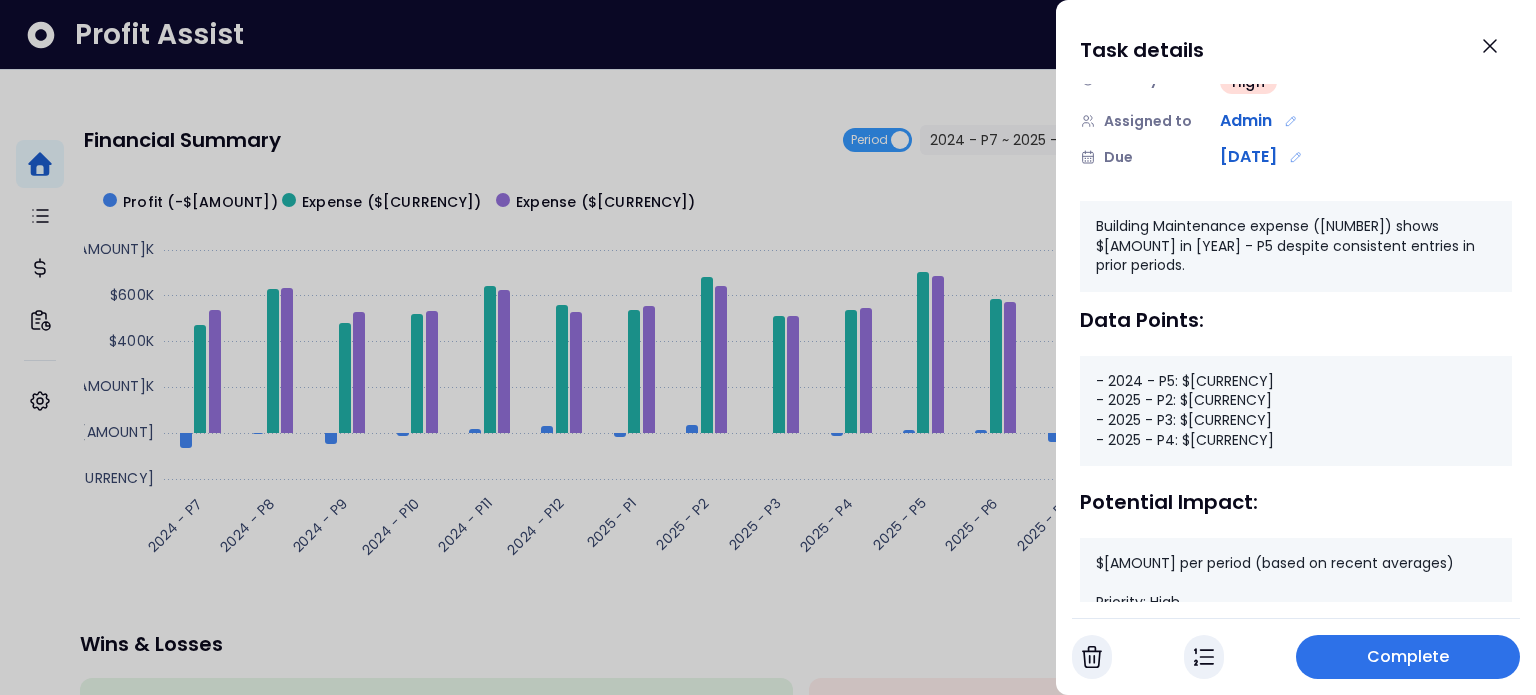 scroll, scrollTop: 200, scrollLeft: 0, axis: vertical 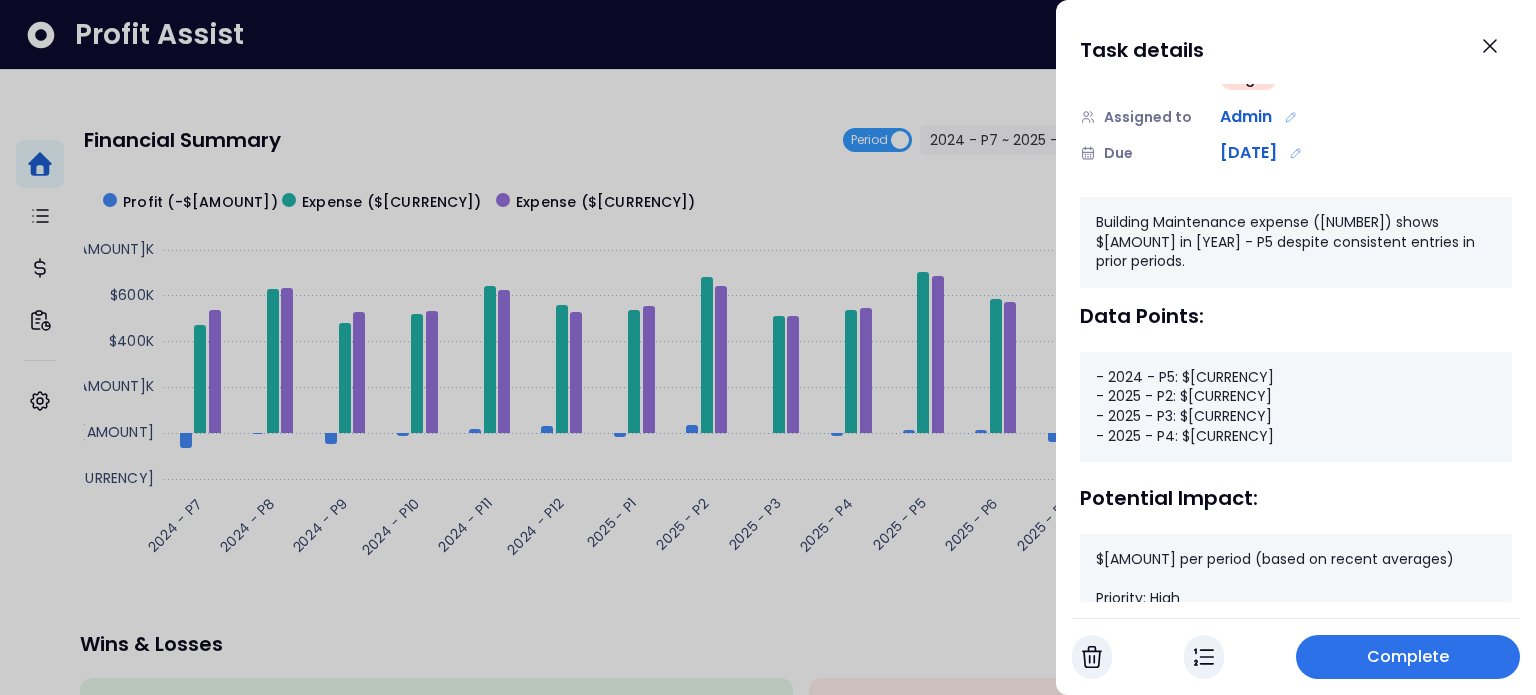 click on "Complete" at bounding box center (1408, 657) 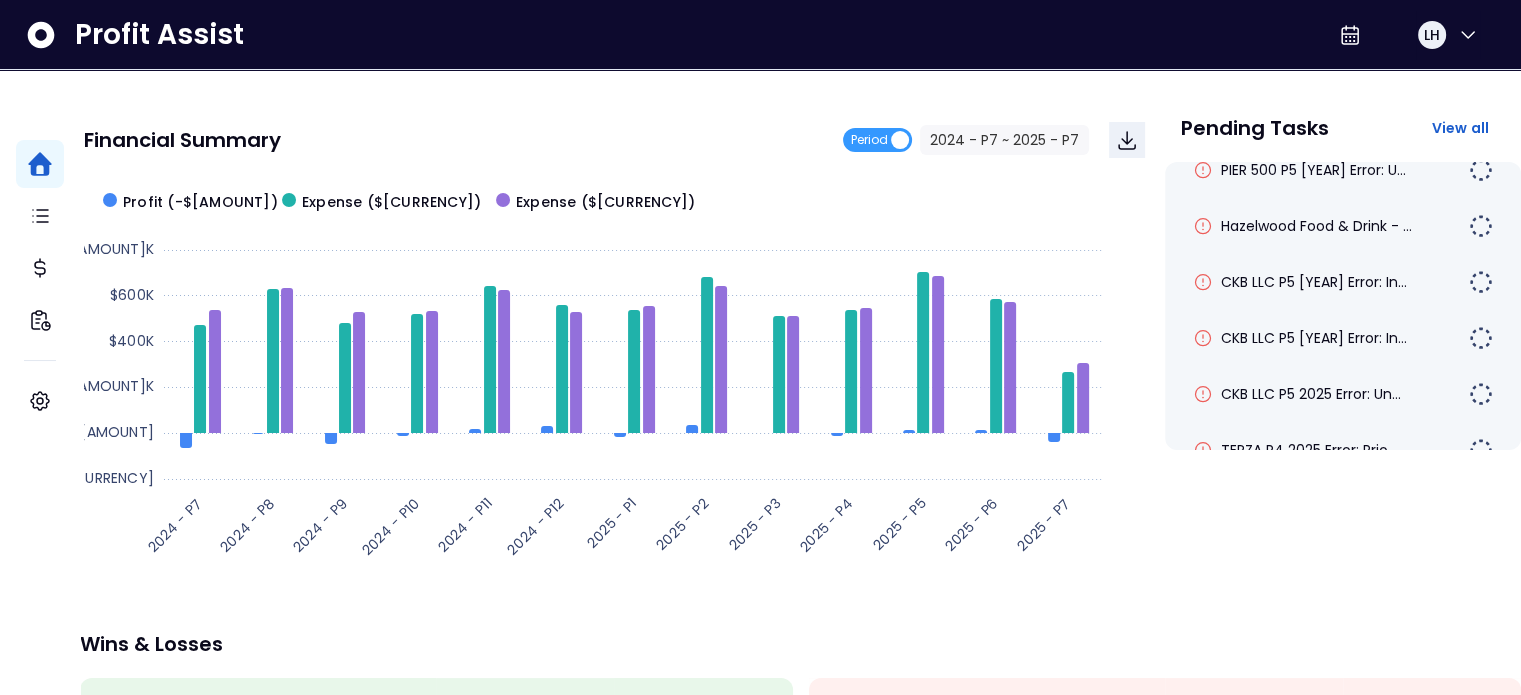 drag, startPoint x: 1416, startPoint y: 645, endPoint x: 1469, endPoint y: 600, distance: 69.52697 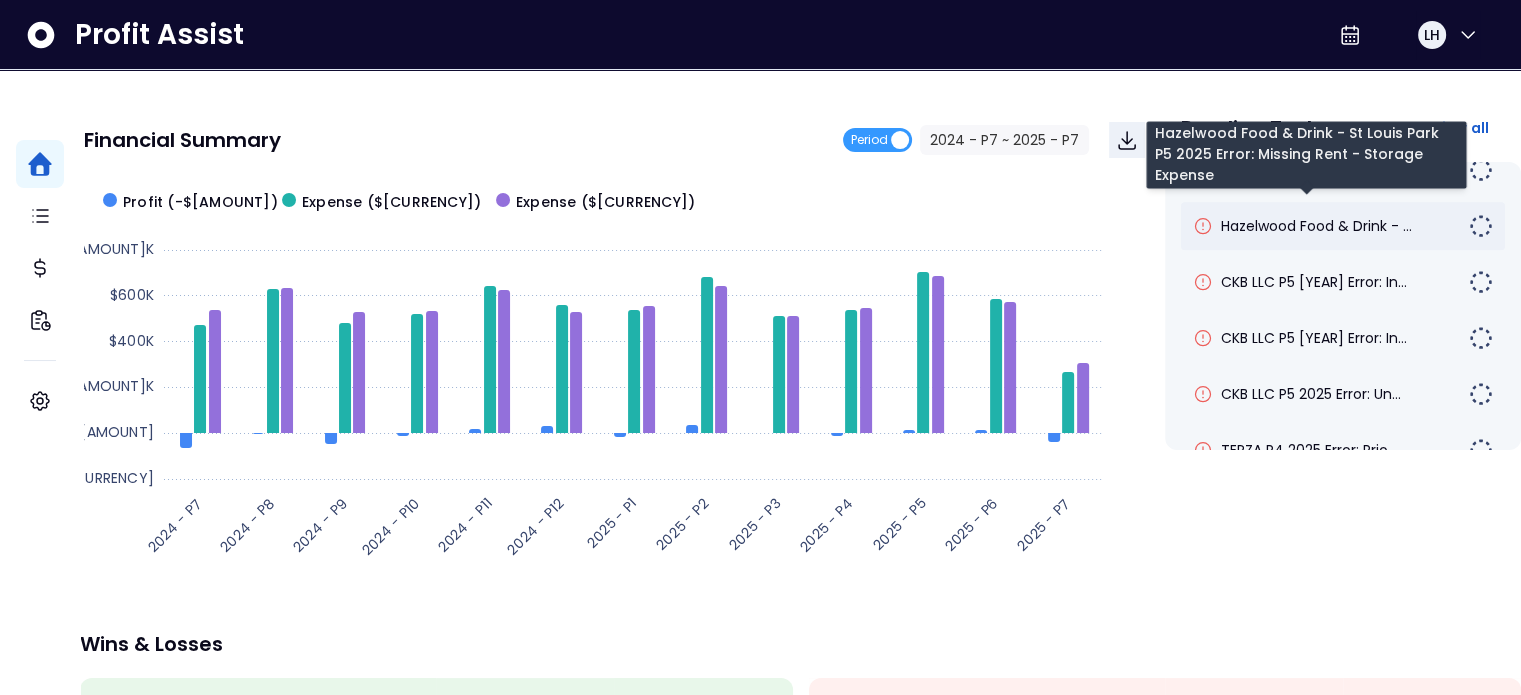 click on "Hazelwood Food & Drink - ..." at bounding box center [1316, 226] 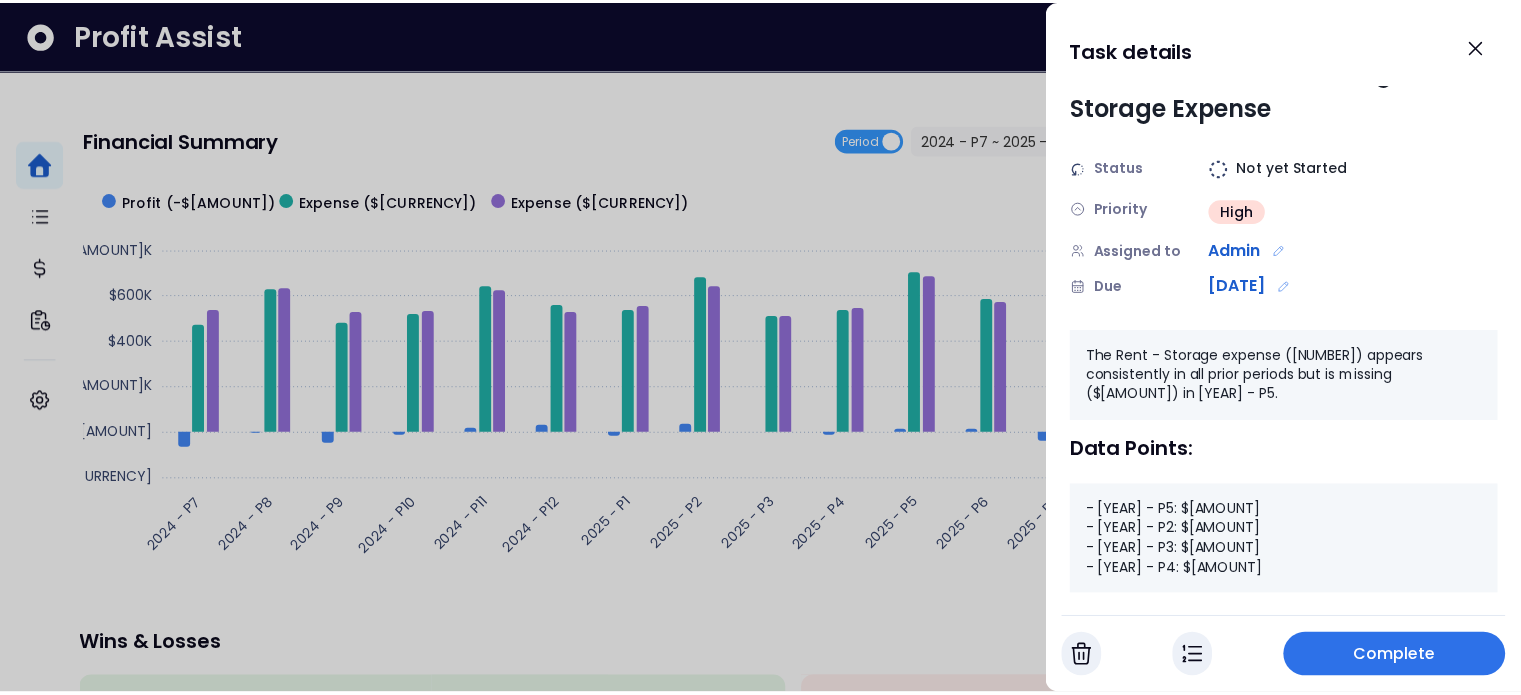 scroll, scrollTop: 0, scrollLeft: 0, axis: both 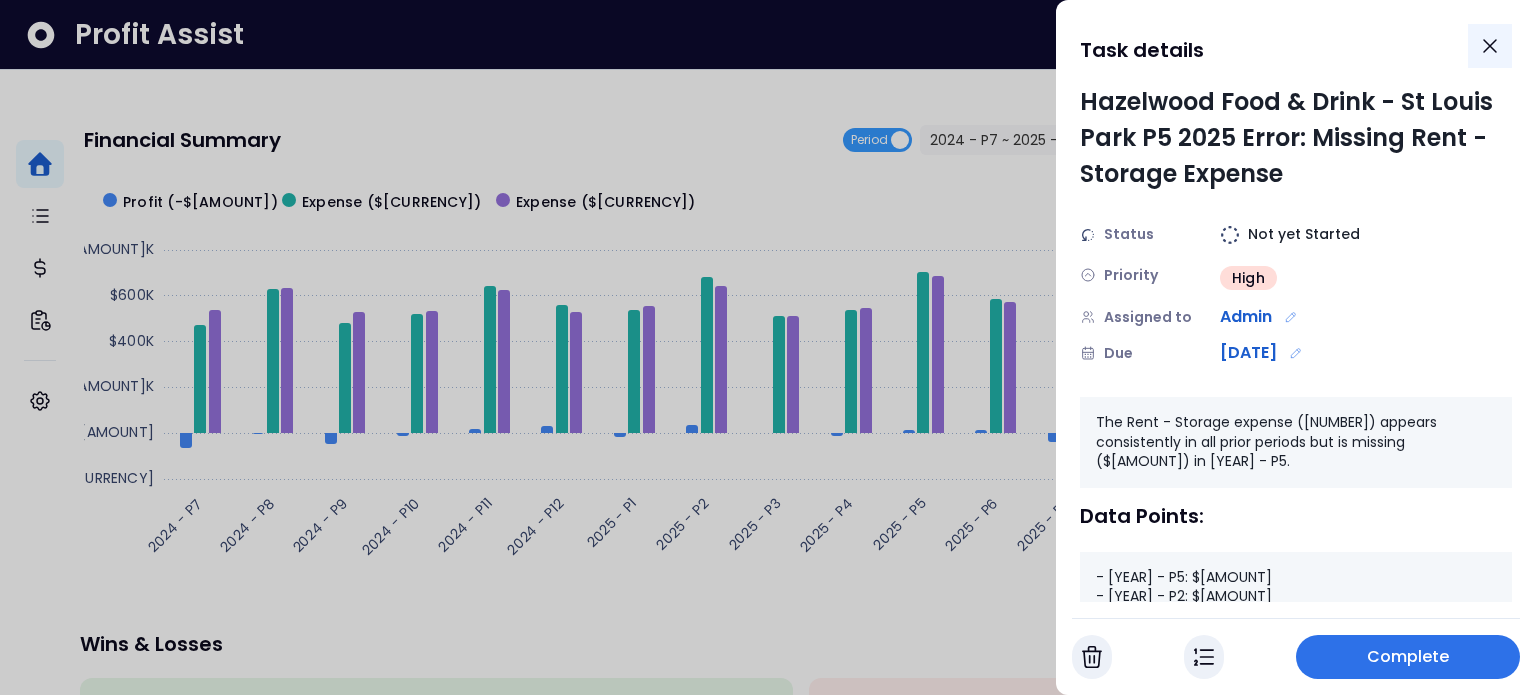 click 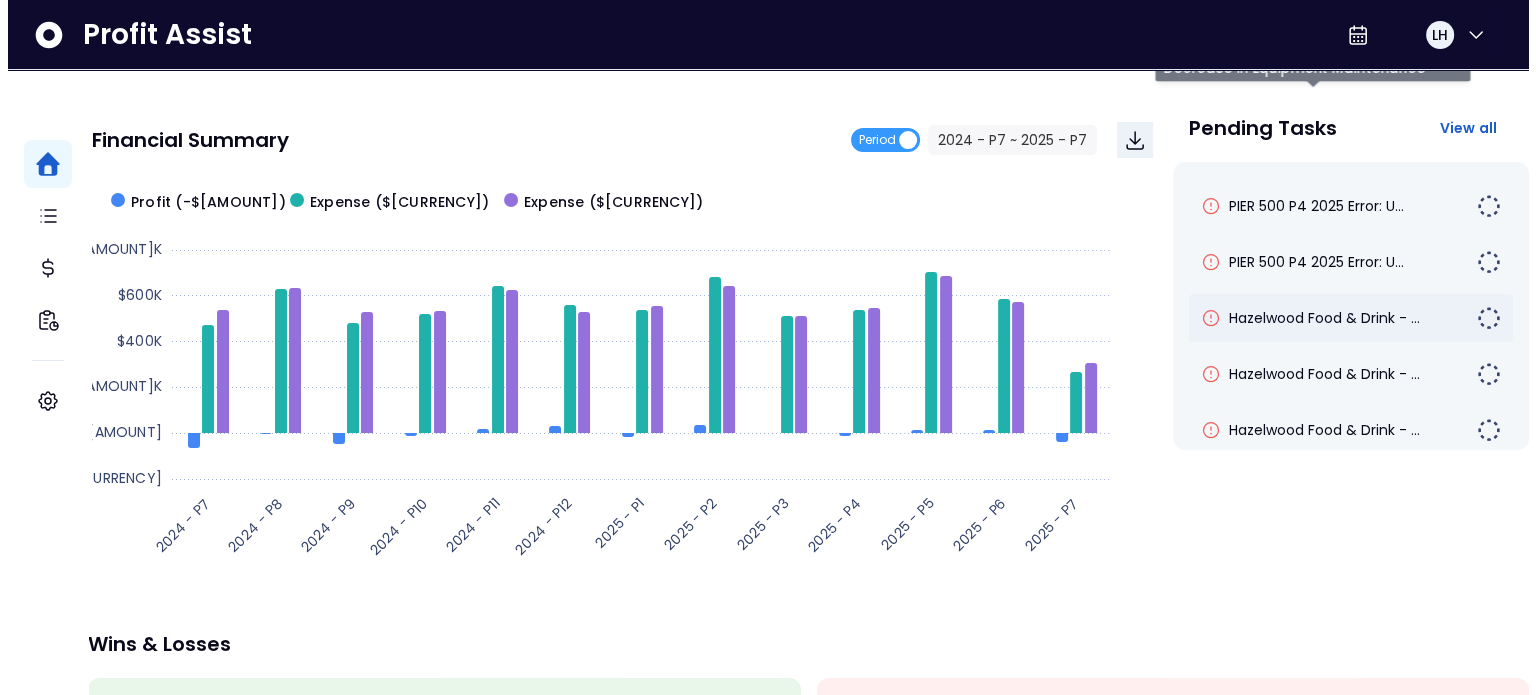 scroll, scrollTop: 1532, scrollLeft: 0, axis: vertical 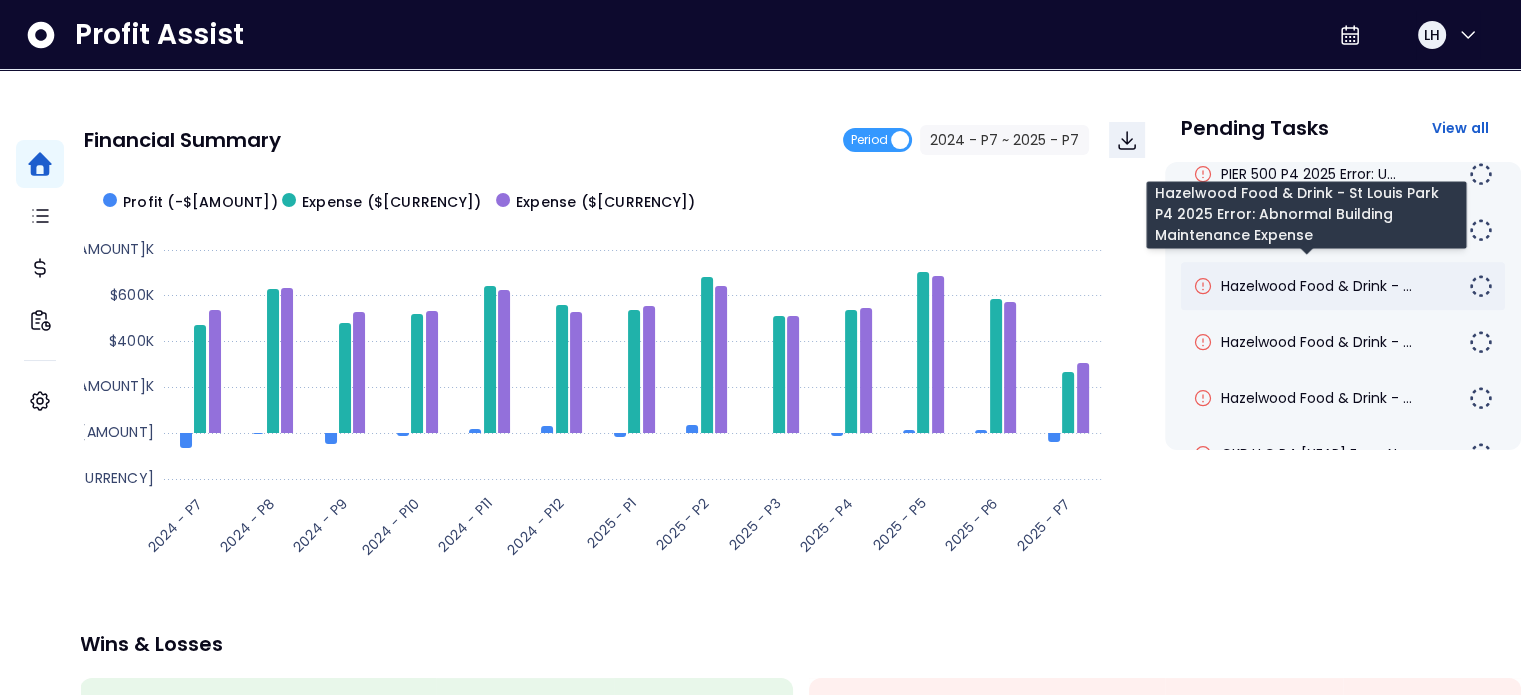 click on "Hazelwood Food & Drink - ..." at bounding box center (1316, 286) 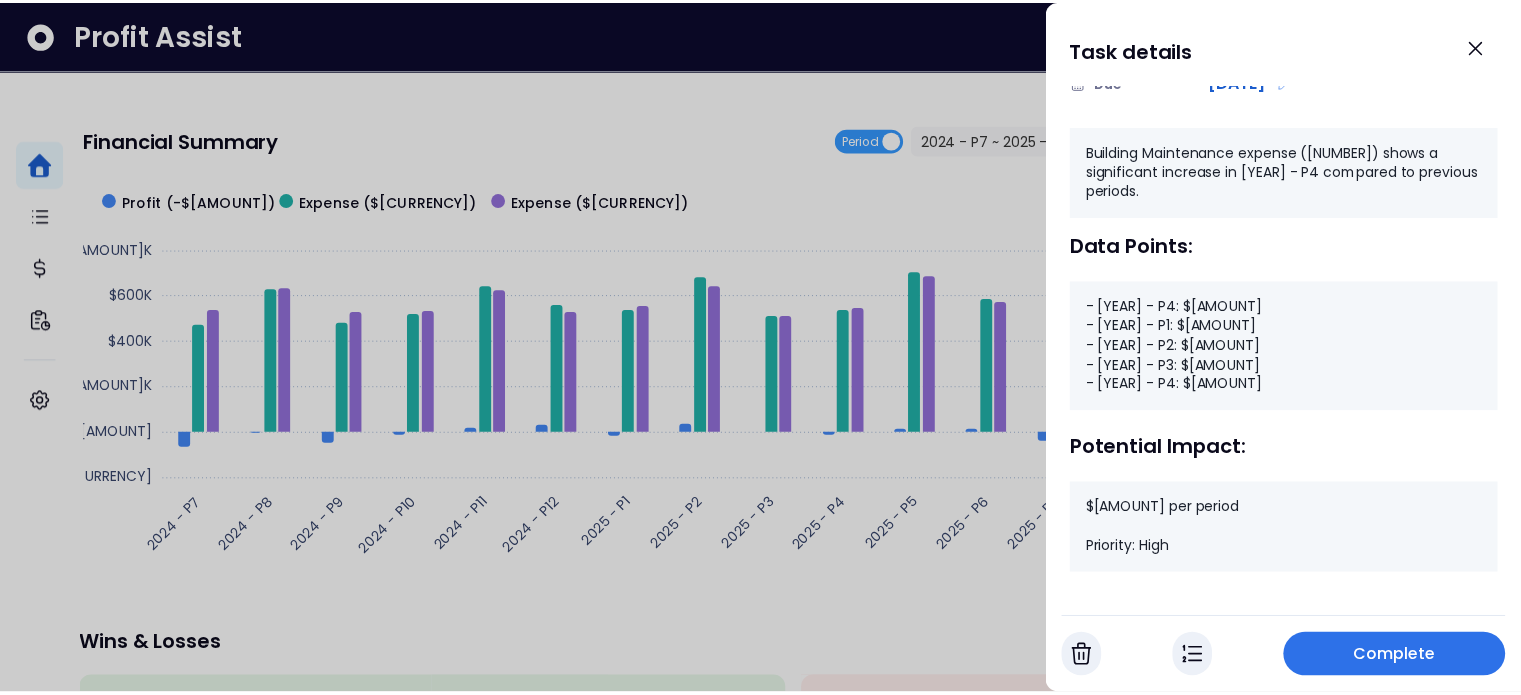 scroll, scrollTop: 282, scrollLeft: 0, axis: vertical 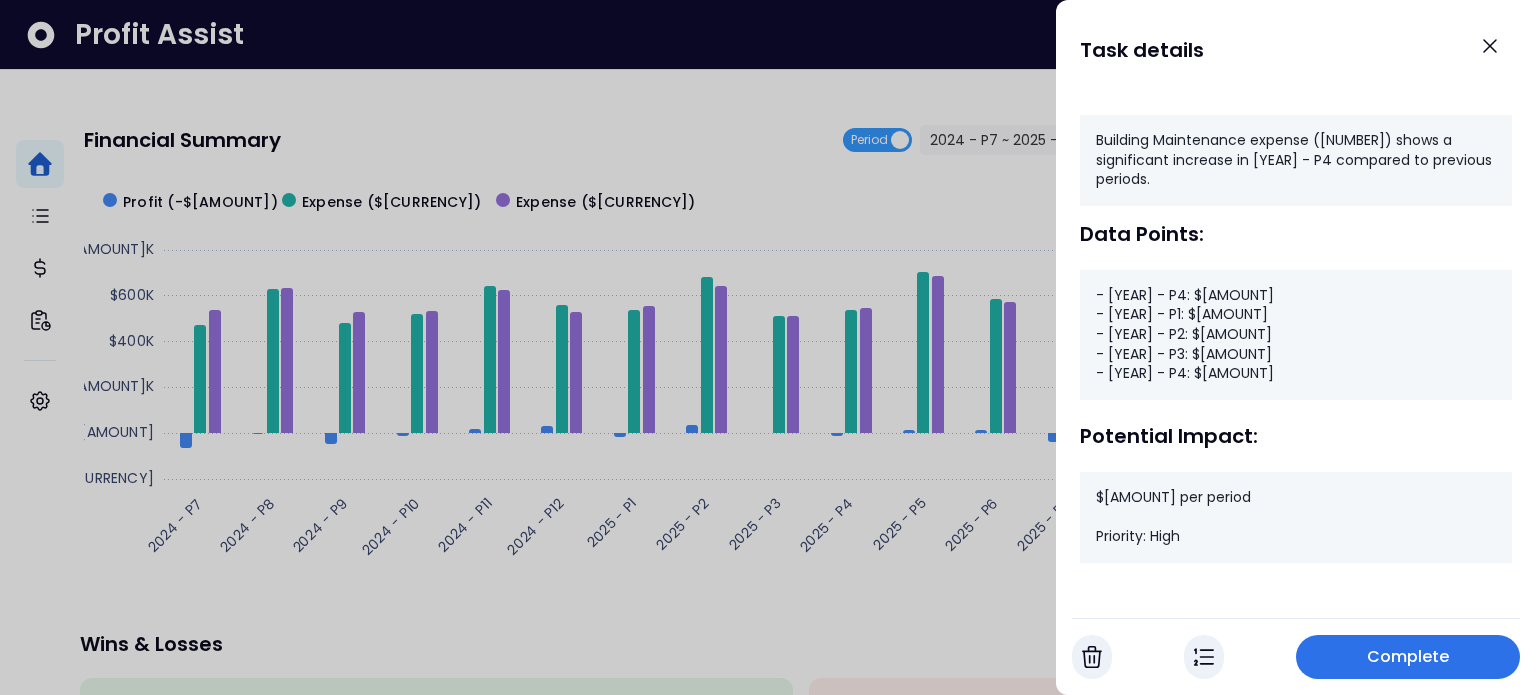 click on "Complete" at bounding box center (1408, 657) 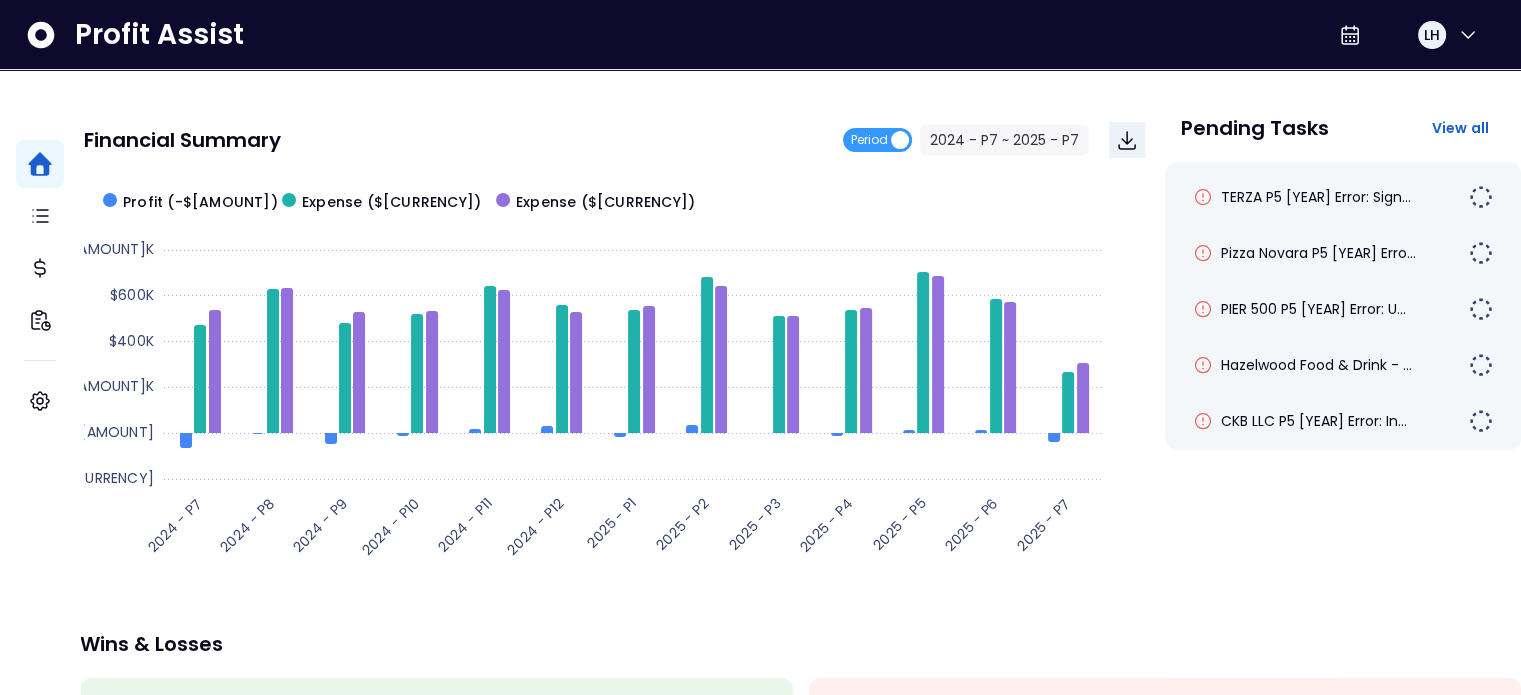scroll, scrollTop: 876, scrollLeft: 0, axis: vertical 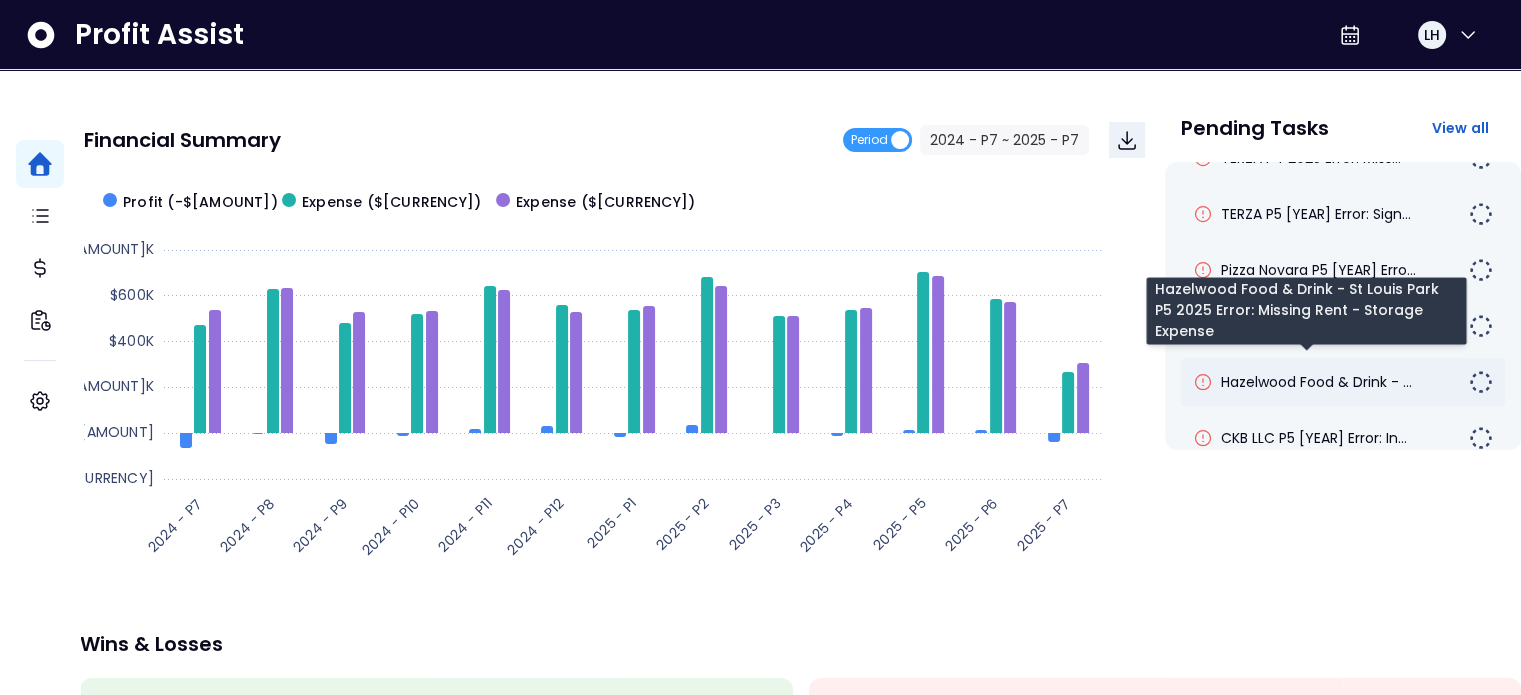 click on "Hazelwood Food & Drink - ..." at bounding box center [1316, 382] 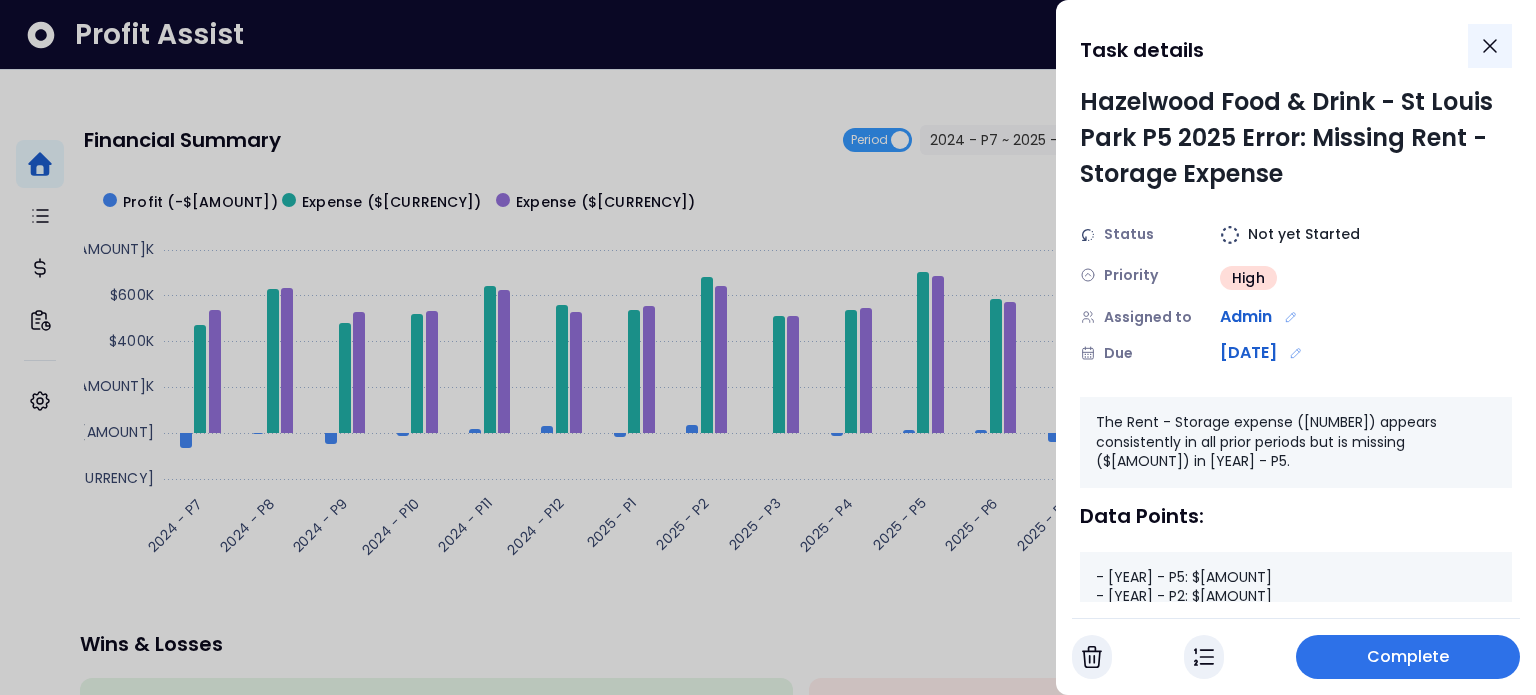 click 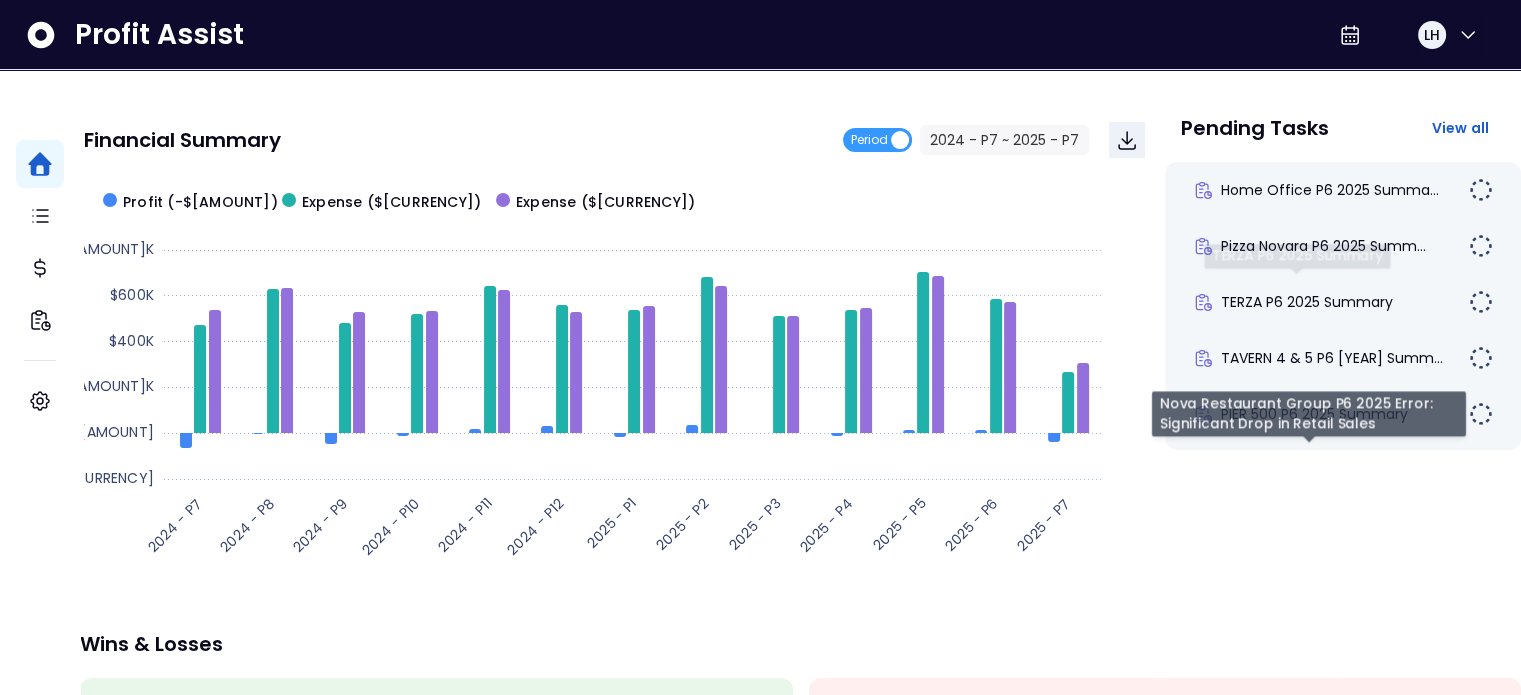 scroll, scrollTop: 0, scrollLeft: 0, axis: both 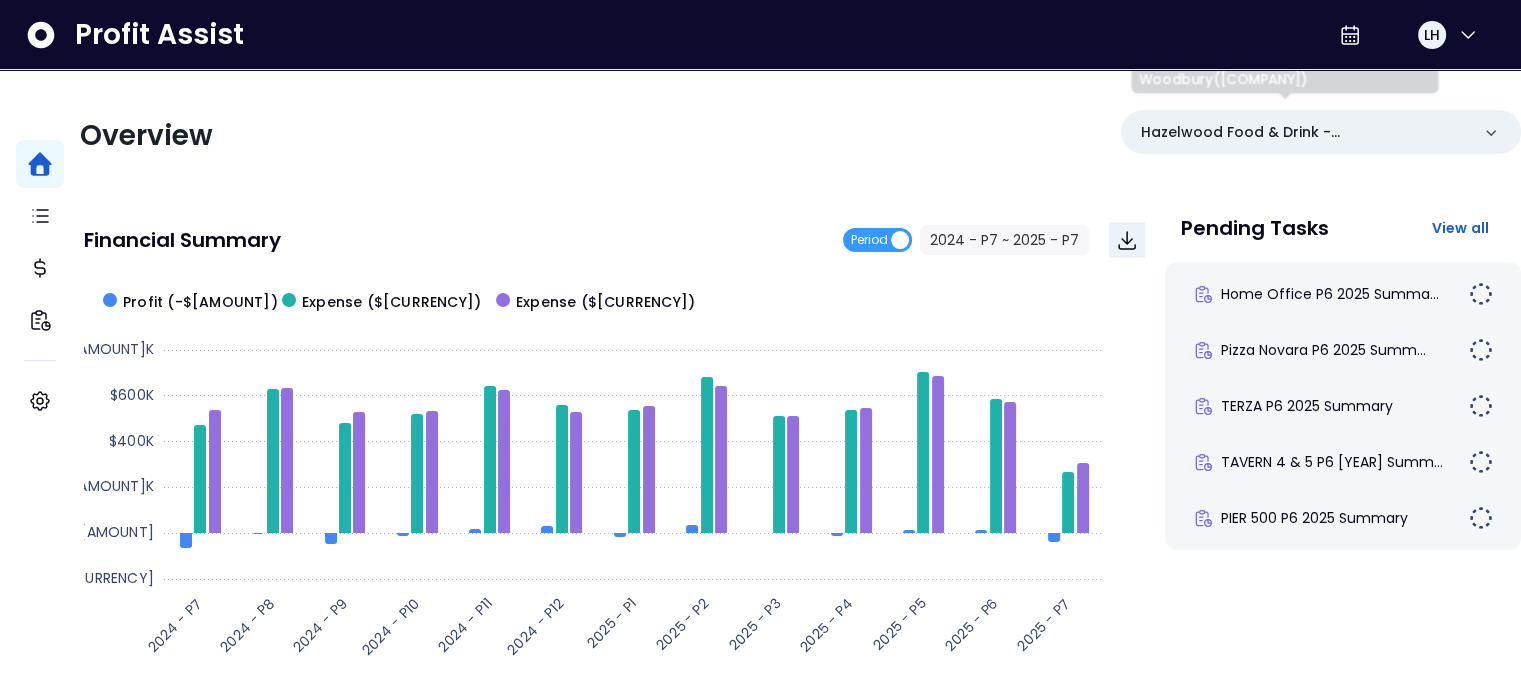 click on "Hazelwood Food & Drink - Woodbury([COMPANY])" at bounding box center [1321, 136] 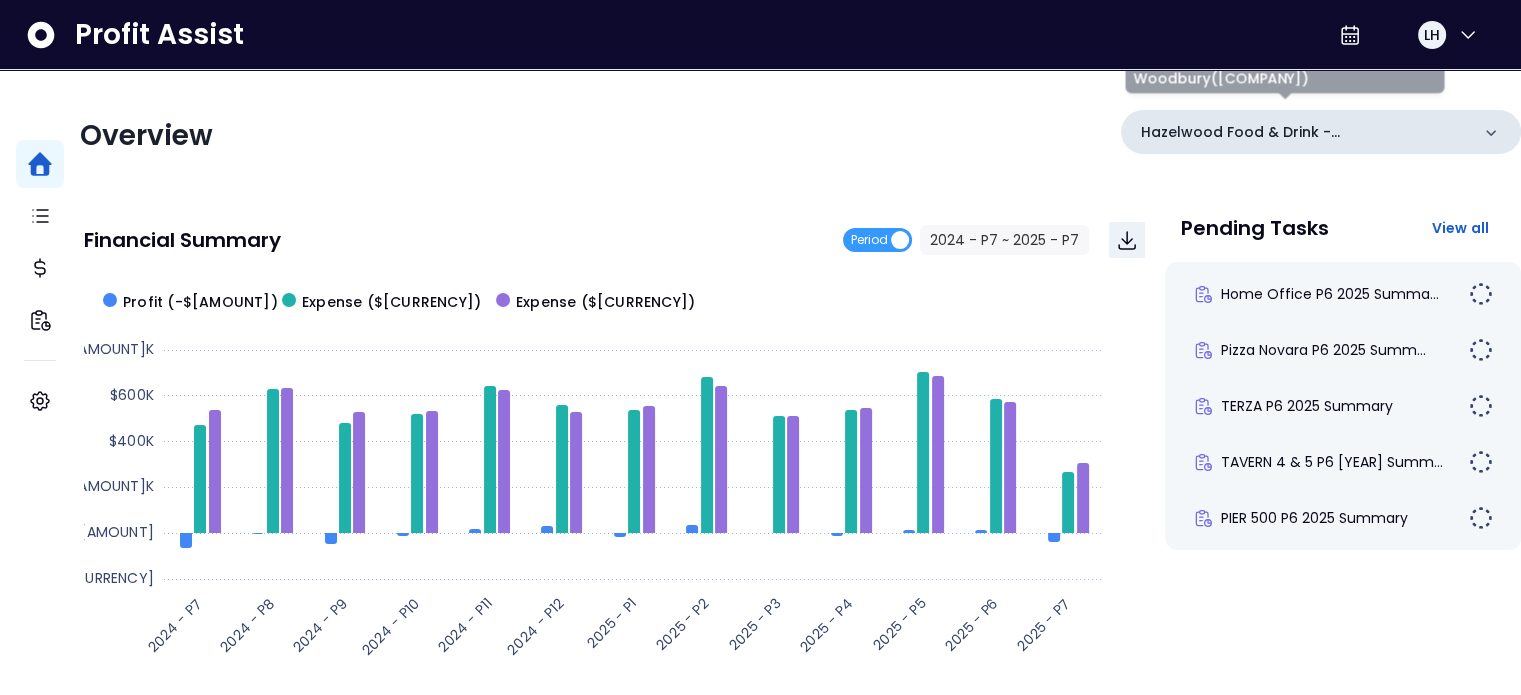 click on "Hazelwood Food & Drink - Woodbury([COMPANY])" at bounding box center [1305, 132] 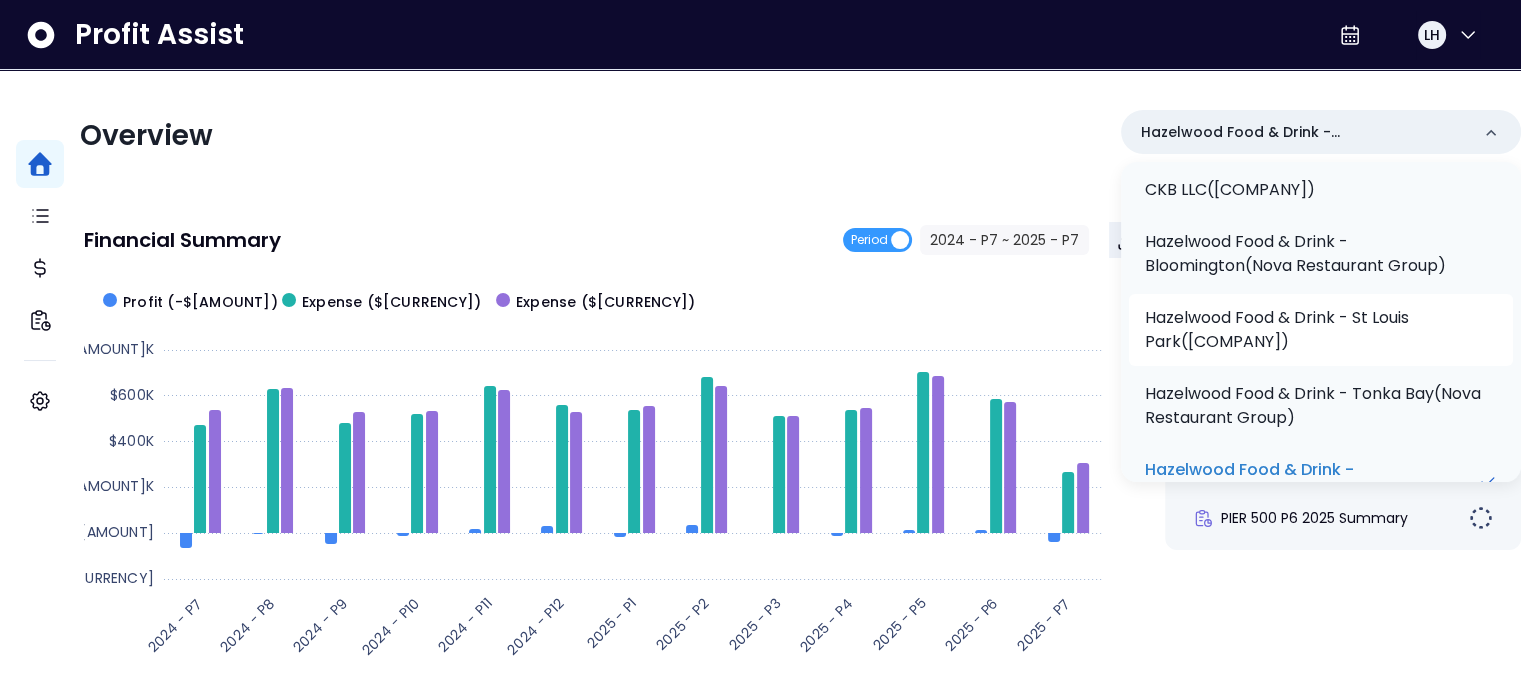 scroll, scrollTop: 200, scrollLeft: 0, axis: vertical 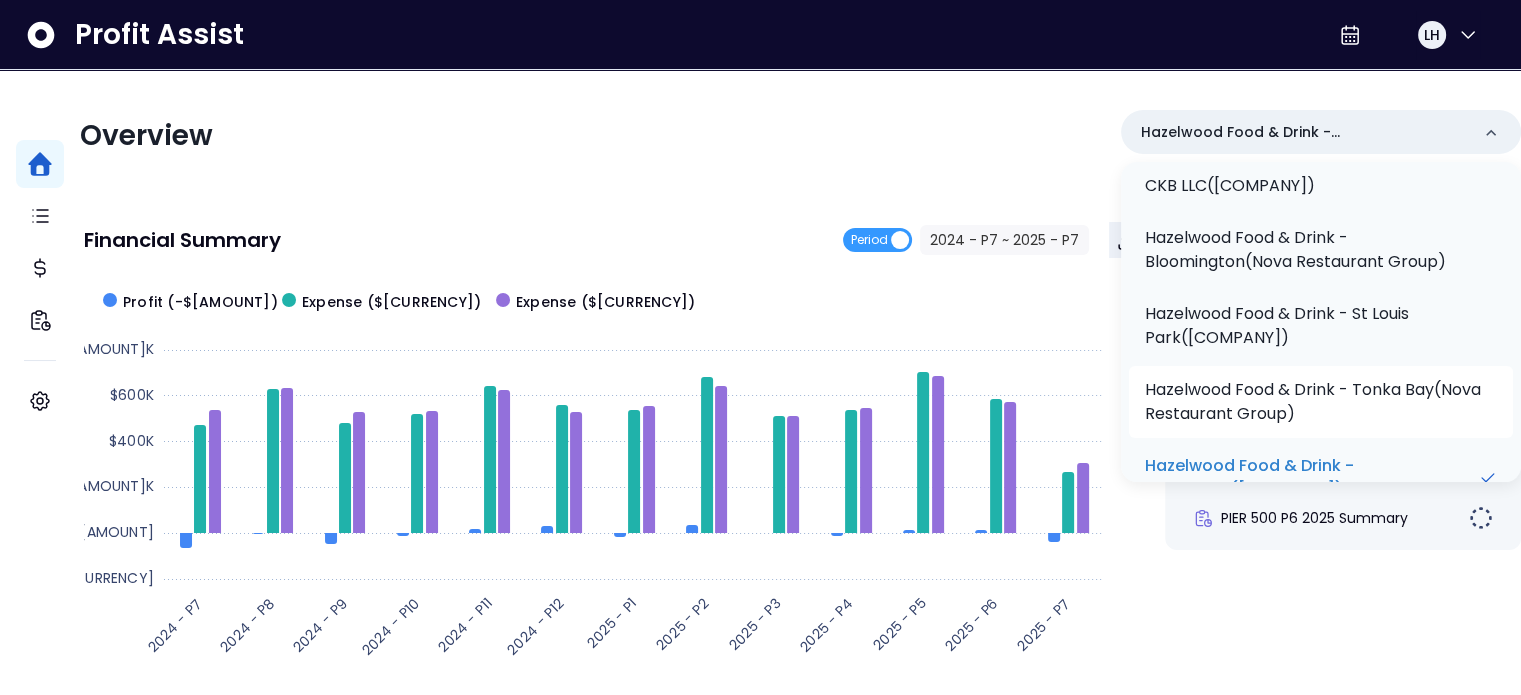 click on "Hazelwood Food & Drink - Tonka Bay(Nova Restaurant Group)" at bounding box center [1321, 402] 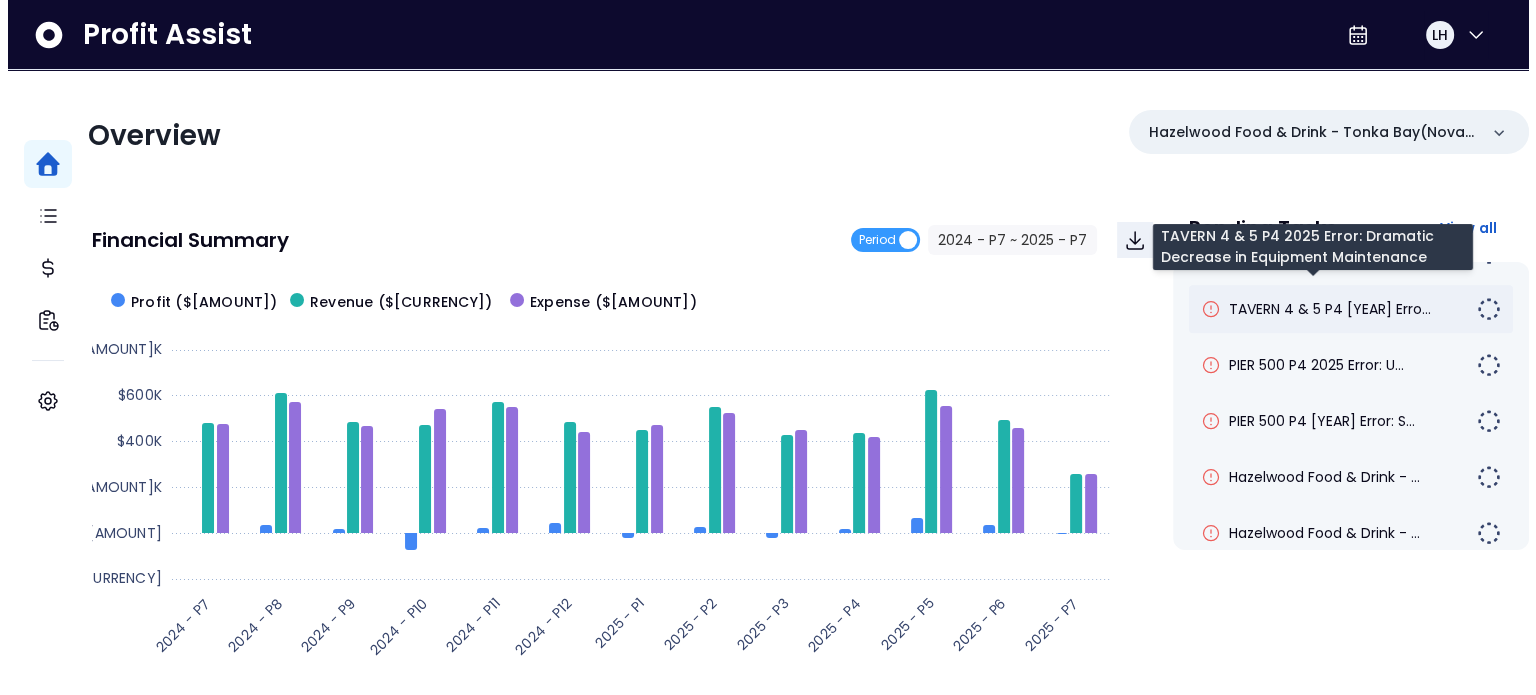 scroll, scrollTop: 1500, scrollLeft: 0, axis: vertical 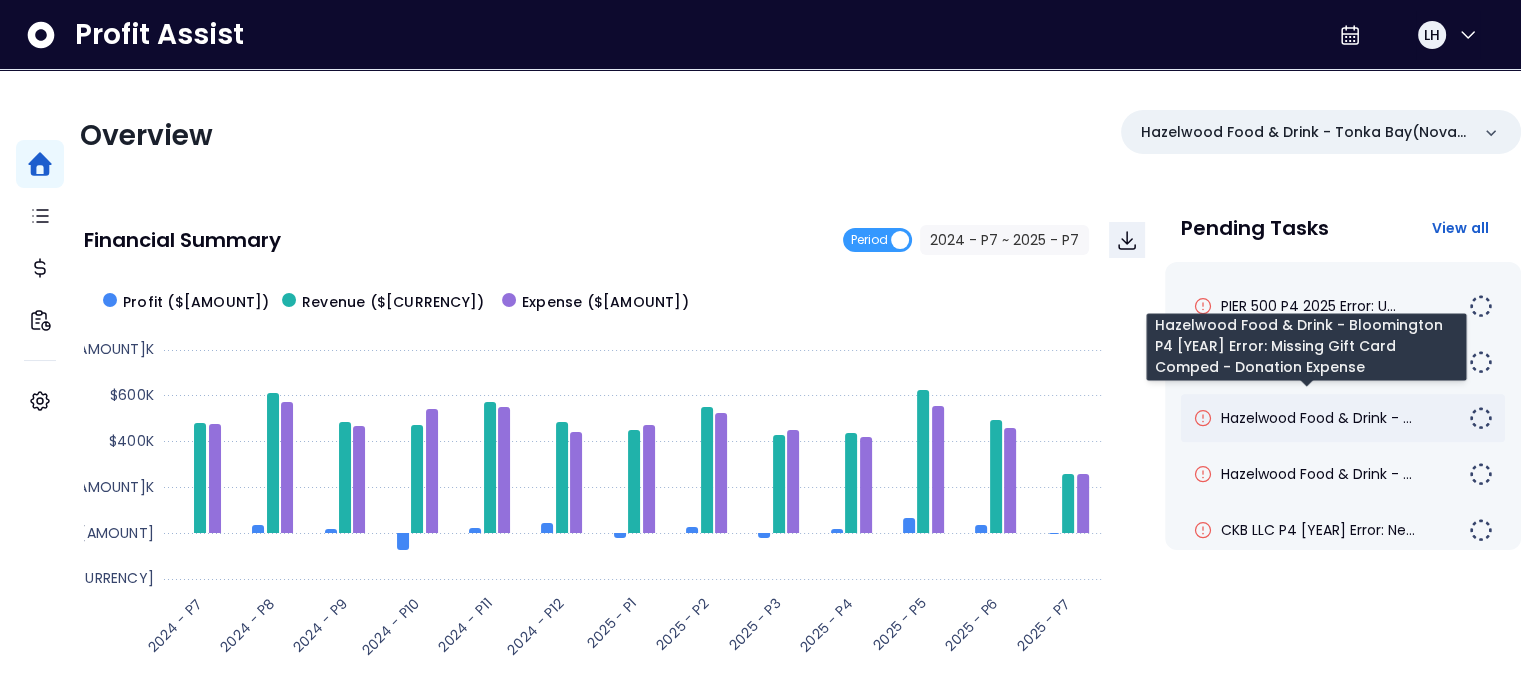 click on "Hazelwood Food & Drink - ..." at bounding box center [1316, 418] 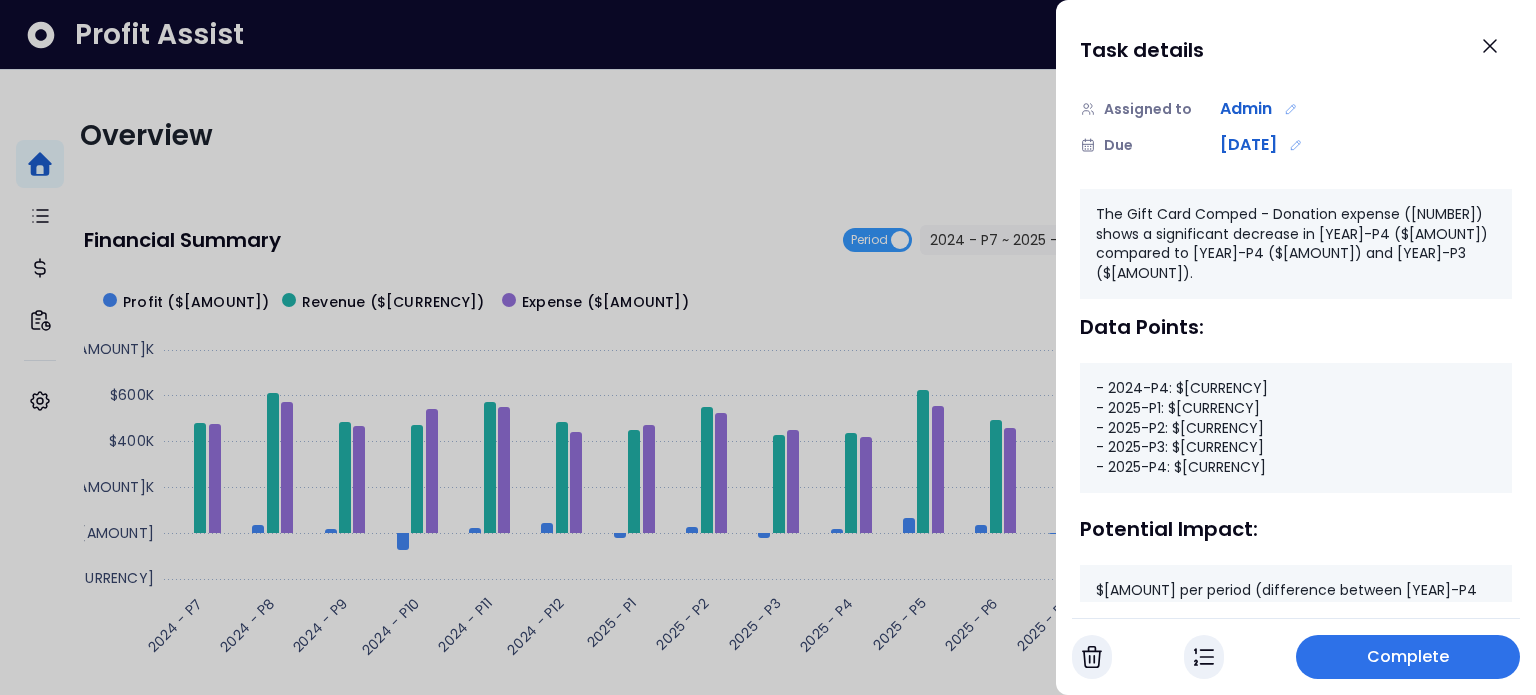 scroll, scrollTop: 337, scrollLeft: 0, axis: vertical 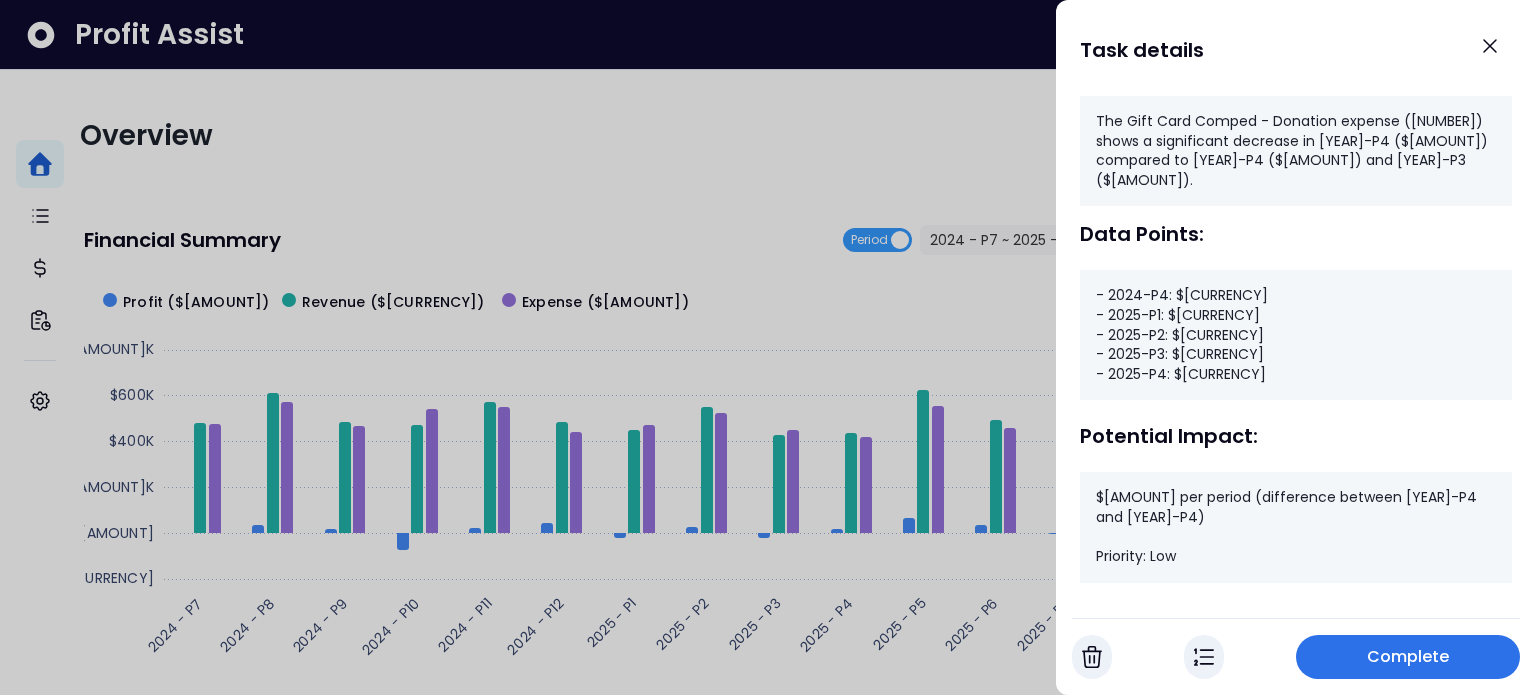 drag, startPoint x: 1428, startPoint y: 657, endPoint x: 1430, endPoint y: 668, distance: 11.18034 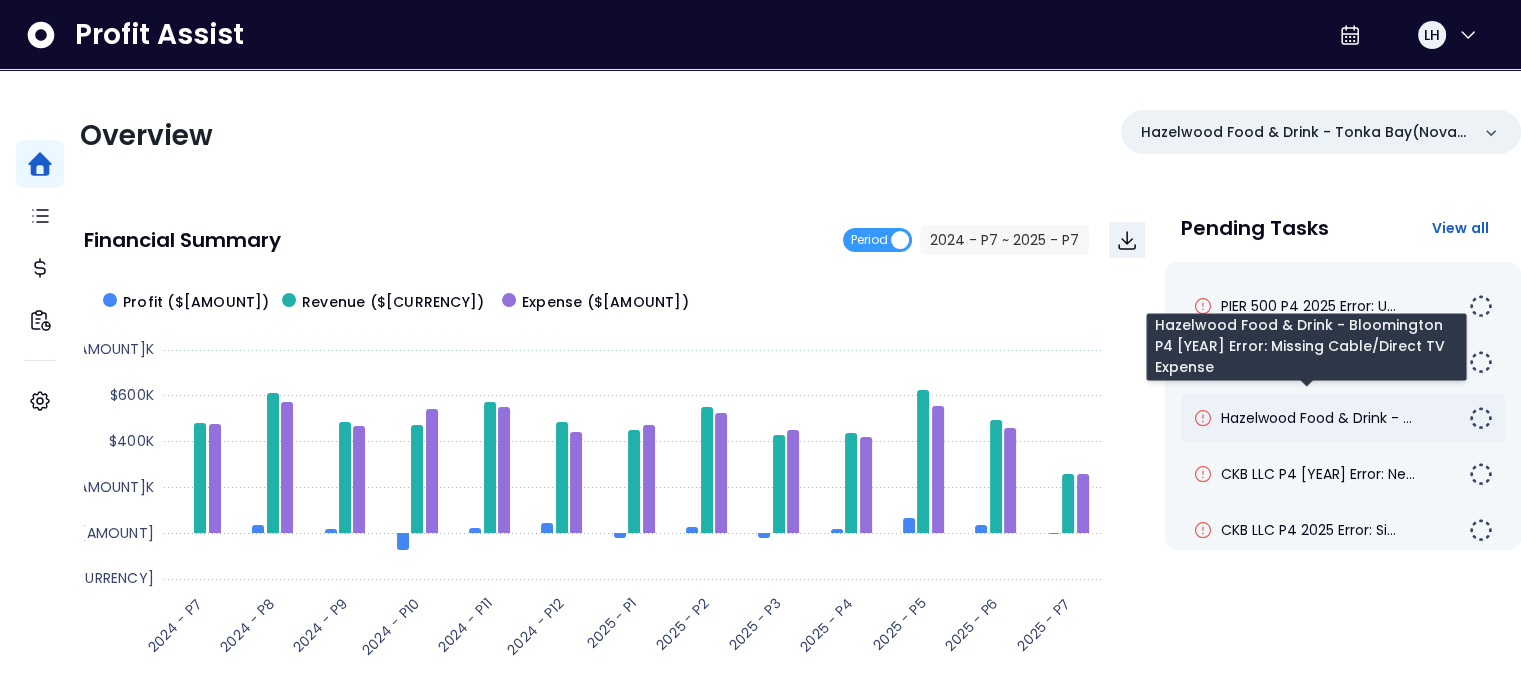 click on "Hazelwood Food & Drink - ..." at bounding box center (1316, 418) 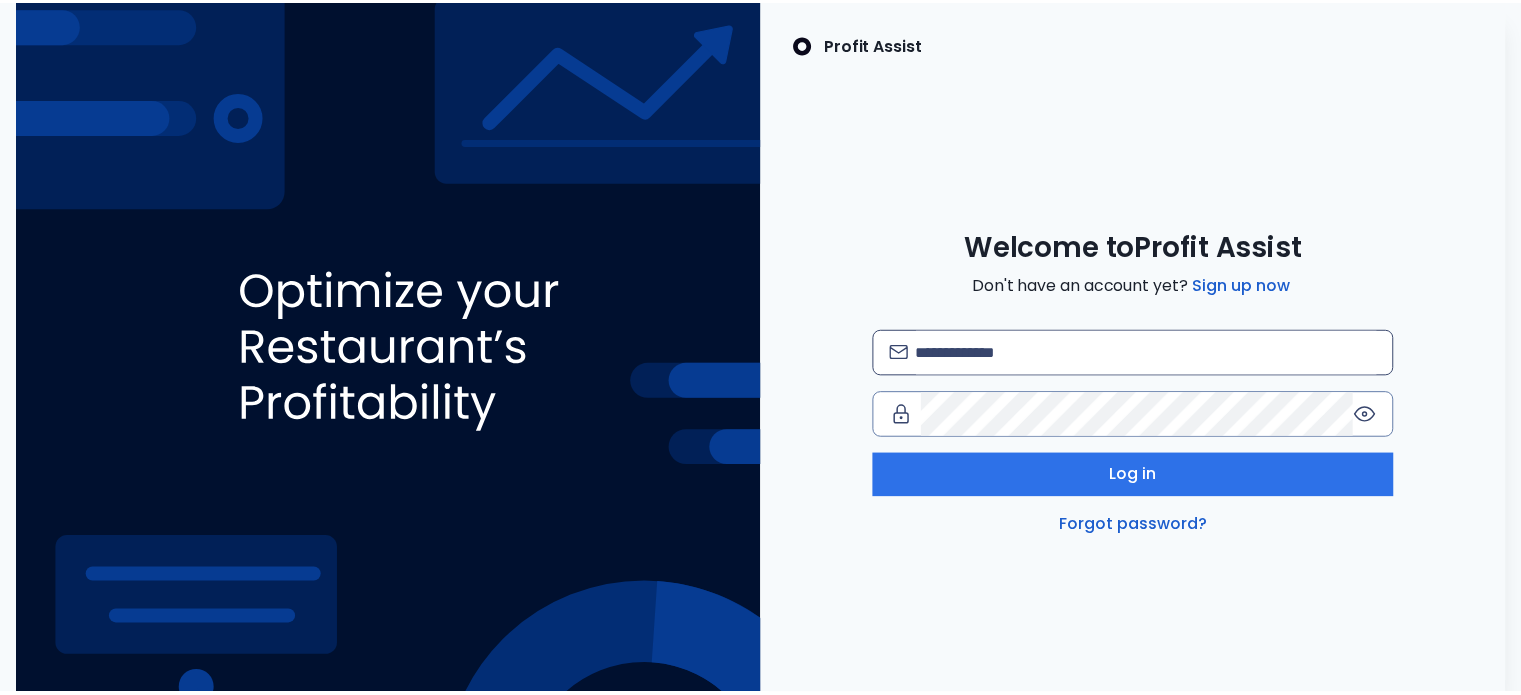 scroll, scrollTop: 0, scrollLeft: 0, axis: both 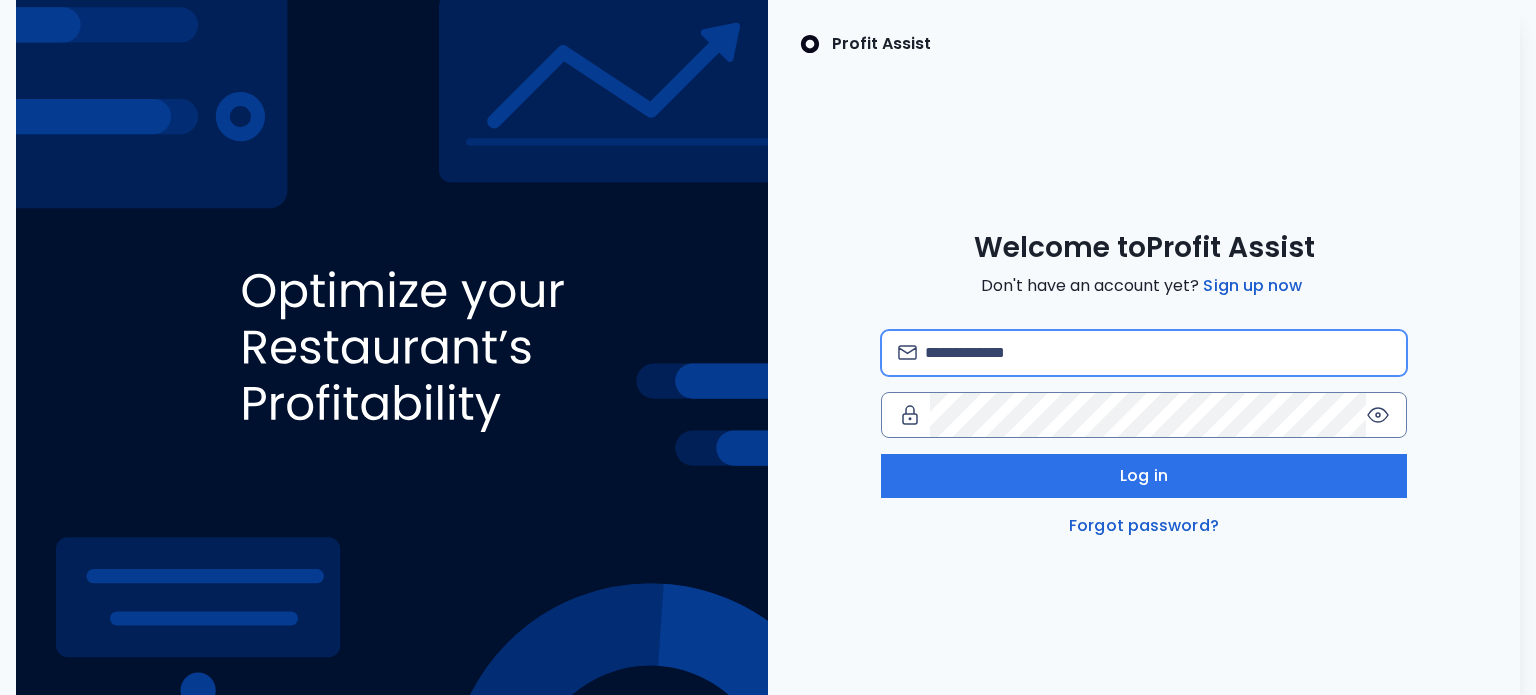click at bounding box center (1158, 353) 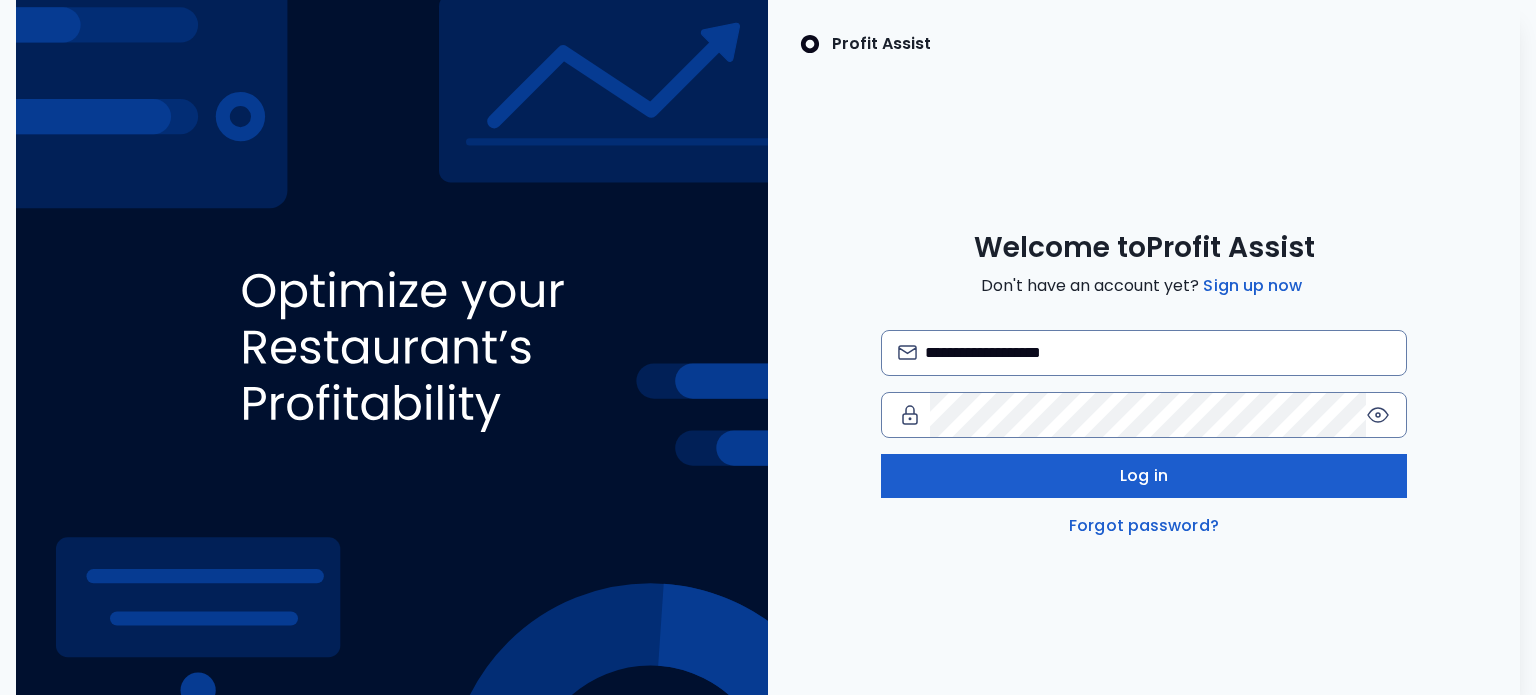click on "Log in" at bounding box center [1144, 476] 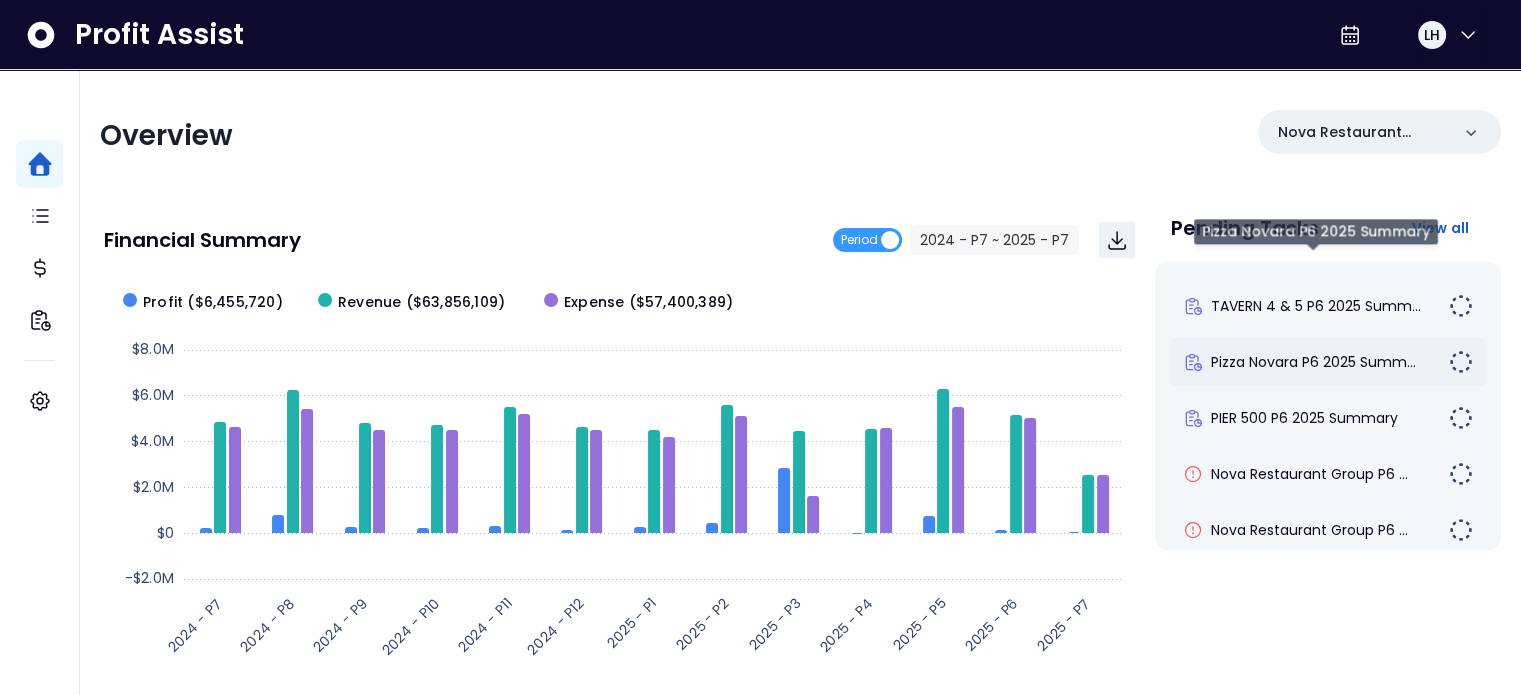 scroll, scrollTop: 200, scrollLeft: 0, axis: vertical 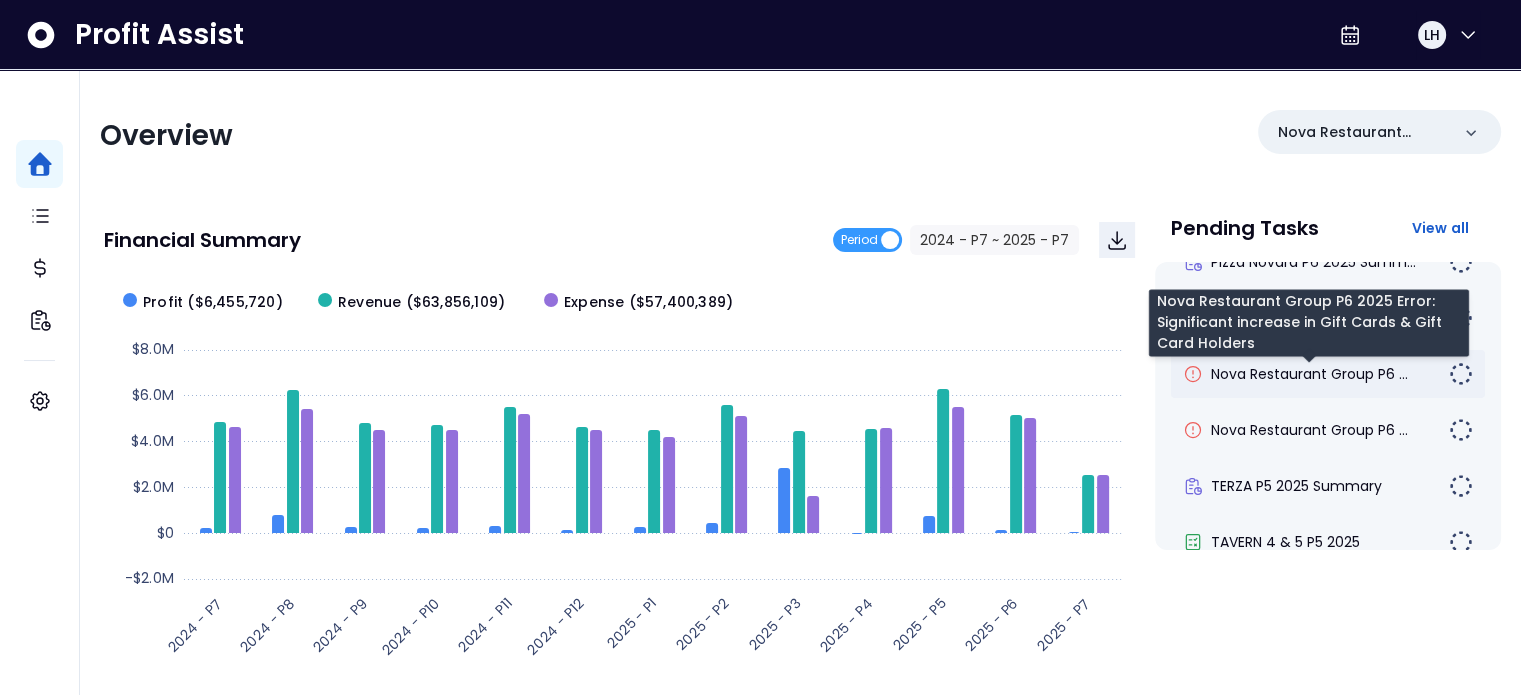 click on "Nova Restaurant Group P6 ..." at bounding box center [1309, 374] 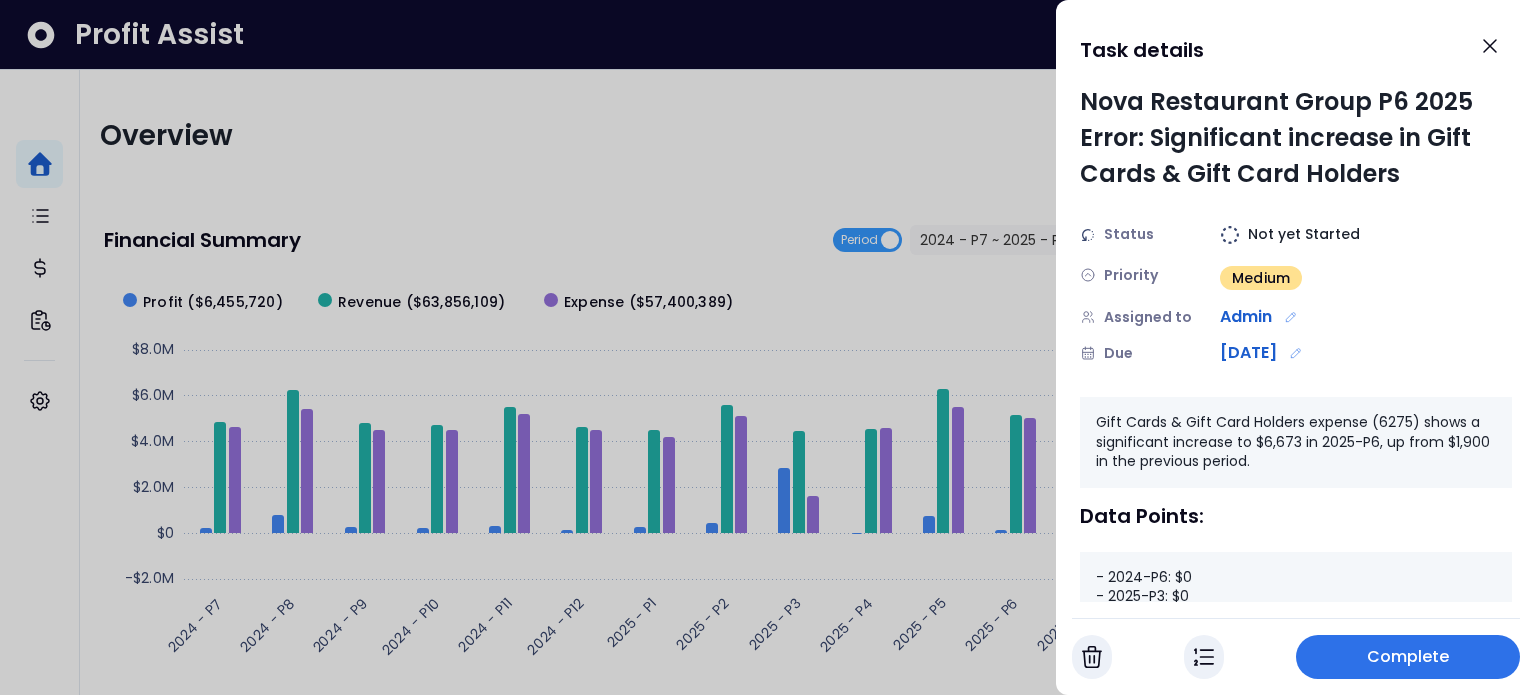 click on "Complete" at bounding box center (1408, 657) 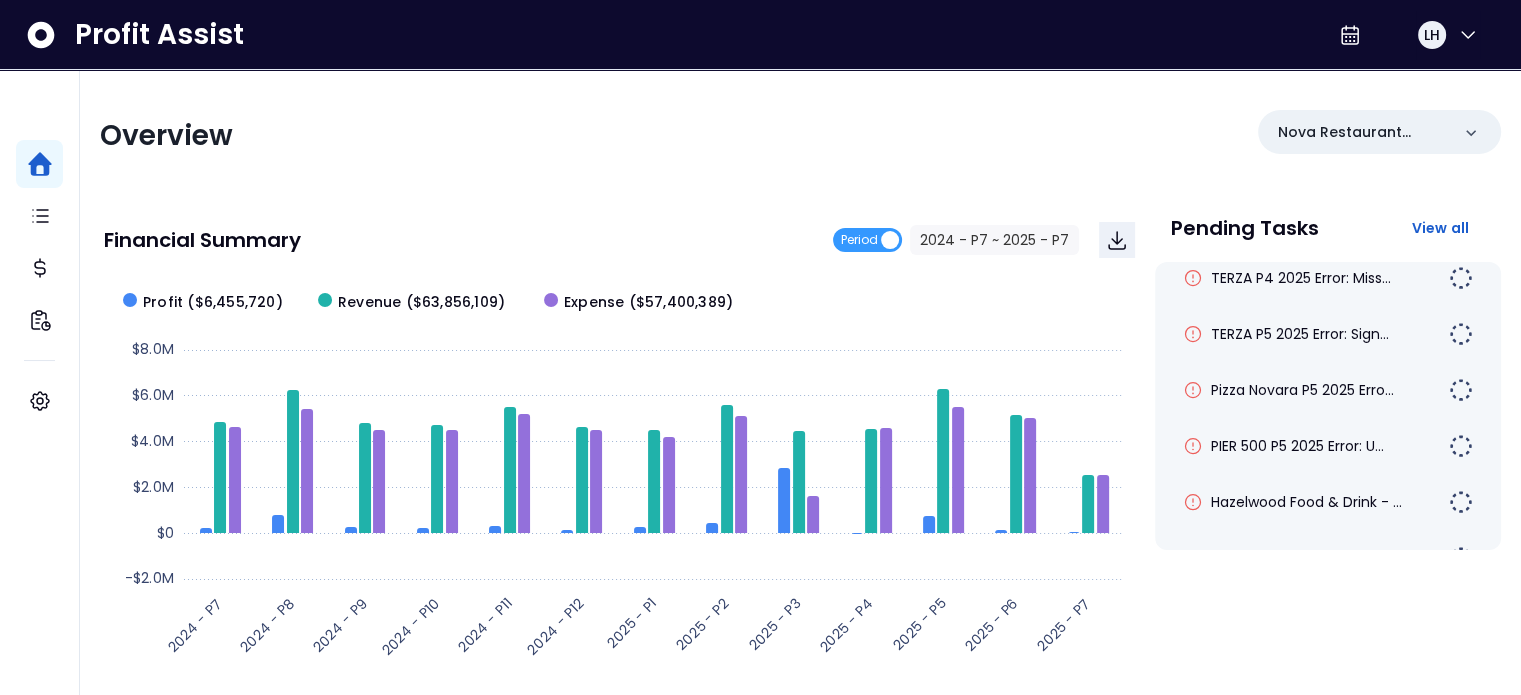 scroll, scrollTop: 832, scrollLeft: 0, axis: vertical 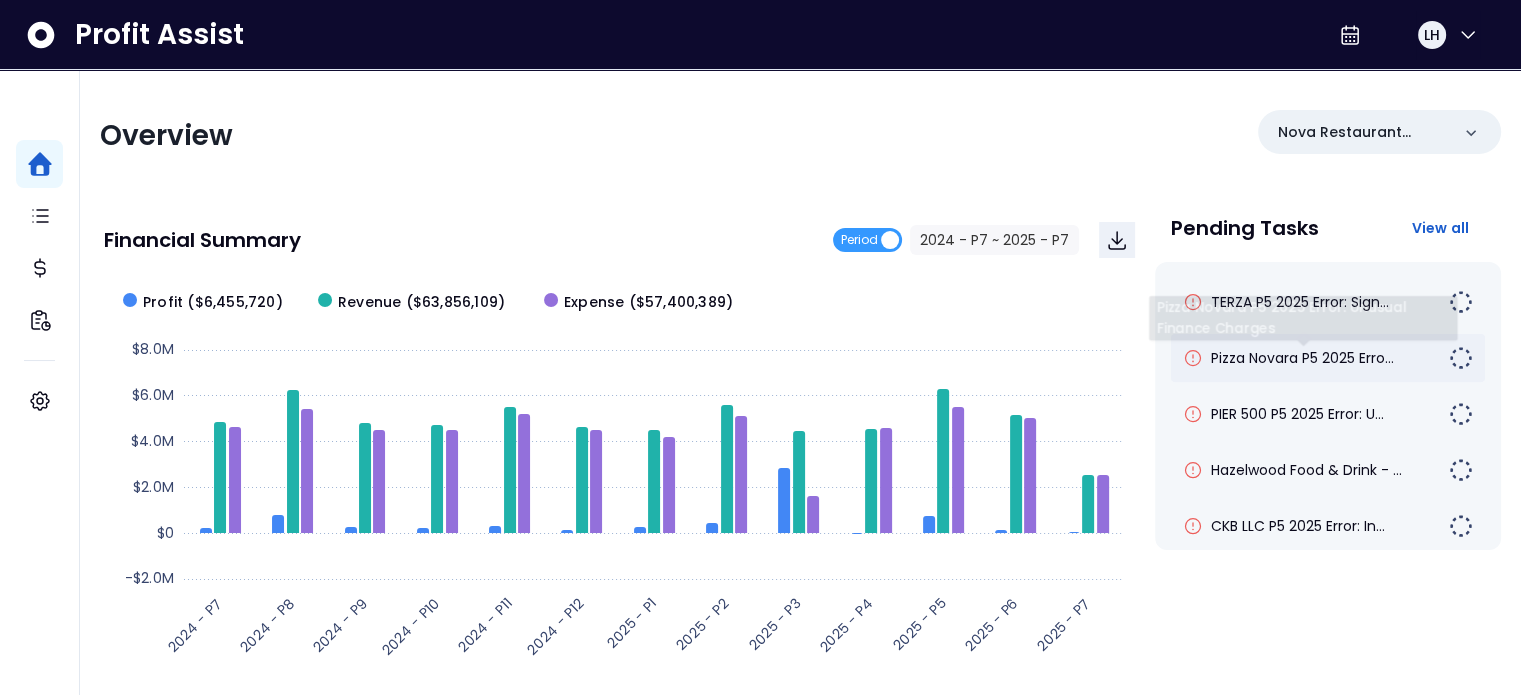 click on "Pizza Novara P5 [YEAR] Erro..." at bounding box center [1302, 358] 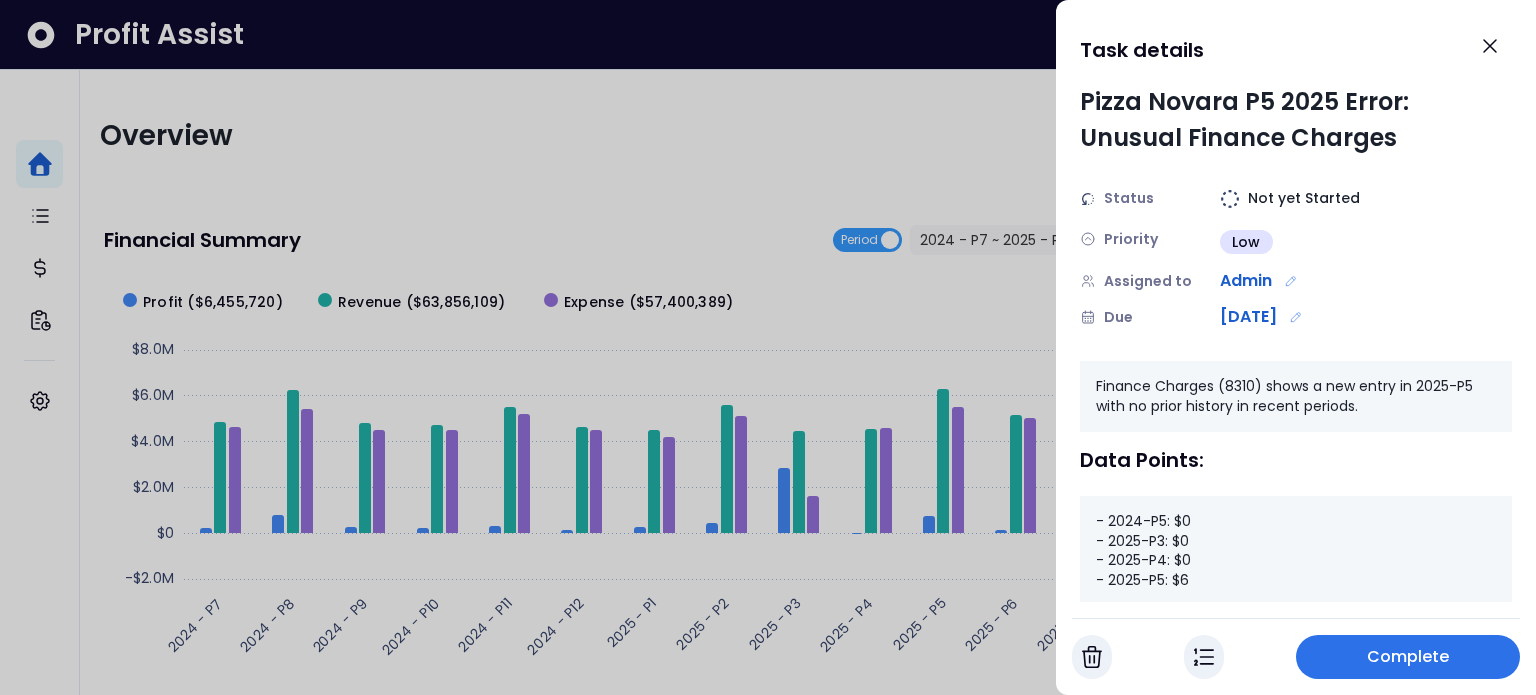 click on "Complete" at bounding box center (1408, 657) 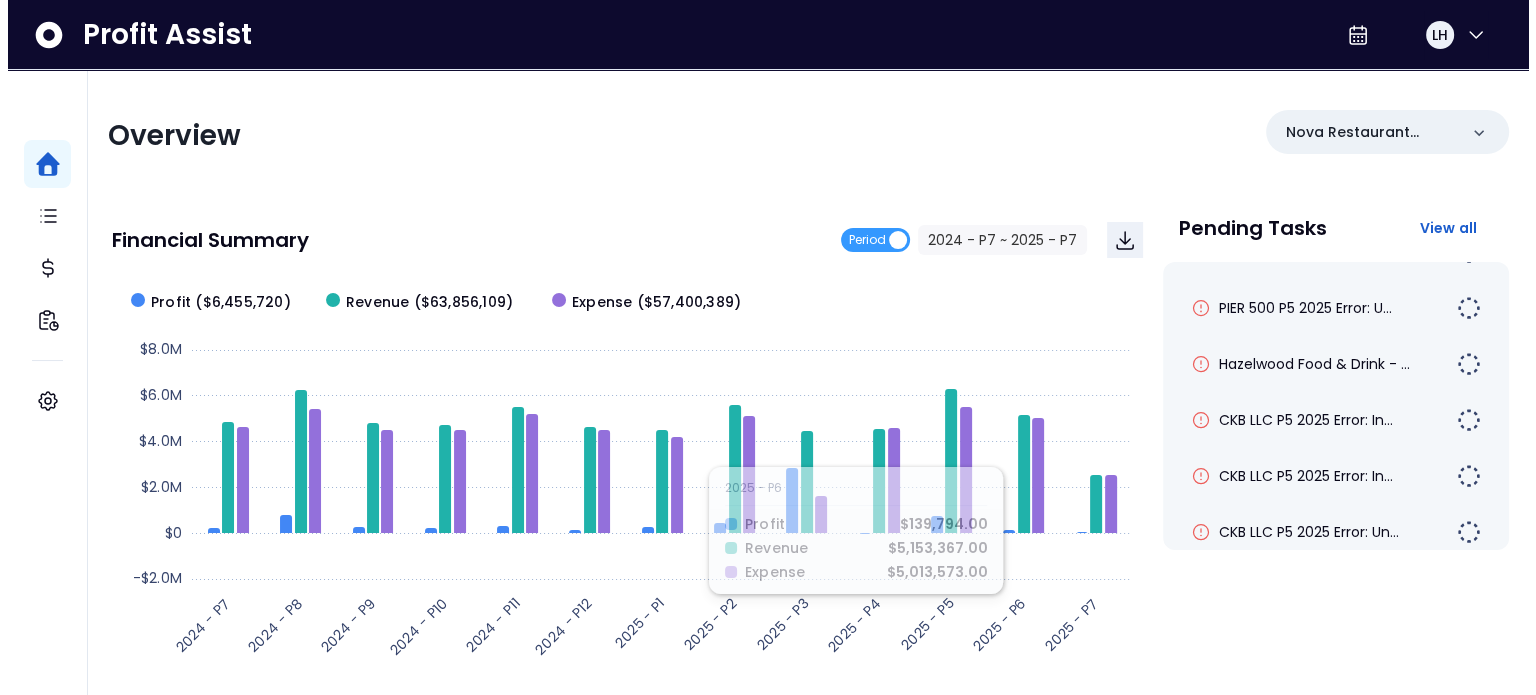 scroll, scrollTop: 908, scrollLeft: 0, axis: vertical 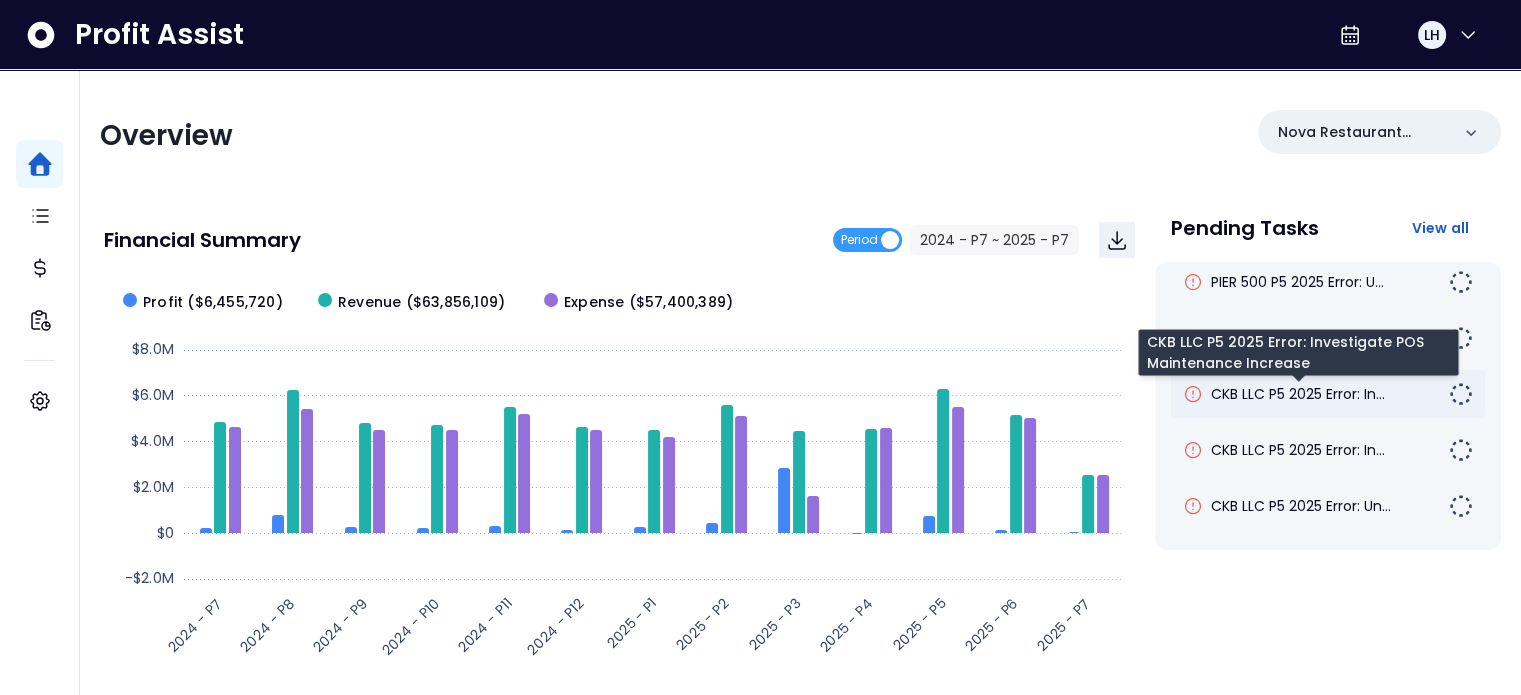 click on "CKB LLC P5 [YEAR] Error: In..." at bounding box center (1298, 394) 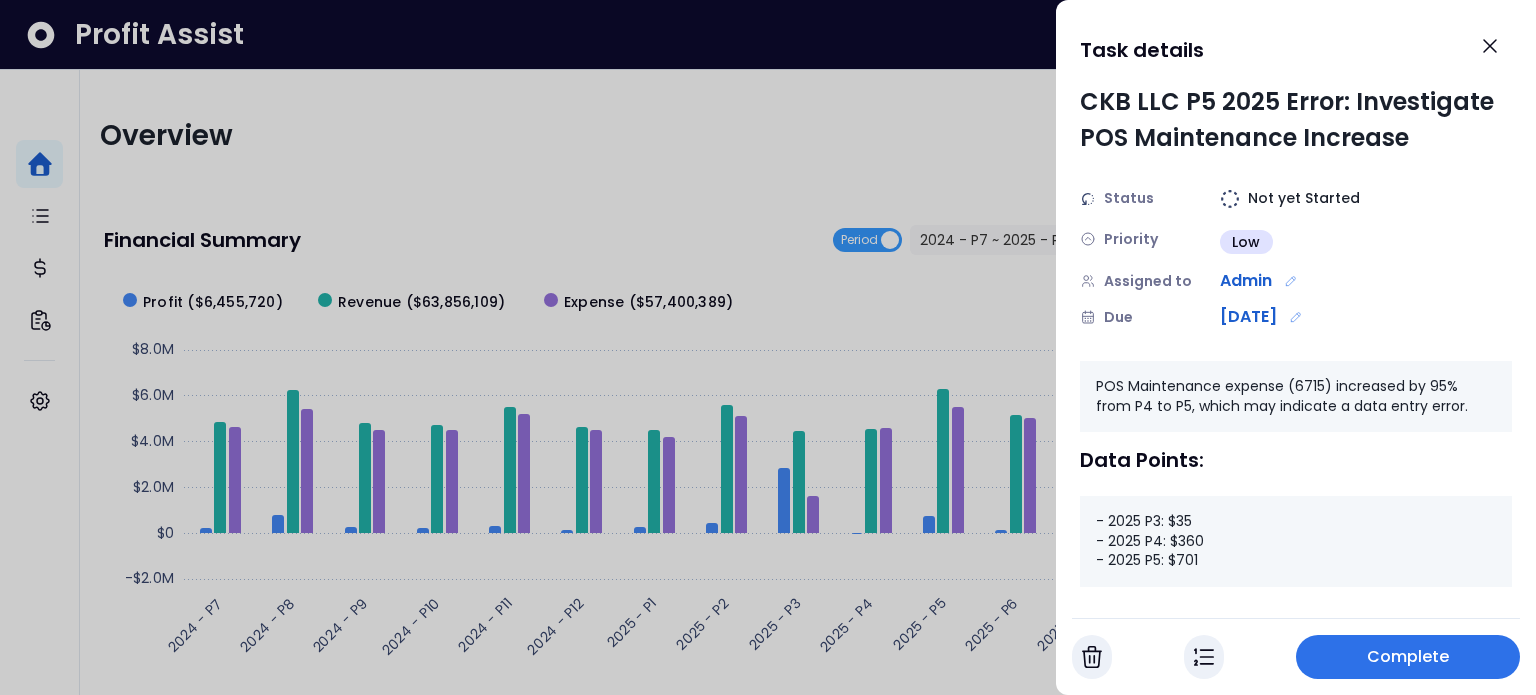 click on "Complete" at bounding box center (1408, 657) 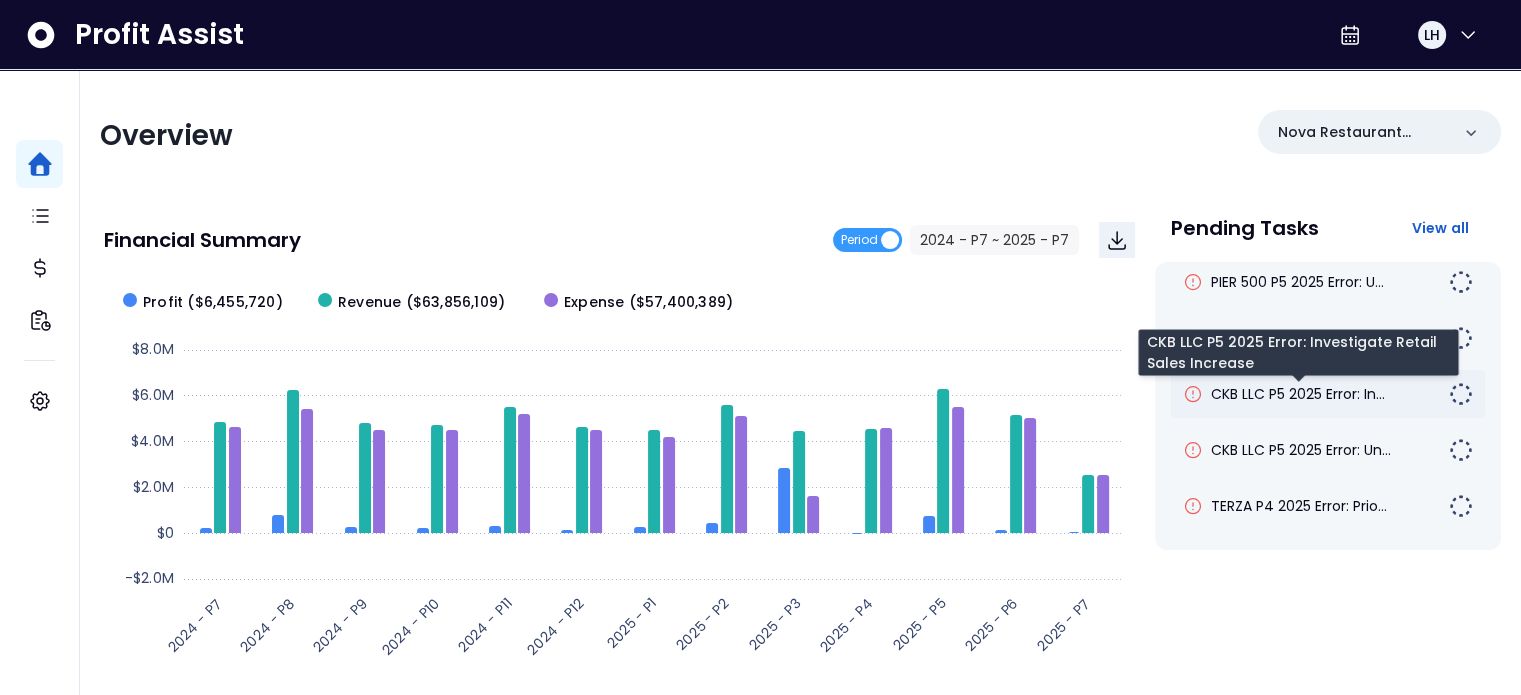 click on "CKB LLC P5 [YEAR] Error: In..." at bounding box center (1298, 394) 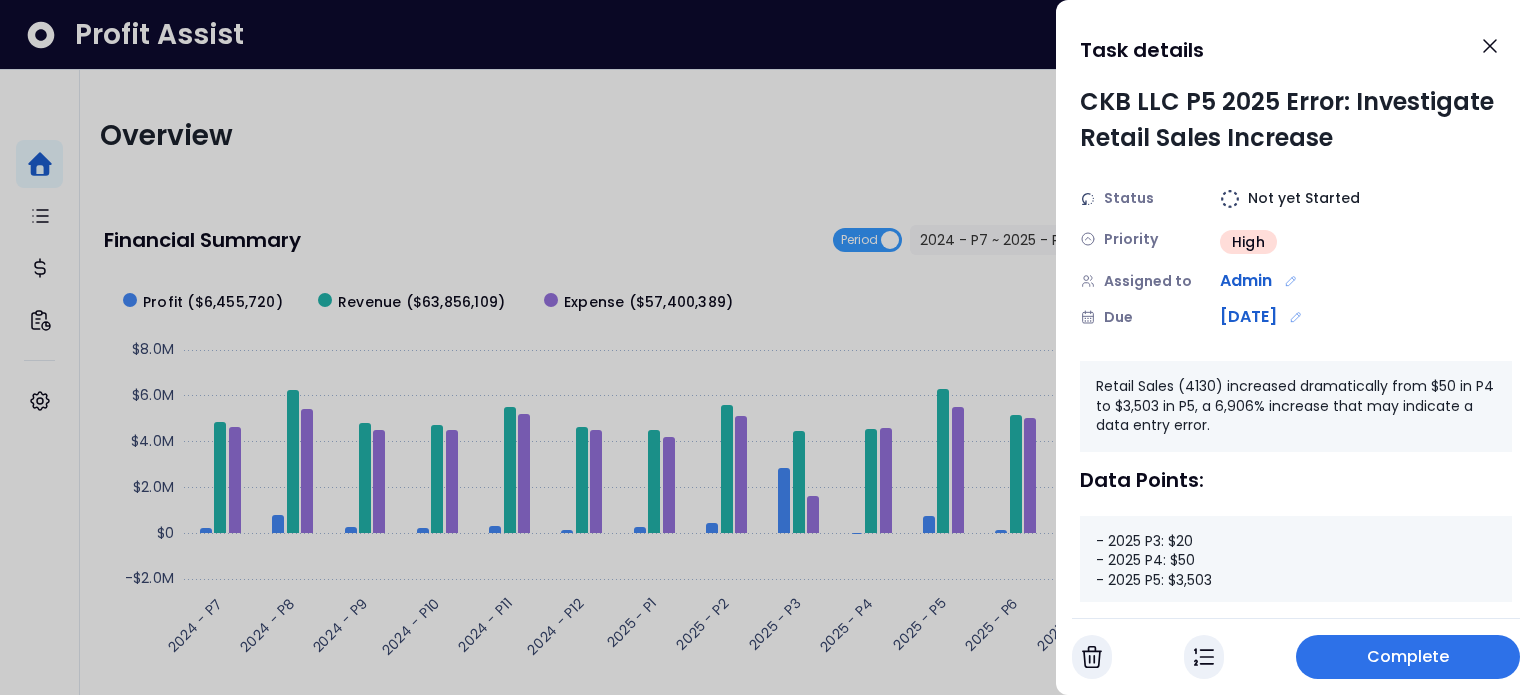 click on "Complete" at bounding box center [1408, 657] 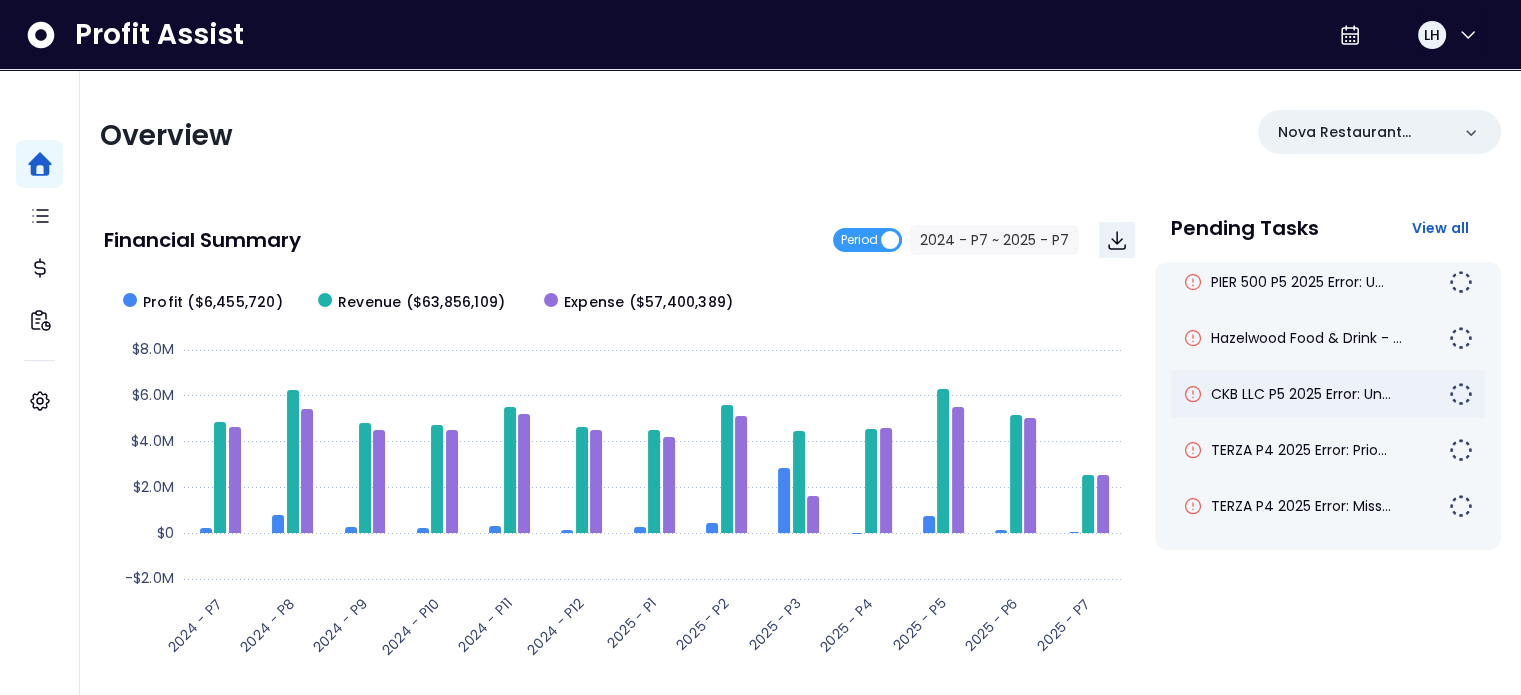 click on "CKB LLC P5 2025 Error: Un..." at bounding box center [1328, 394] 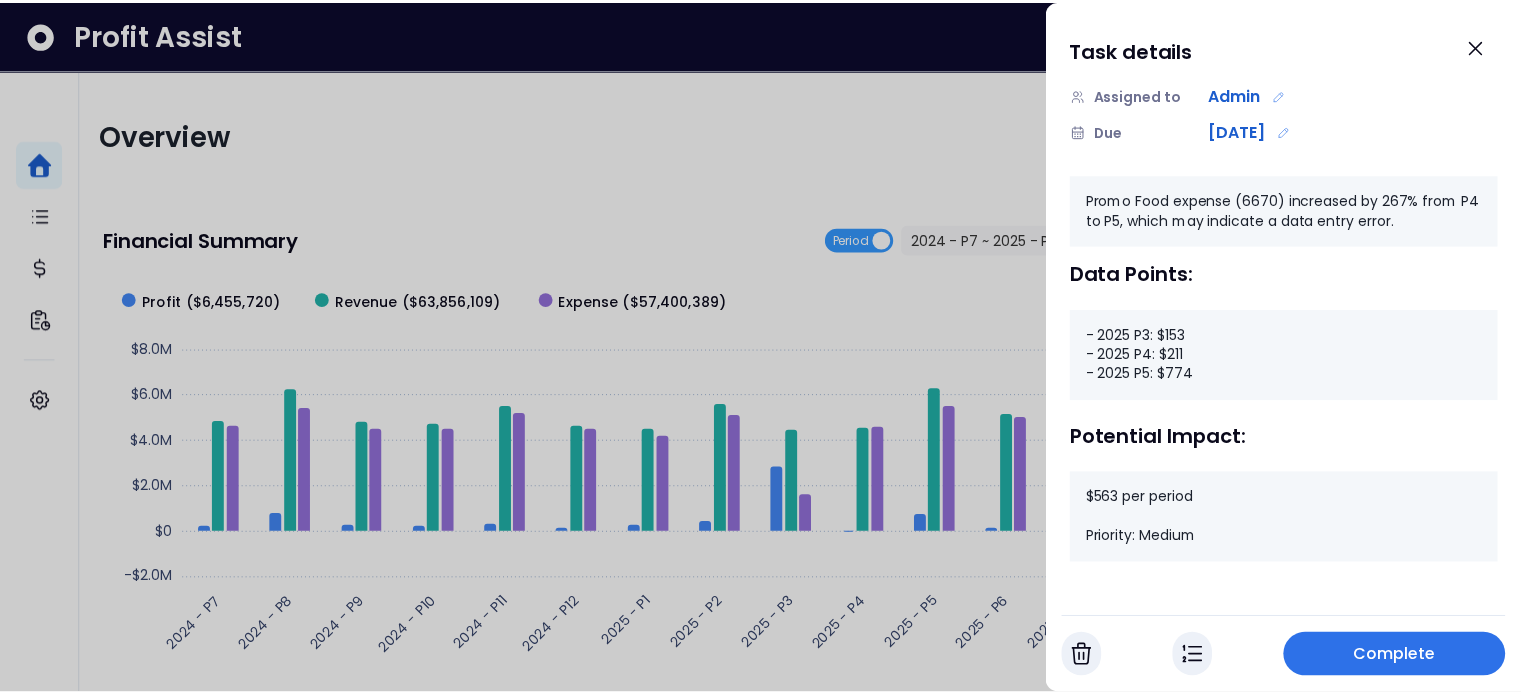 scroll, scrollTop: 187, scrollLeft: 0, axis: vertical 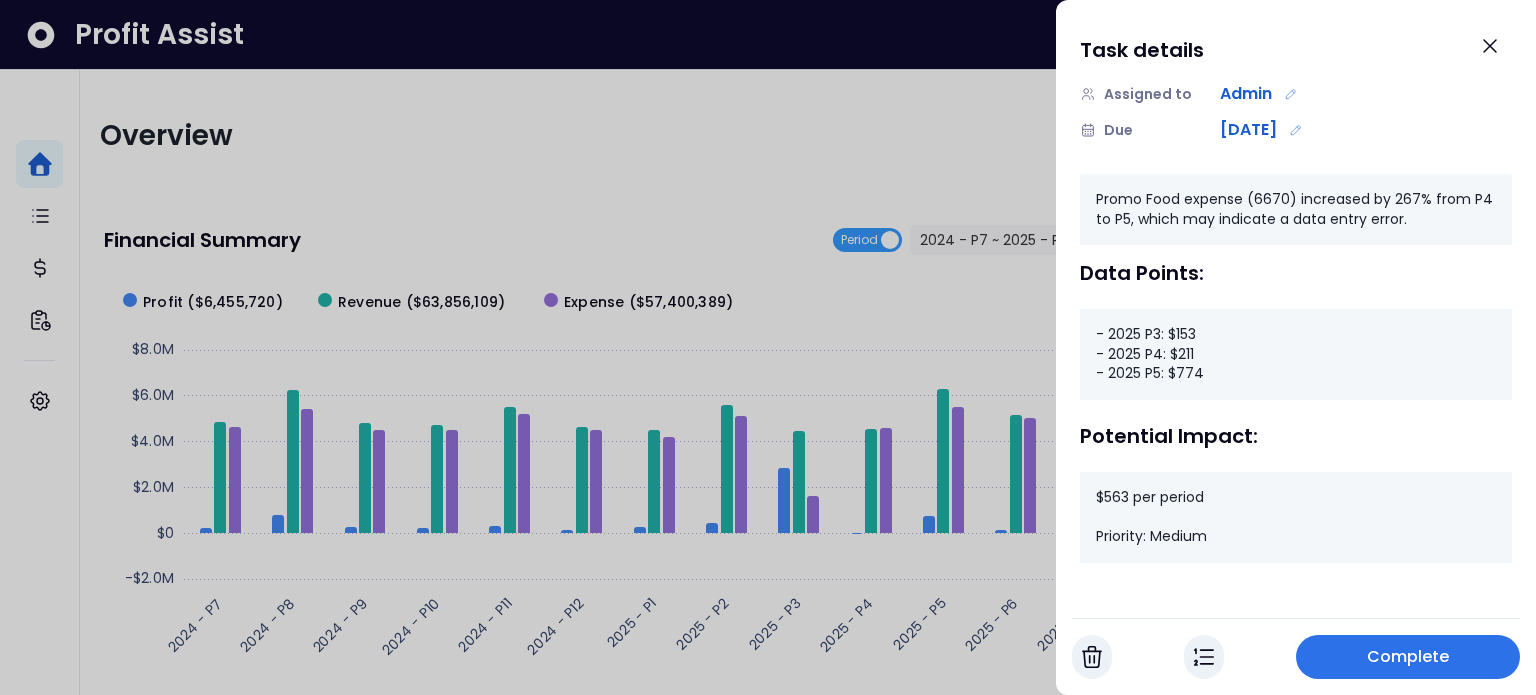 click on "Complete" at bounding box center (1408, 657) 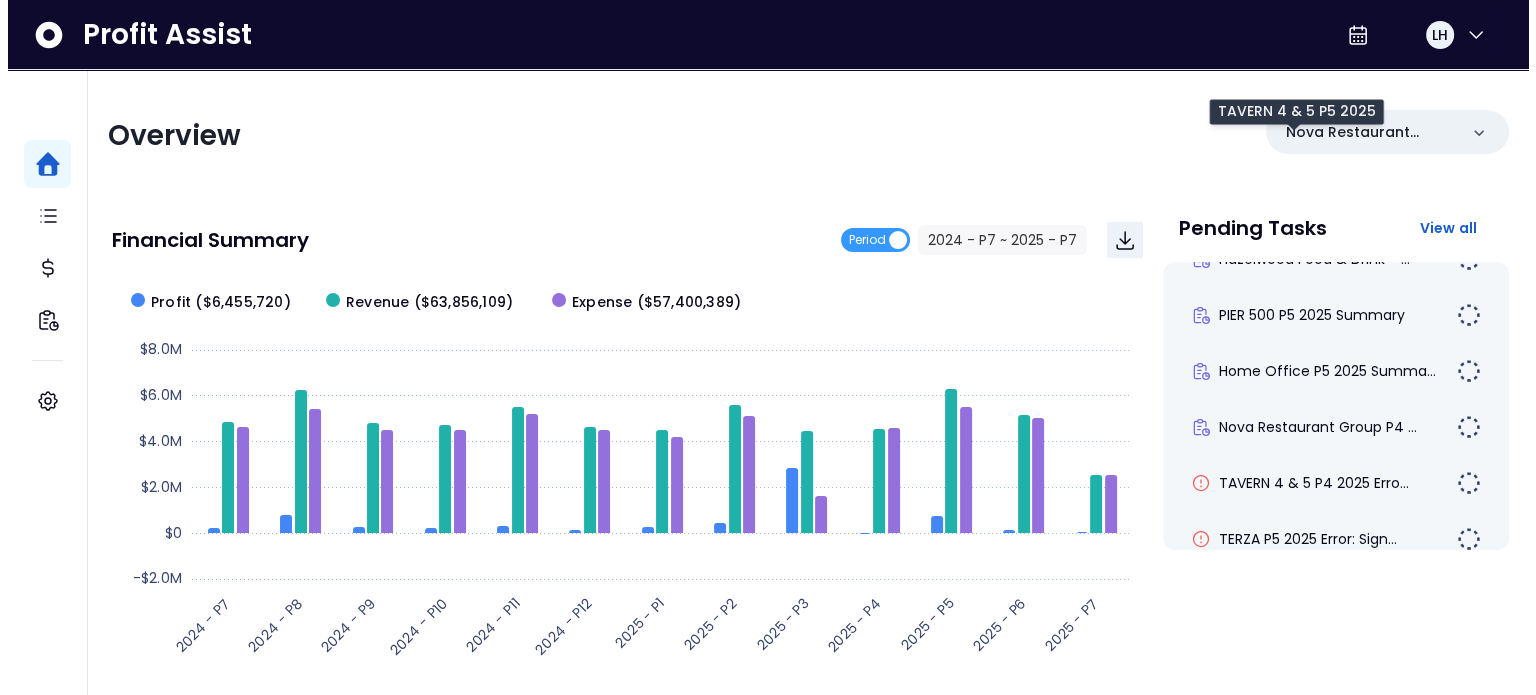 scroll, scrollTop: 600, scrollLeft: 0, axis: vertical 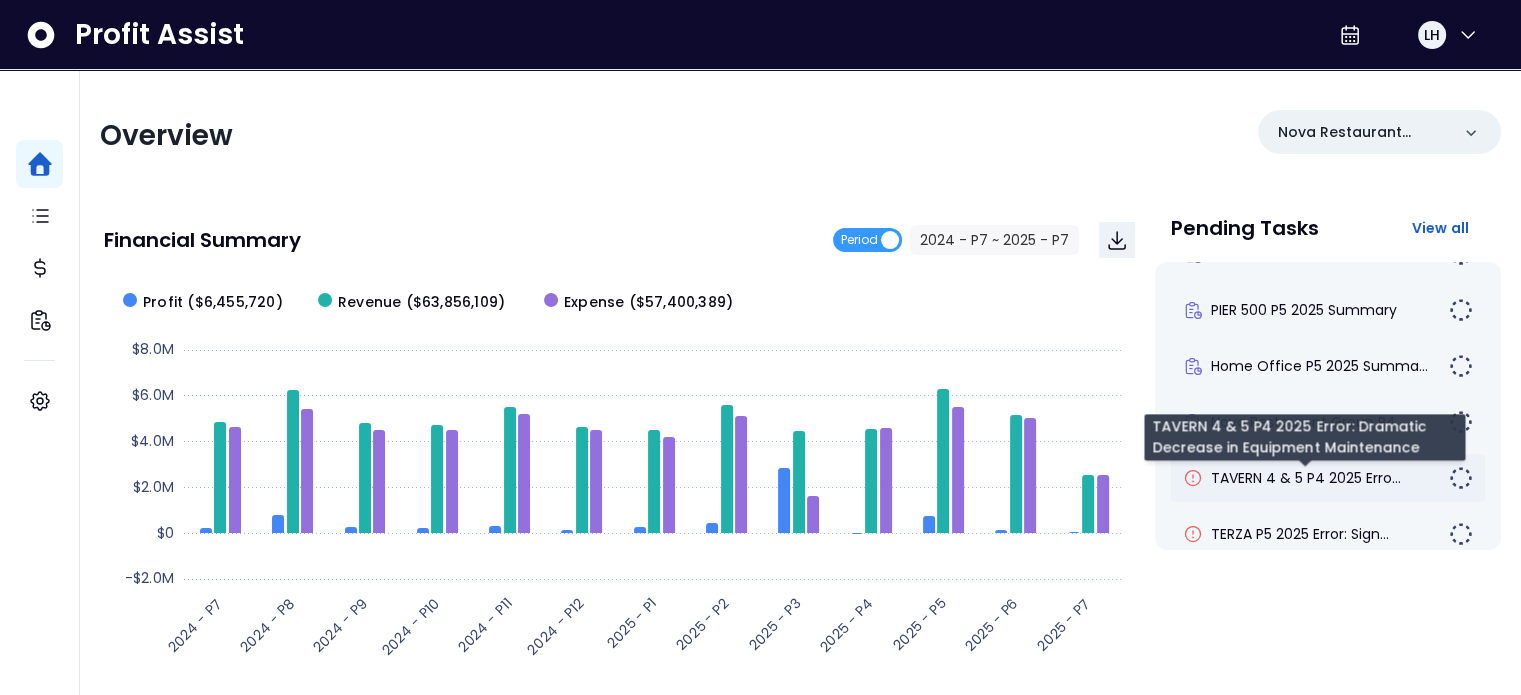 click on "TAVERN 4 & 5 P4 [YEAR] Erro..." at bounding box center (1306, 478) 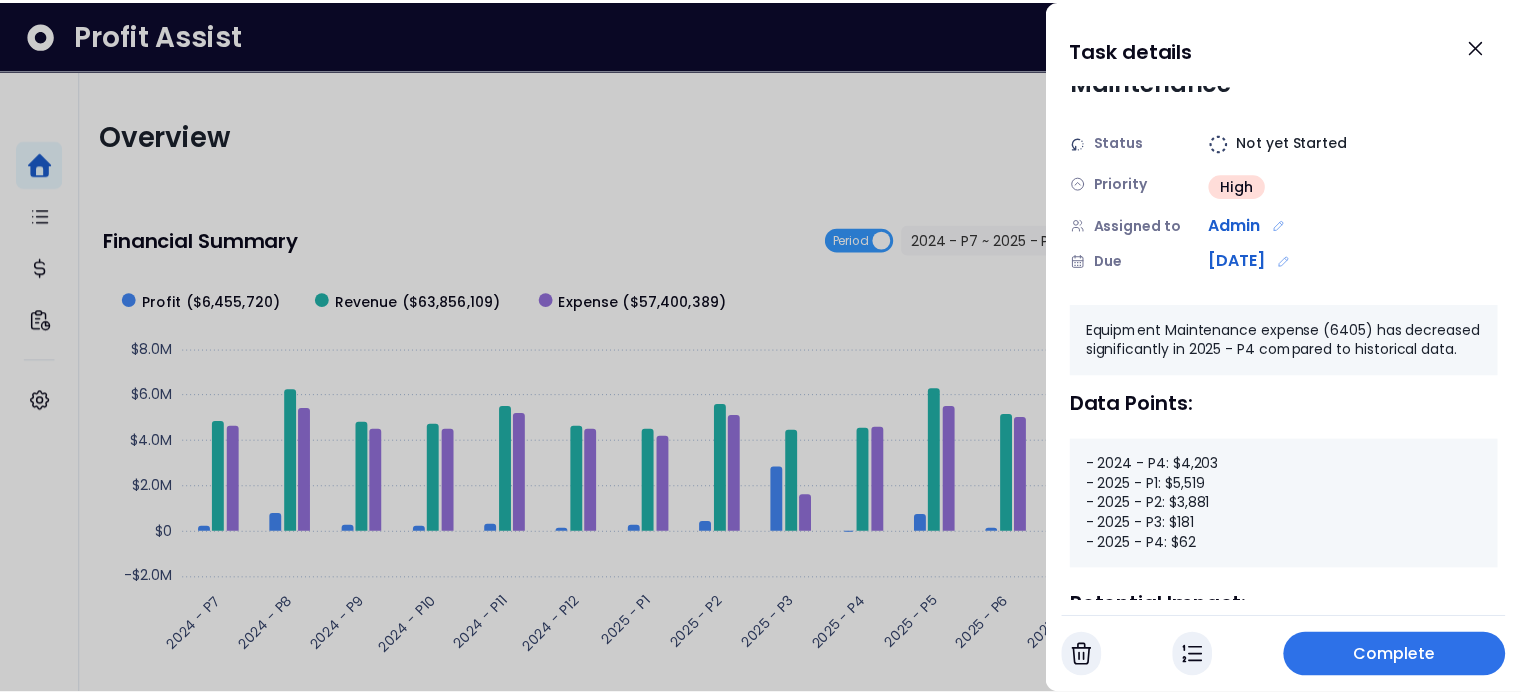 scroll, scrollTop: 200, scrollLeft: 0, axis: vertical 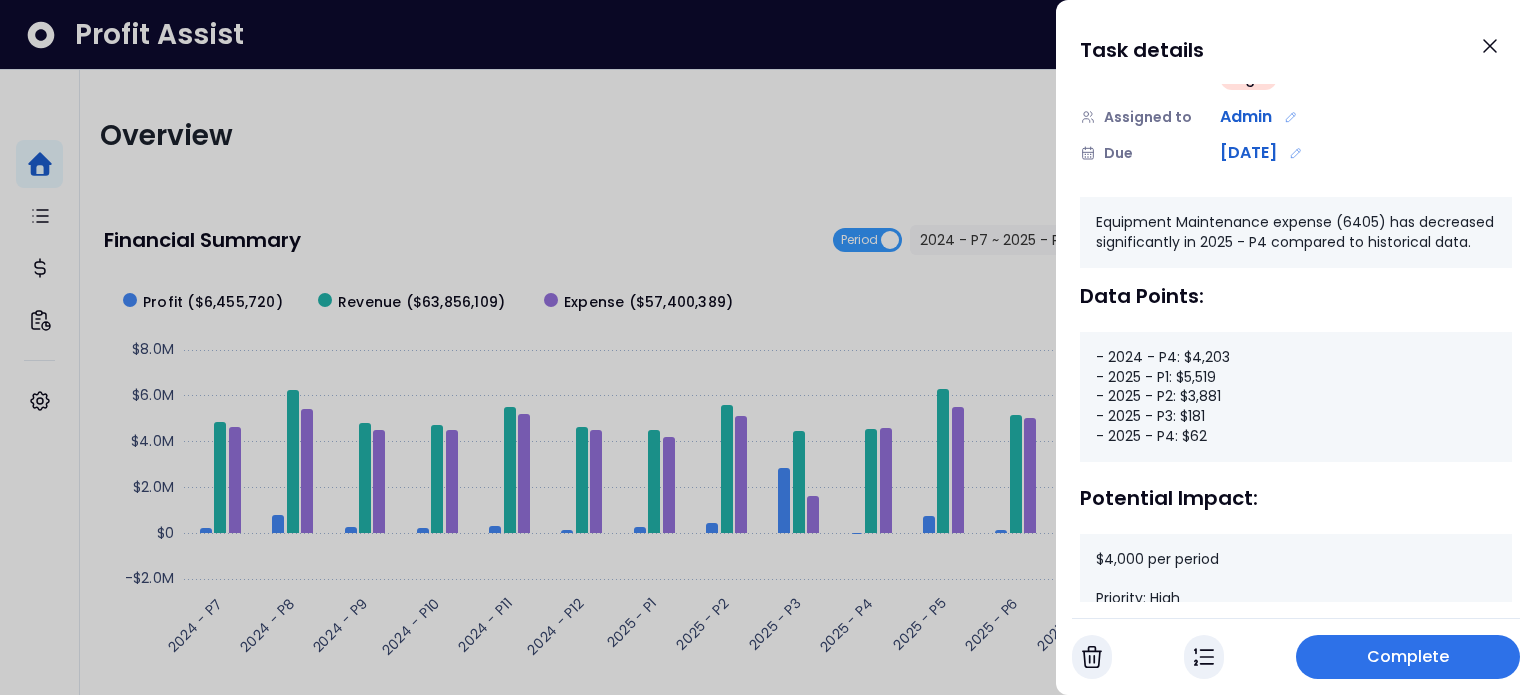 click on "Complete" at bounding box center (1408, 657) 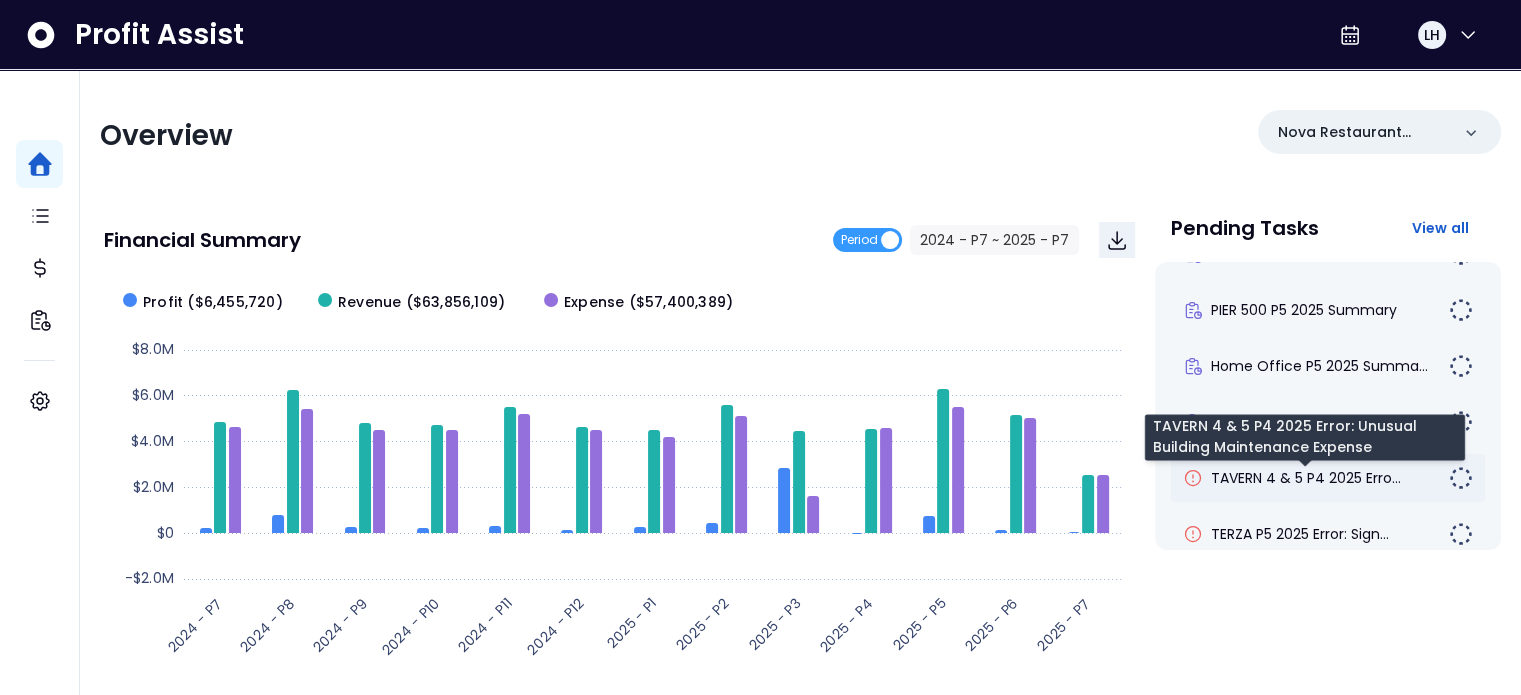 click on "TAVERN 4 & 5 P4 [YEAR] Erro..." at bounding box center [1306, 478] 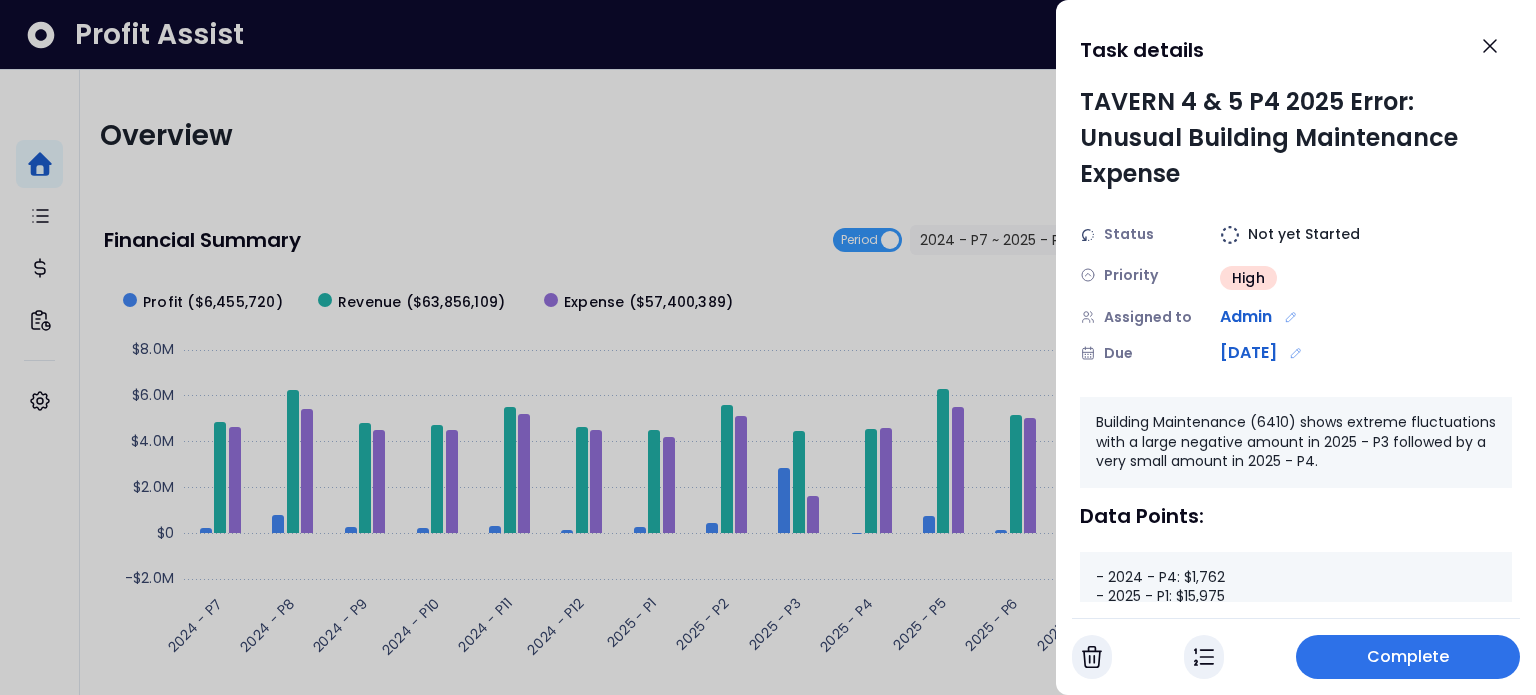 click on "Complete" at bounding box center [1408, 657] 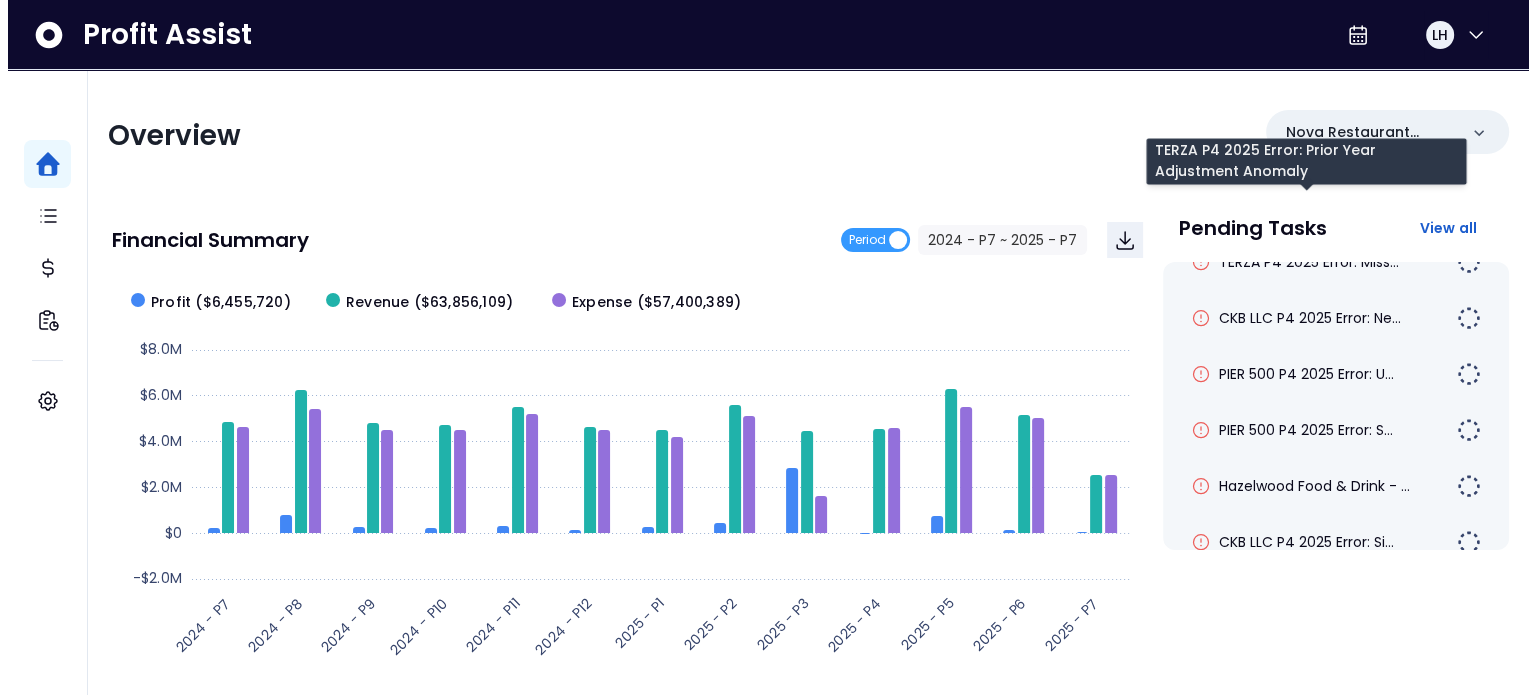 scroll, scrollTop: 1100, scrollLeft: 0, axis: vertical 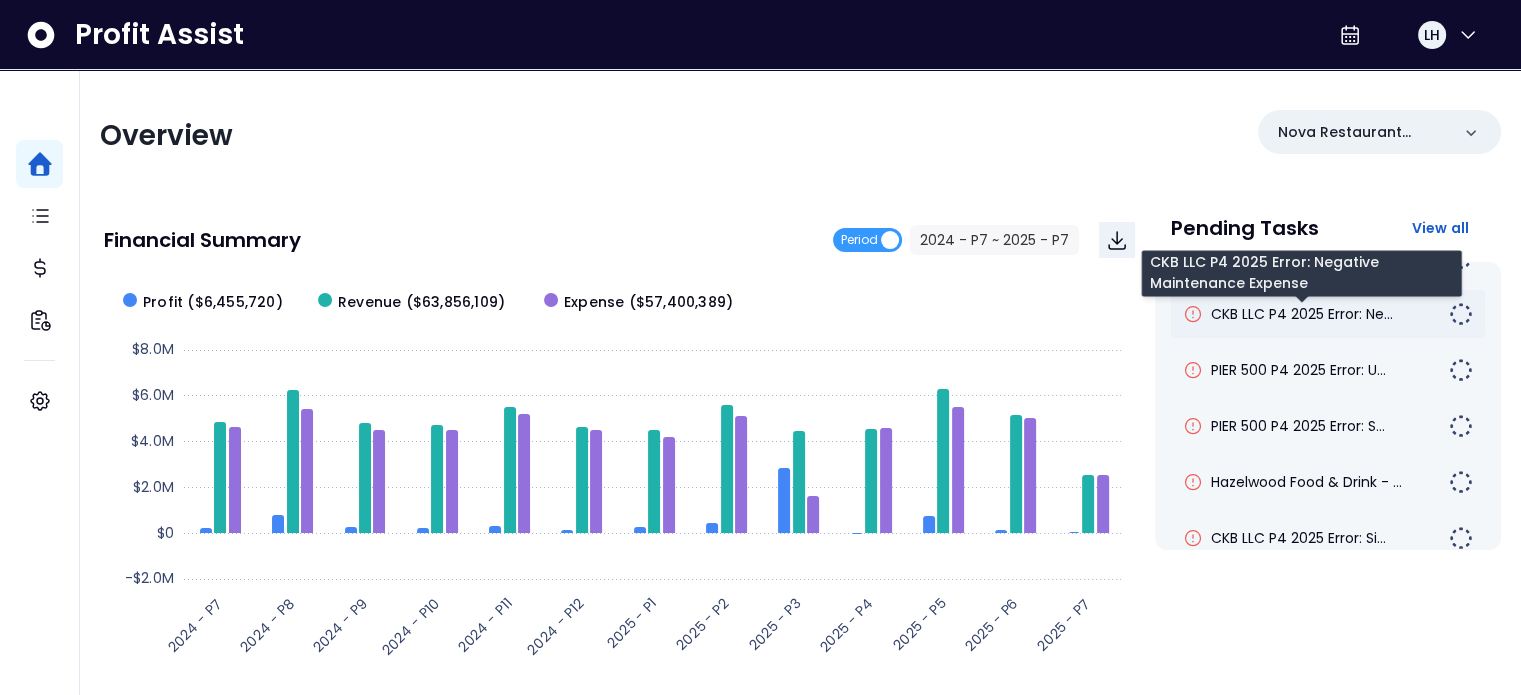 click on "CKB LLC P4 [YEAR] Error: Ne..." at bounding box center [1302, 314] 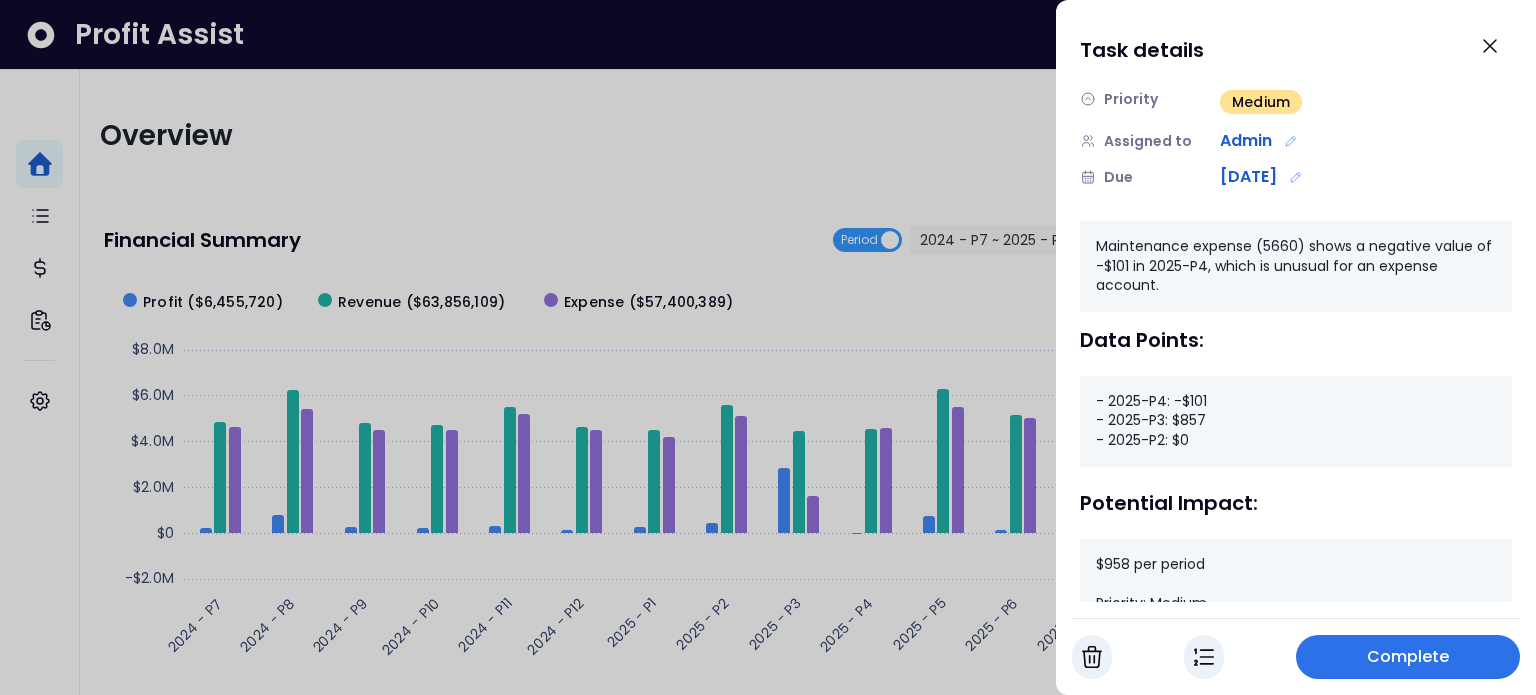 scroll, scrollTop: 200, scrollLeft: 0, axis: vertical 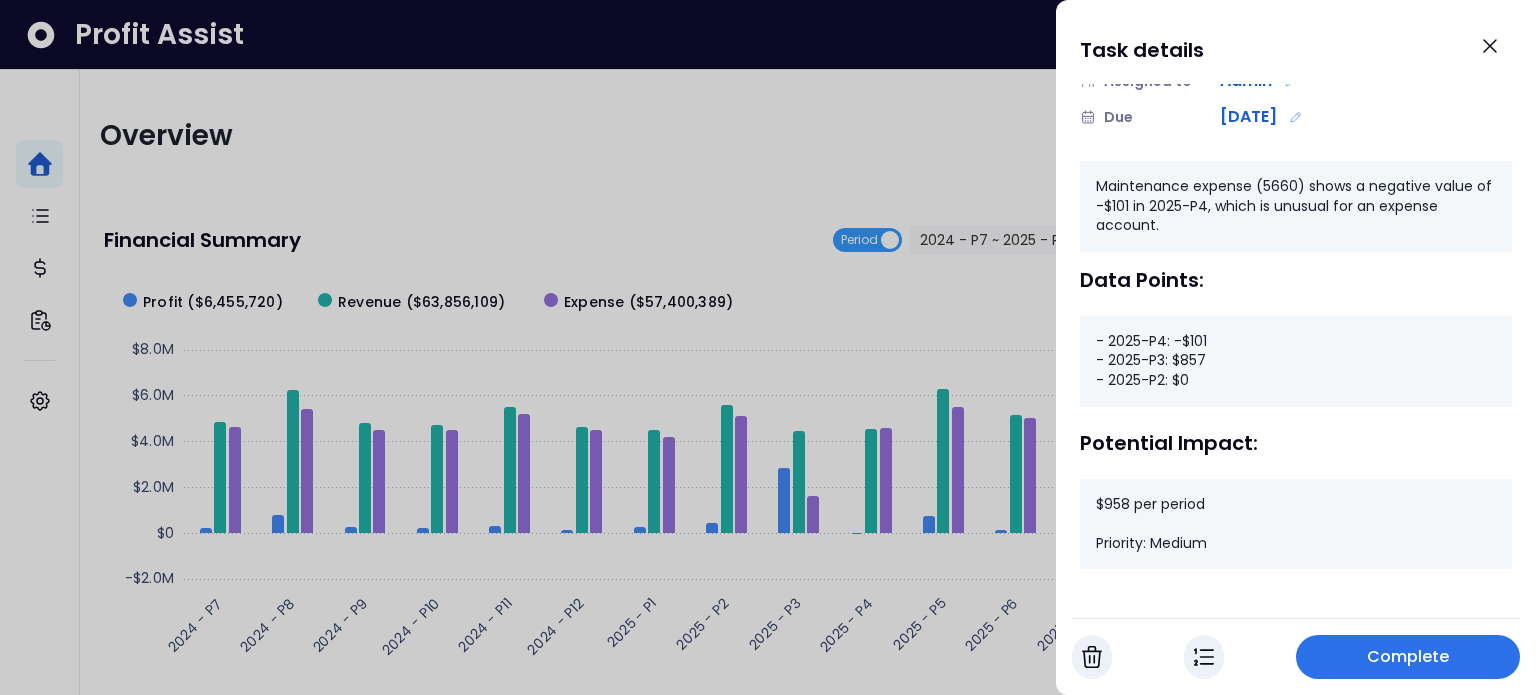 click on "Complete" at bounding box center (1408, 657) 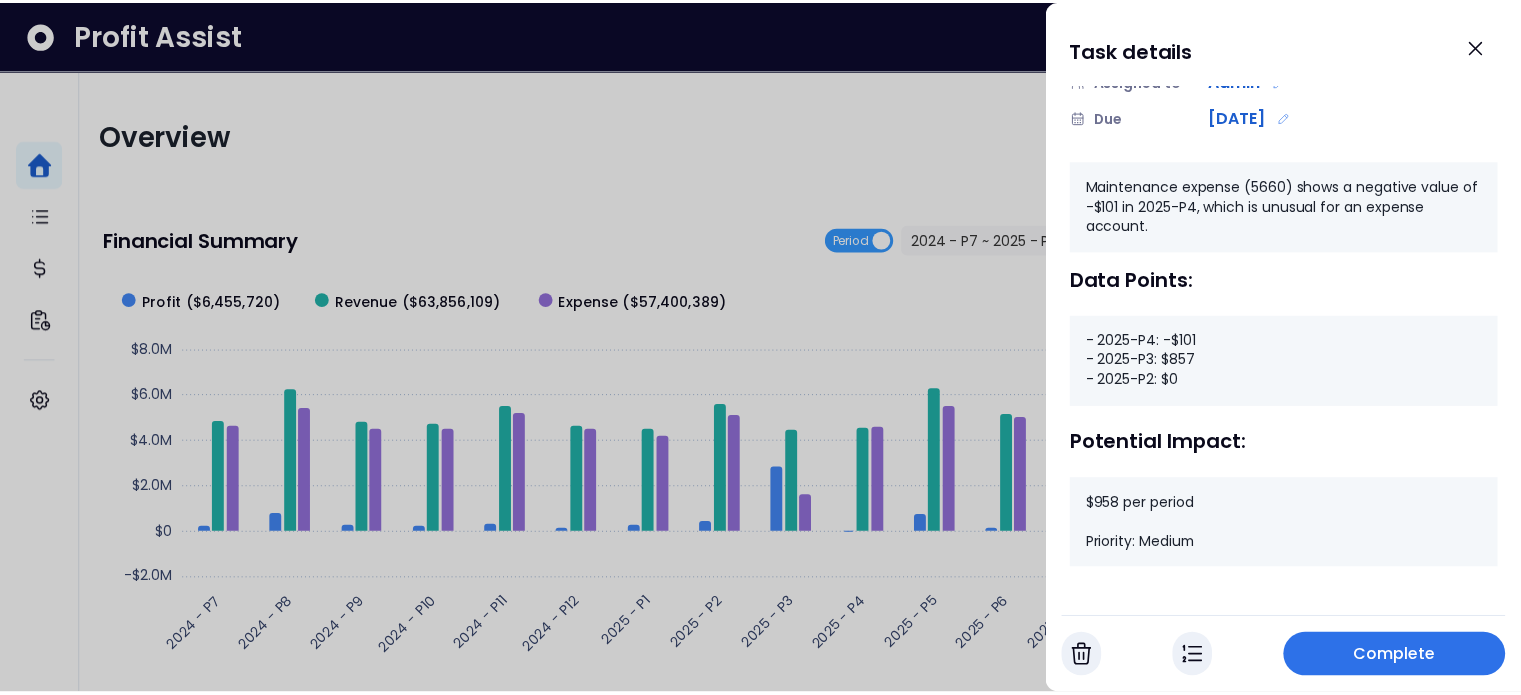 scroll, scrollTop: 820, scrollLeft: 0, axis: vertical 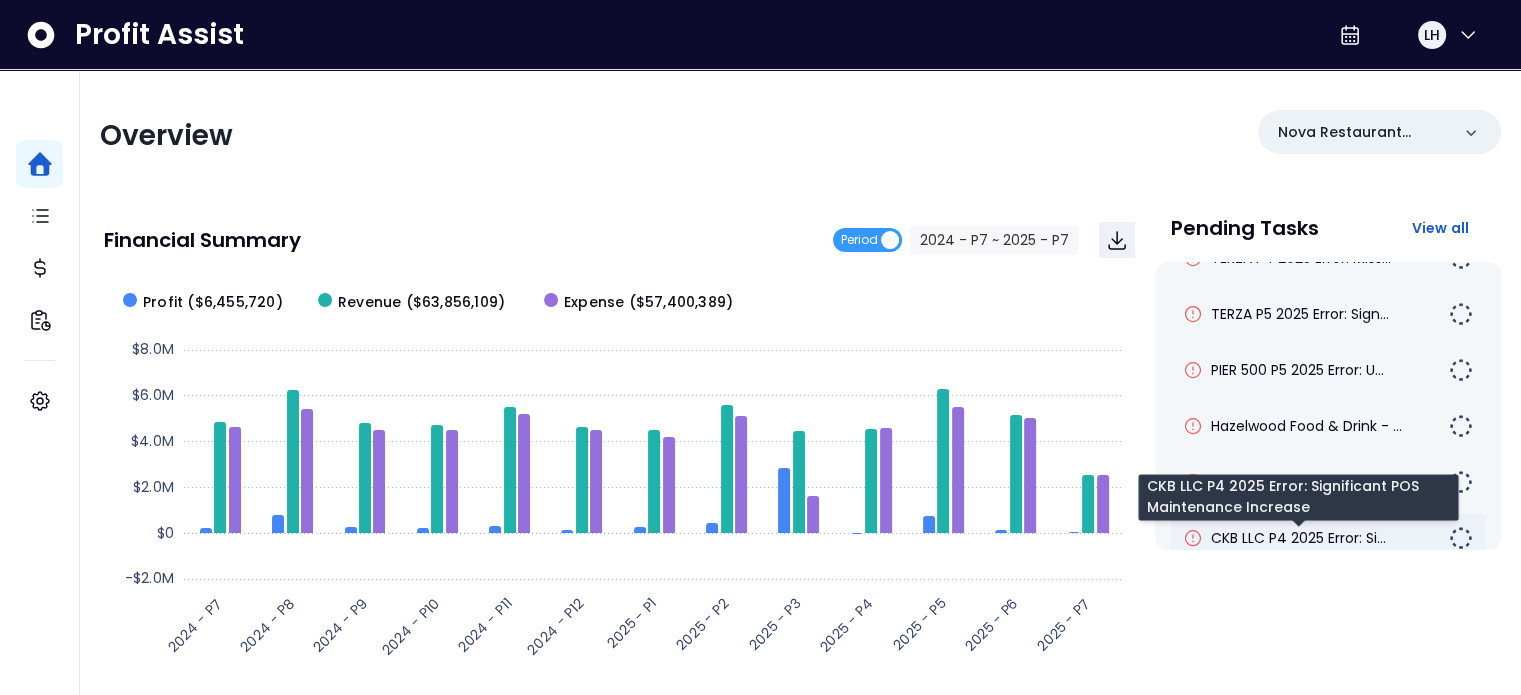 click on "CKB LLC P4 2025 Error: Si..." at bounding box center (1298, 538) 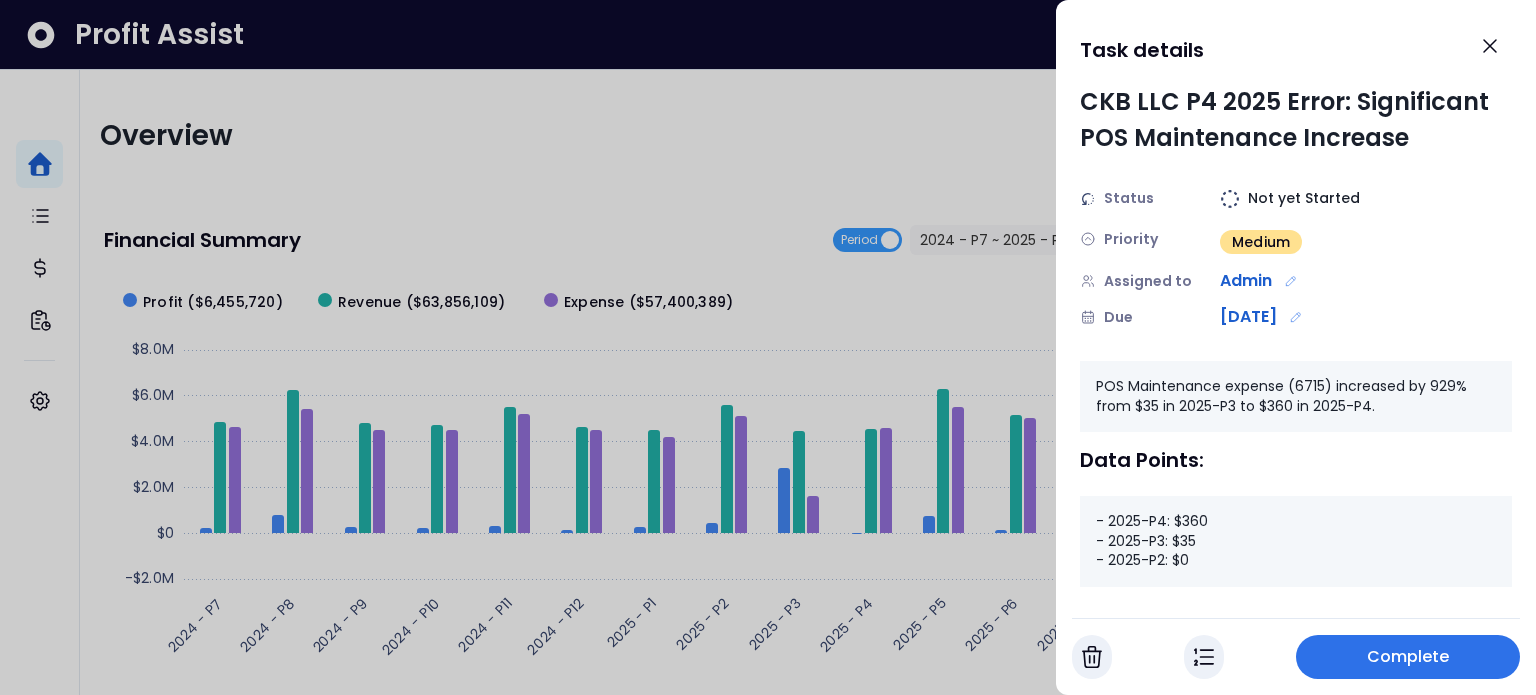 click on "Complete" at bounding box center (1408, 657) 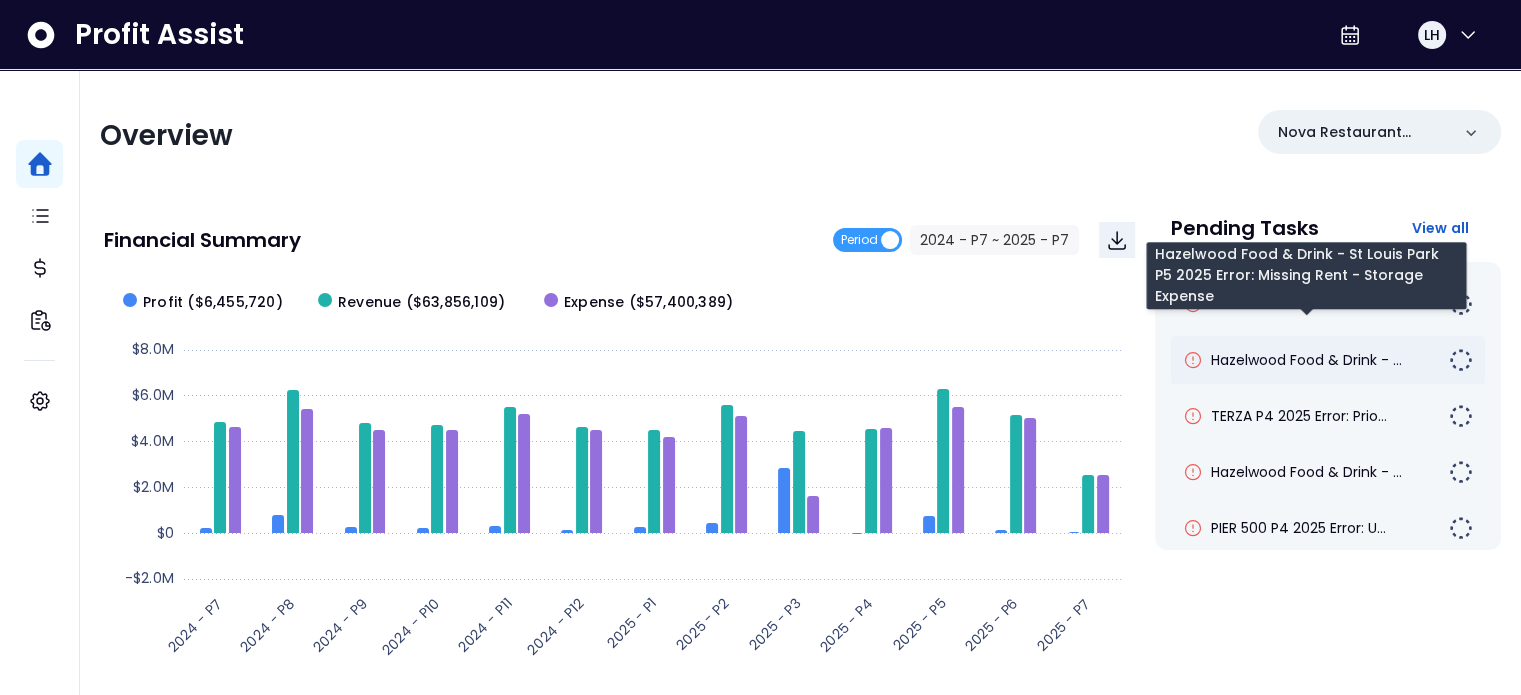 scroll, scrollTop: 920, scrollLeft: 0, axis: vertical 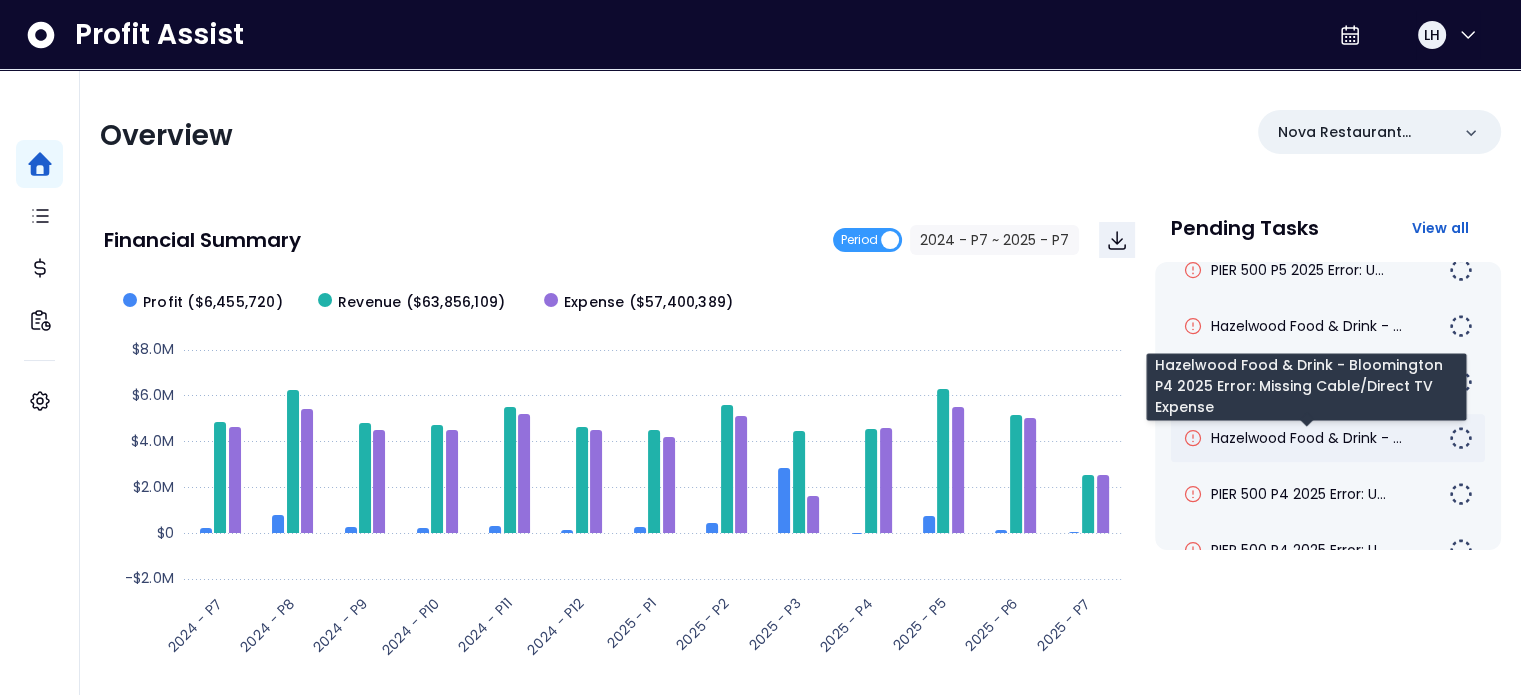 click on "Hazelwood Food & Drink - ..." at bounding box center [1306, 438] 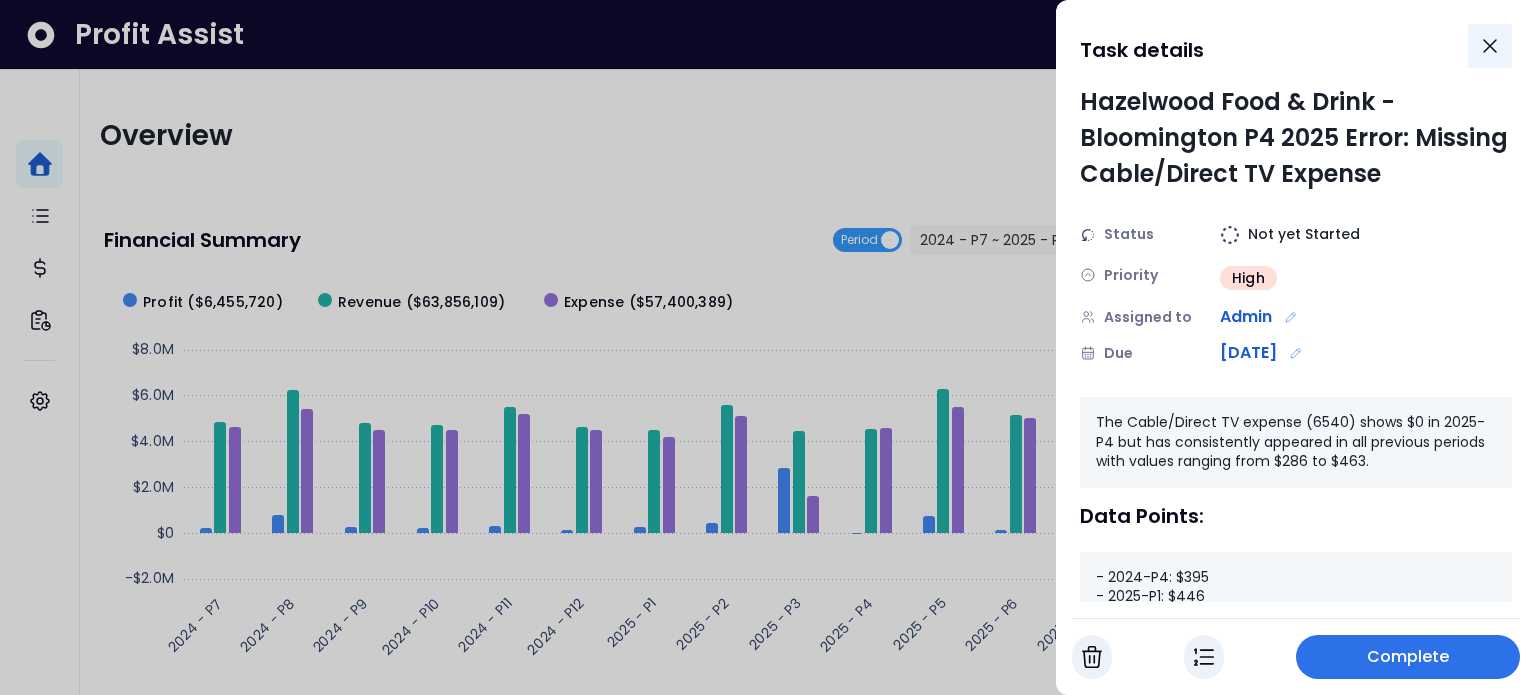 click 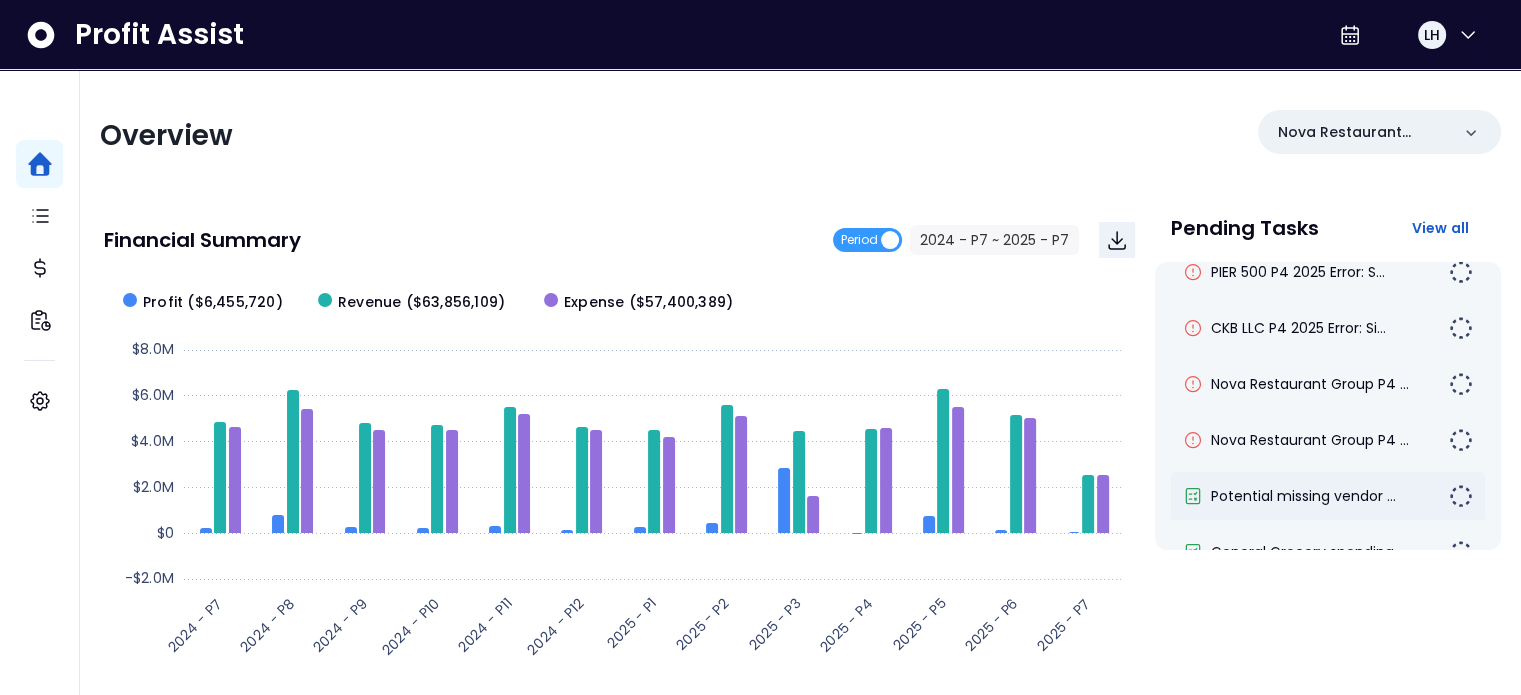 scroll, scrollTop: 1220, scrollLeft: 0, axis: vertical 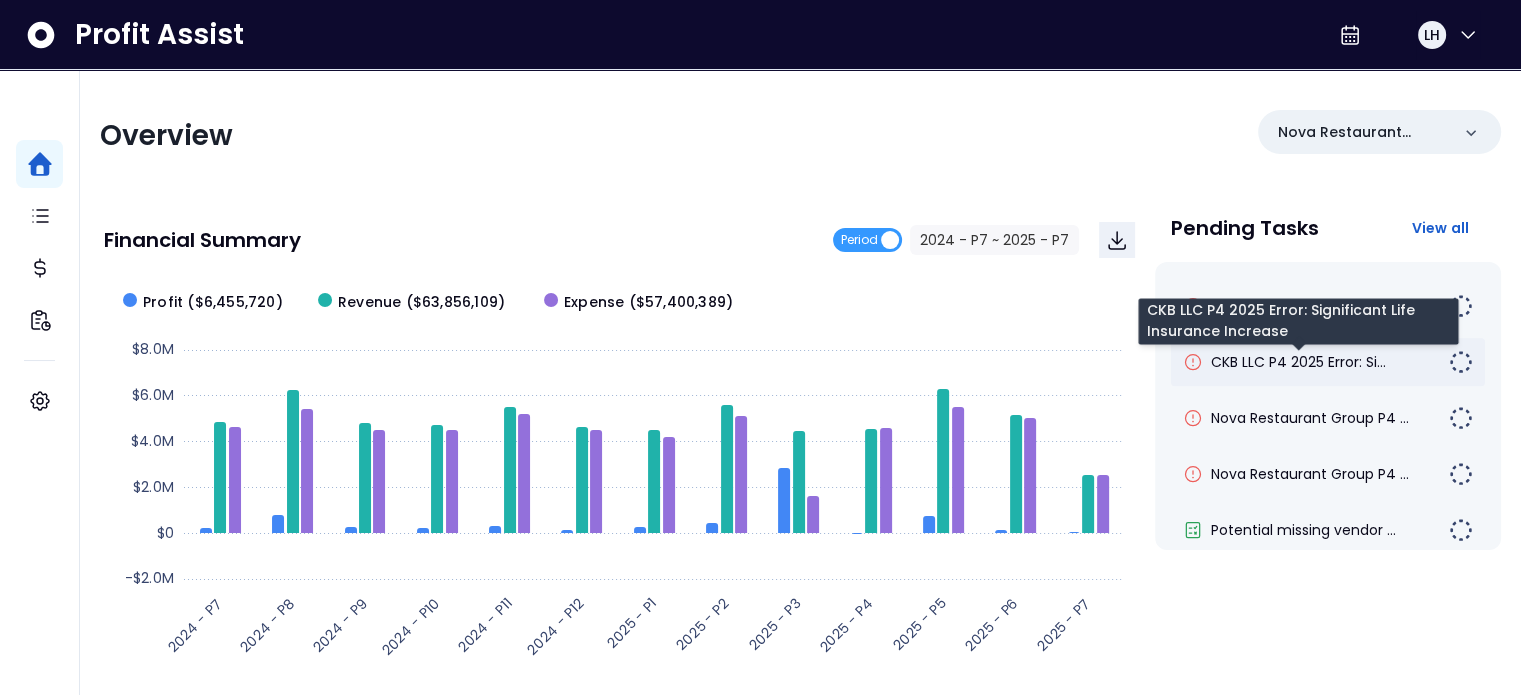 click on "CKB LLC P4 2025 Error: Si..." at bounding box center (1298, 362) 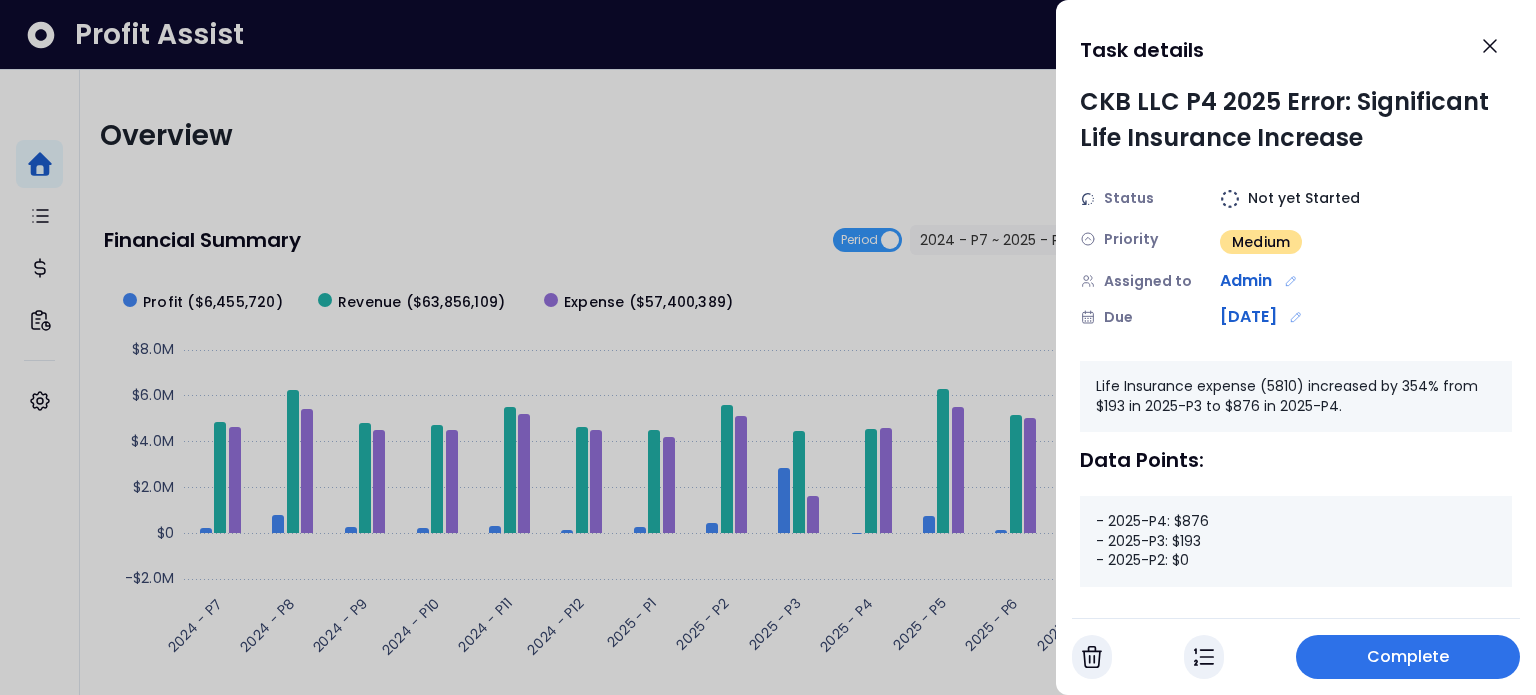 click on "Complete" at bounding box center (1408, 657) 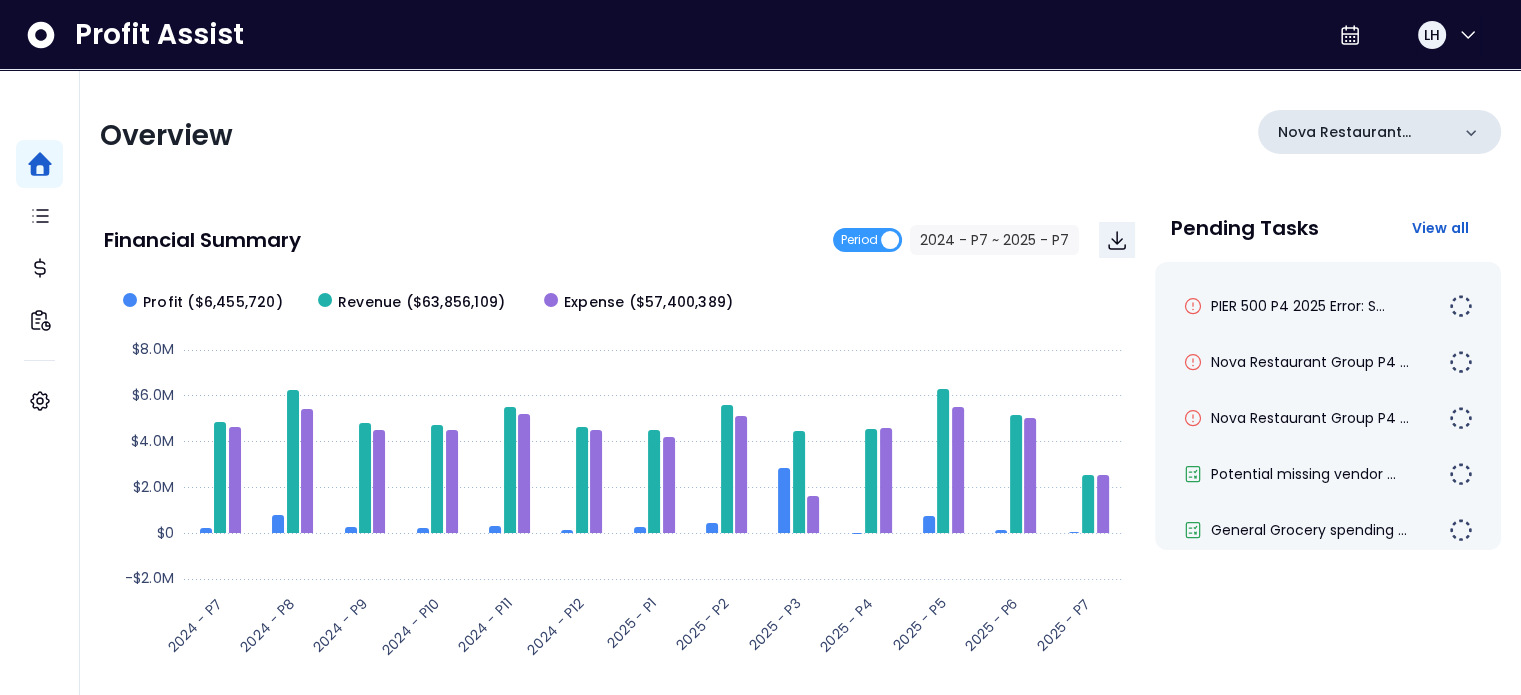 click on "Nova Restaurant Group" at bounding box center [1379, 132] 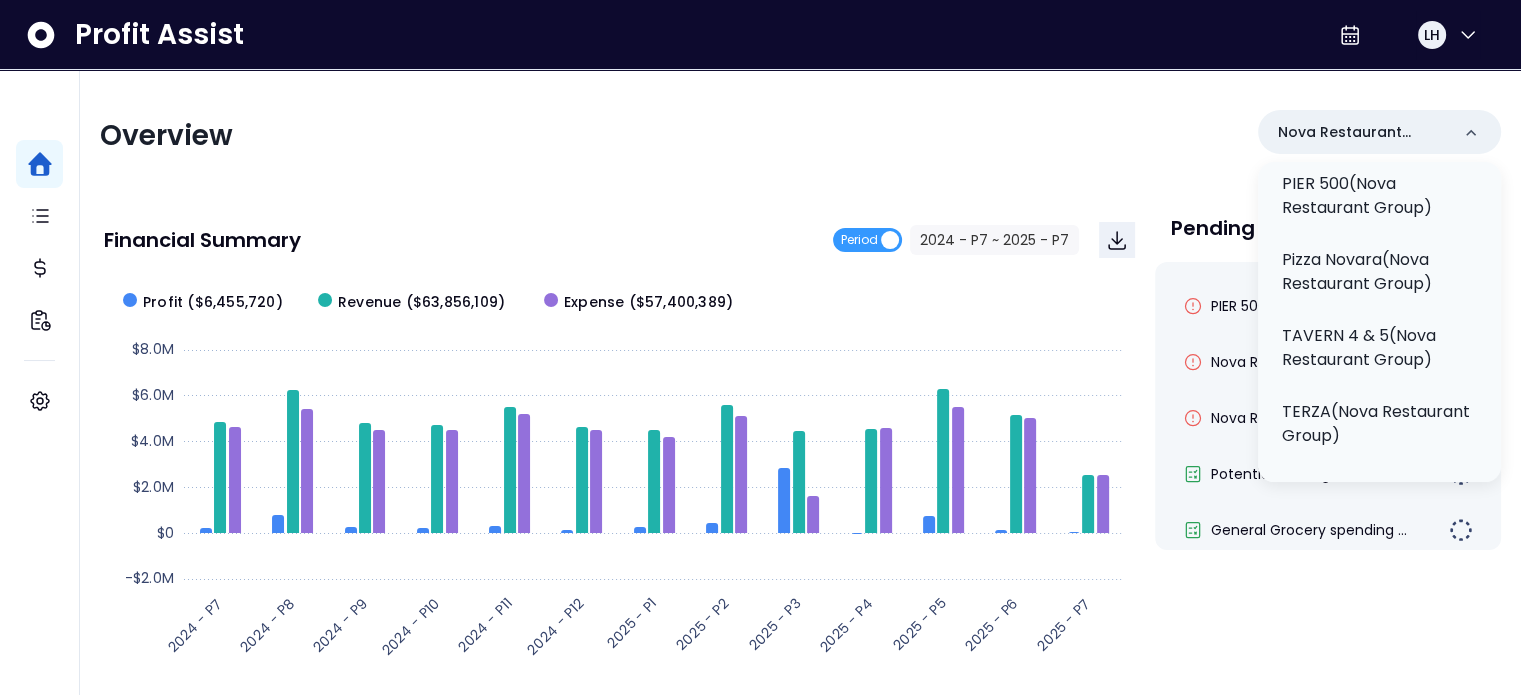 scroll, scrollTop: 1073, scrollLeft: 0, axis: vertical 